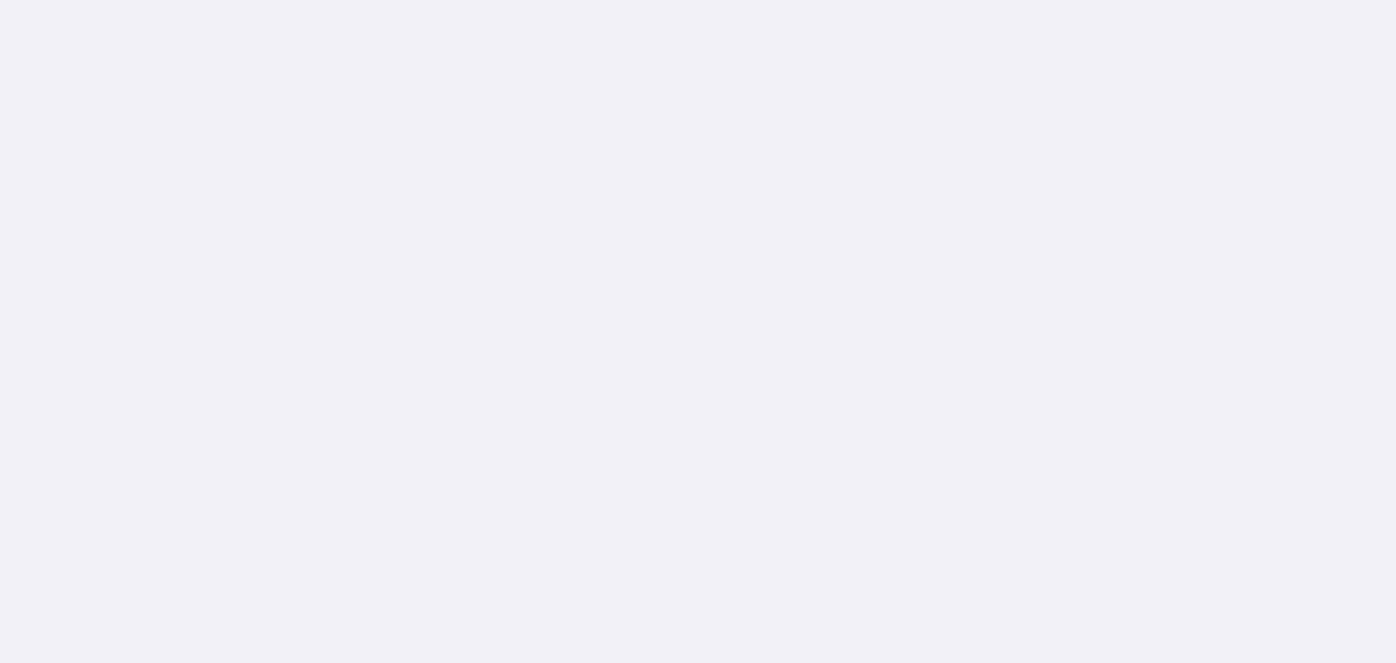 scroll, scrollTop: 0, scrollLeft: 0, axis: both 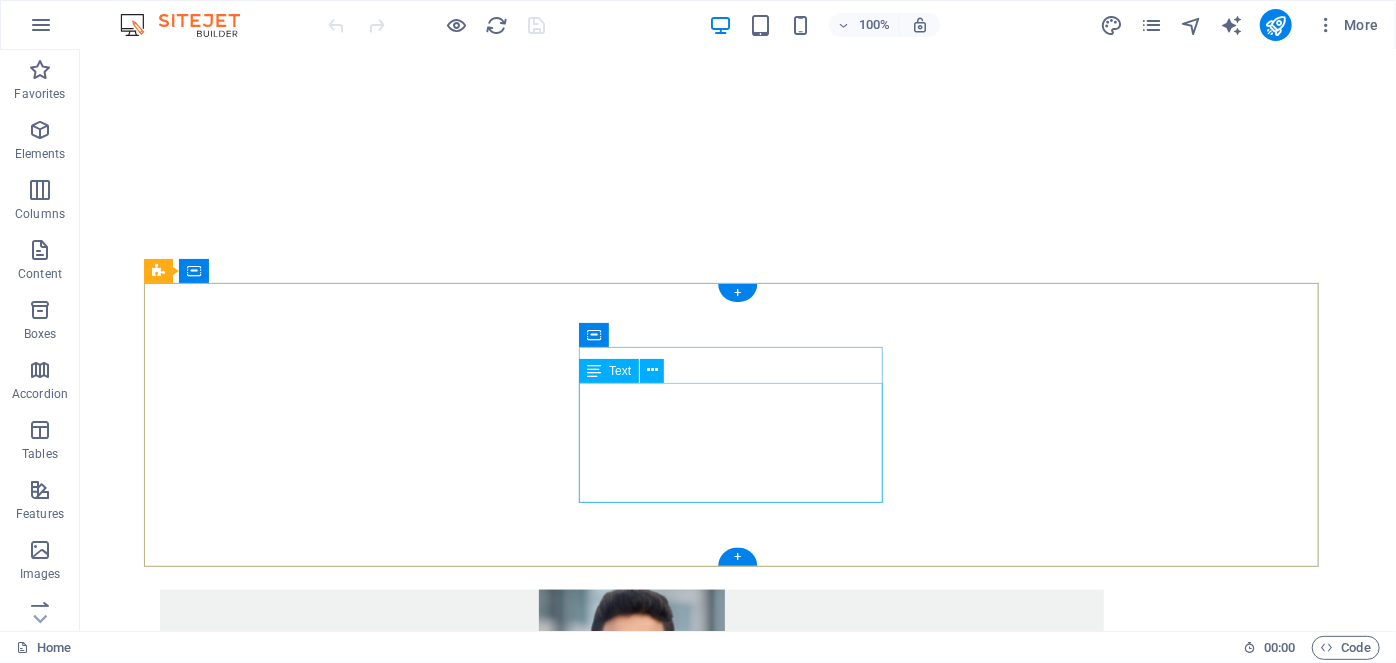 click on "Facebook Instagram Threads Facebook Page Youtube" at bounding box center (631, 3022) 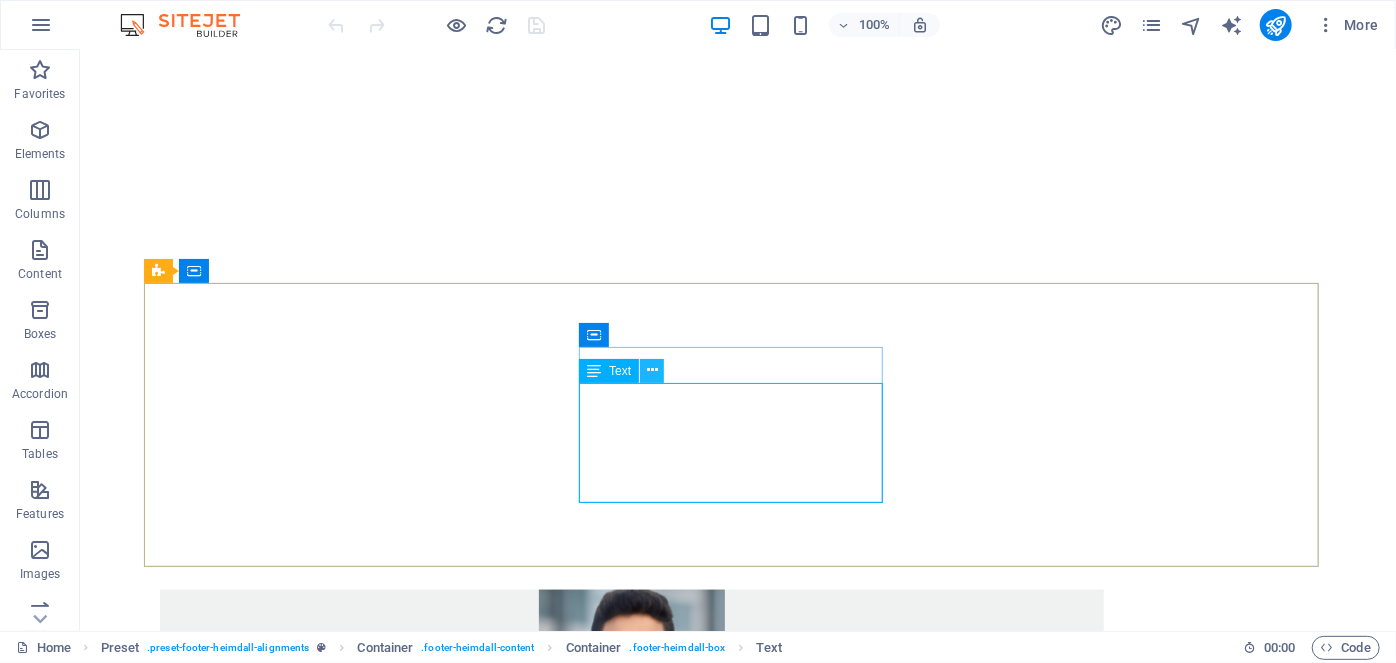 click at bounding box center (652, 370) 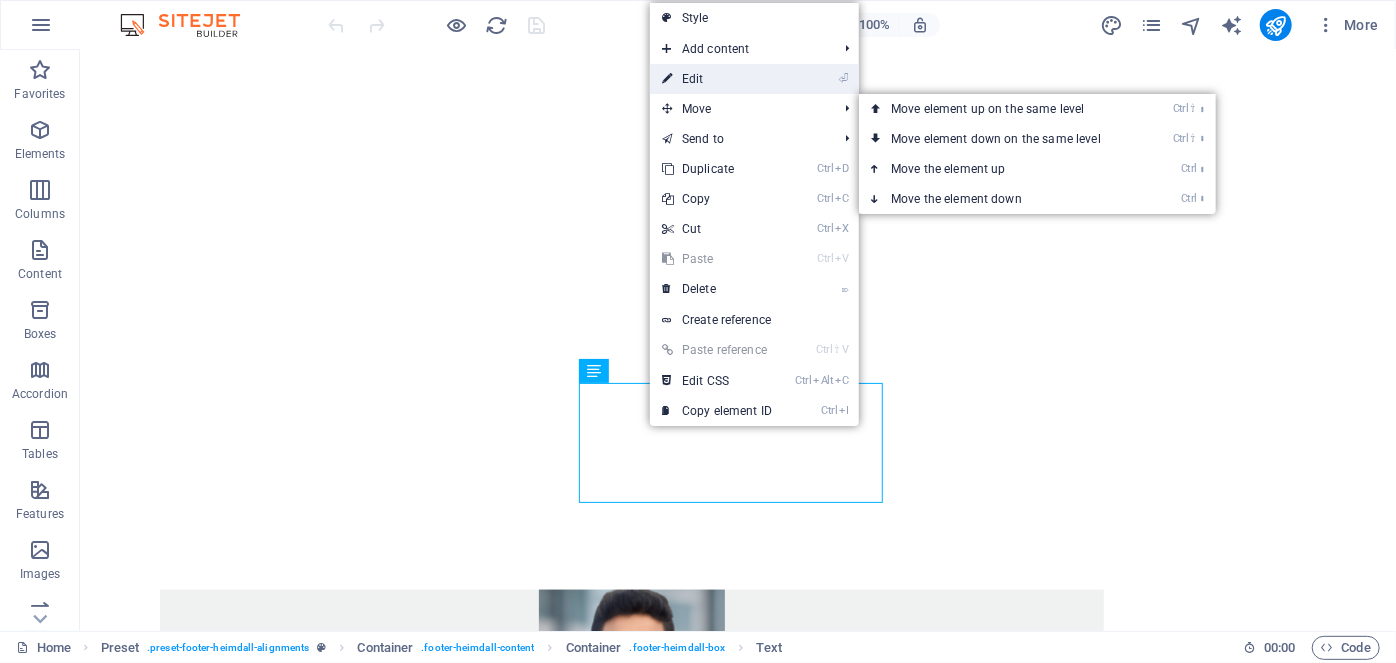 click on "⏎  Edit" at bounding box center (717, 79) 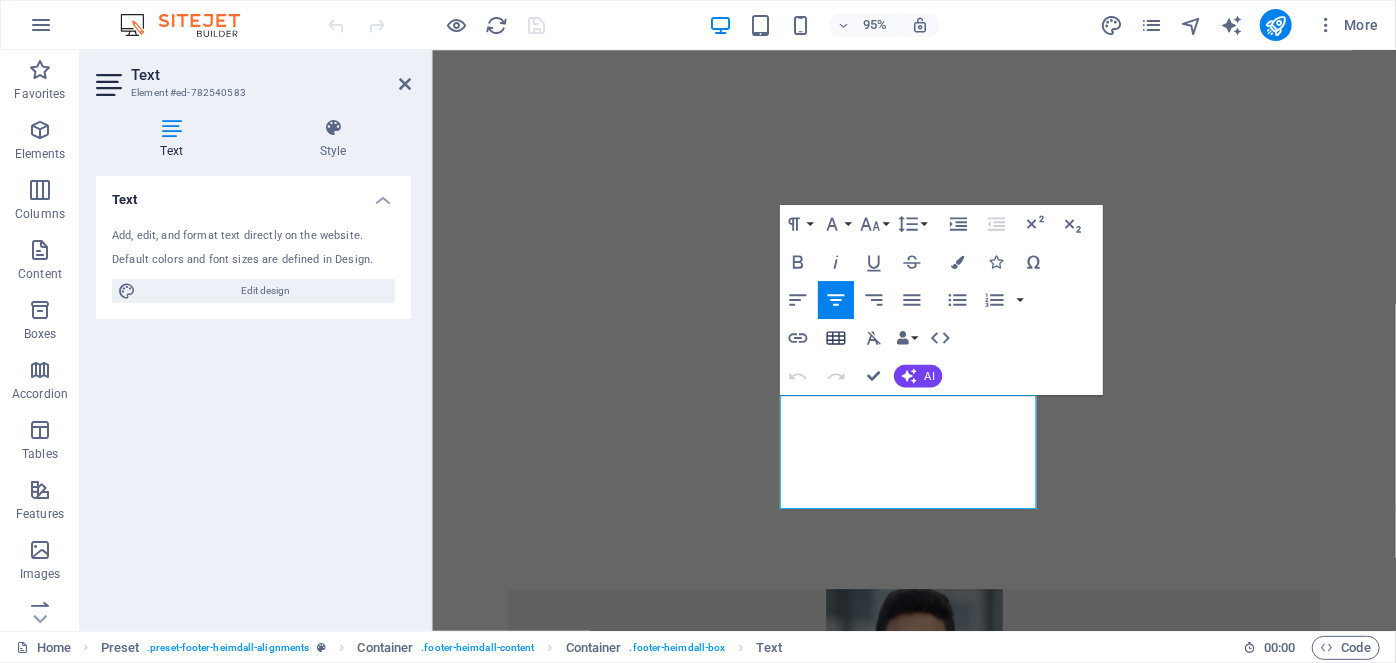 scroll, scrollTop: 1079, scrollLeft: 0, axis: vertical 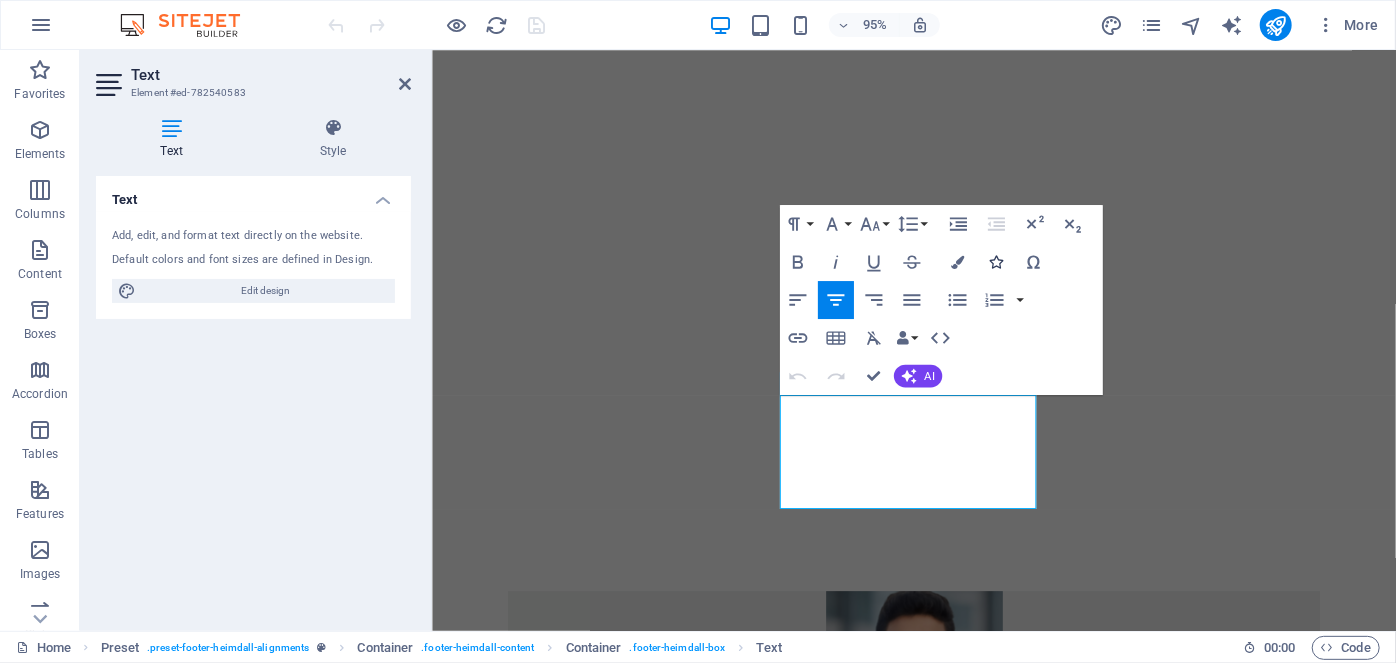 click at bounding box center [995, 262] 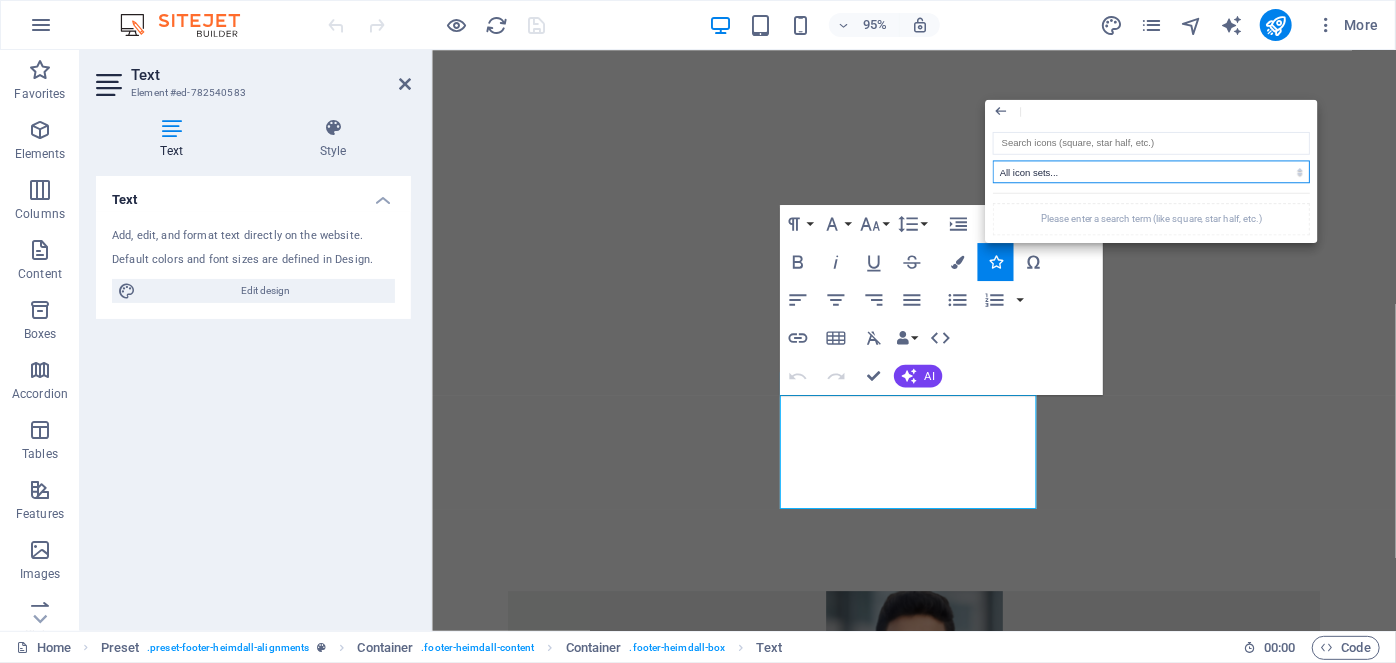 click on "All icon sets... IcoFont Ionicons FontAwesome Brands FontAwesome Duotone FontAwesome Solid FontAwesome Regular FontAwesome Light FontAwesome Thin FontAwesome Sharp Solid FontAwesome Sharp Regular FontAwesome Sharp Light FontAwesome Sharp Thin" at bounding box center (1151, 172) 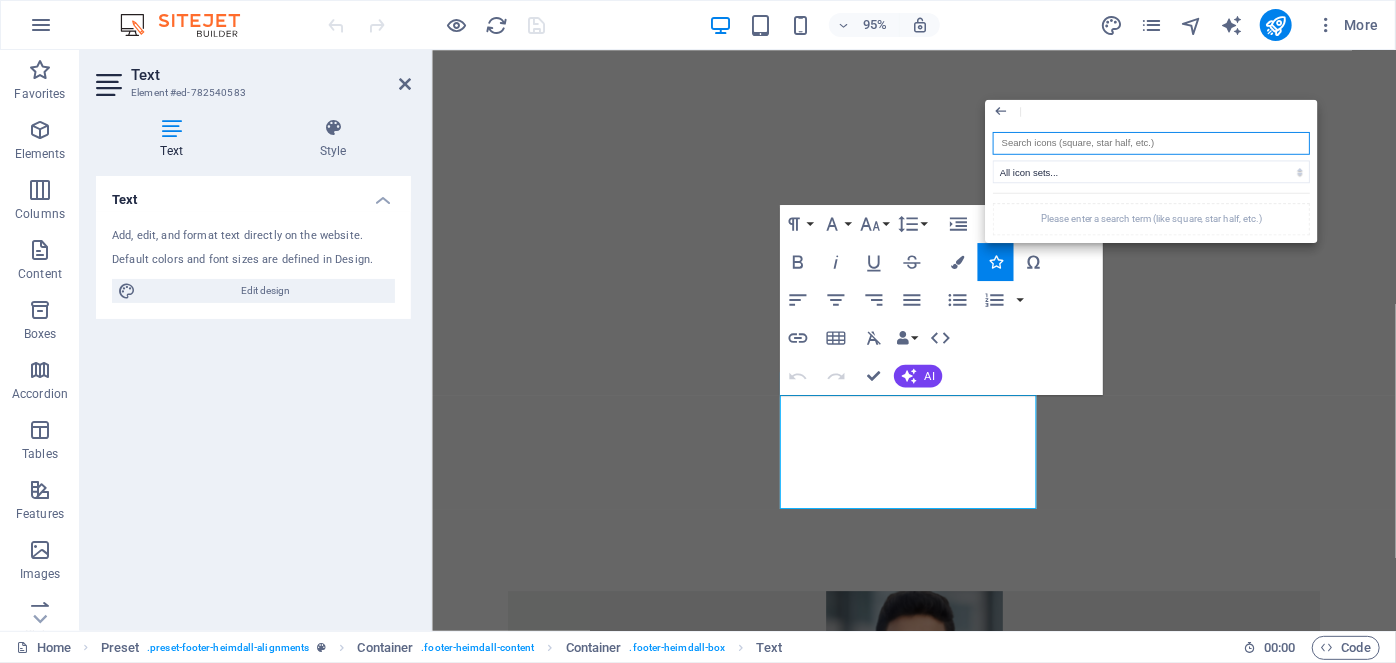 click at bounding box center (1151, 143) 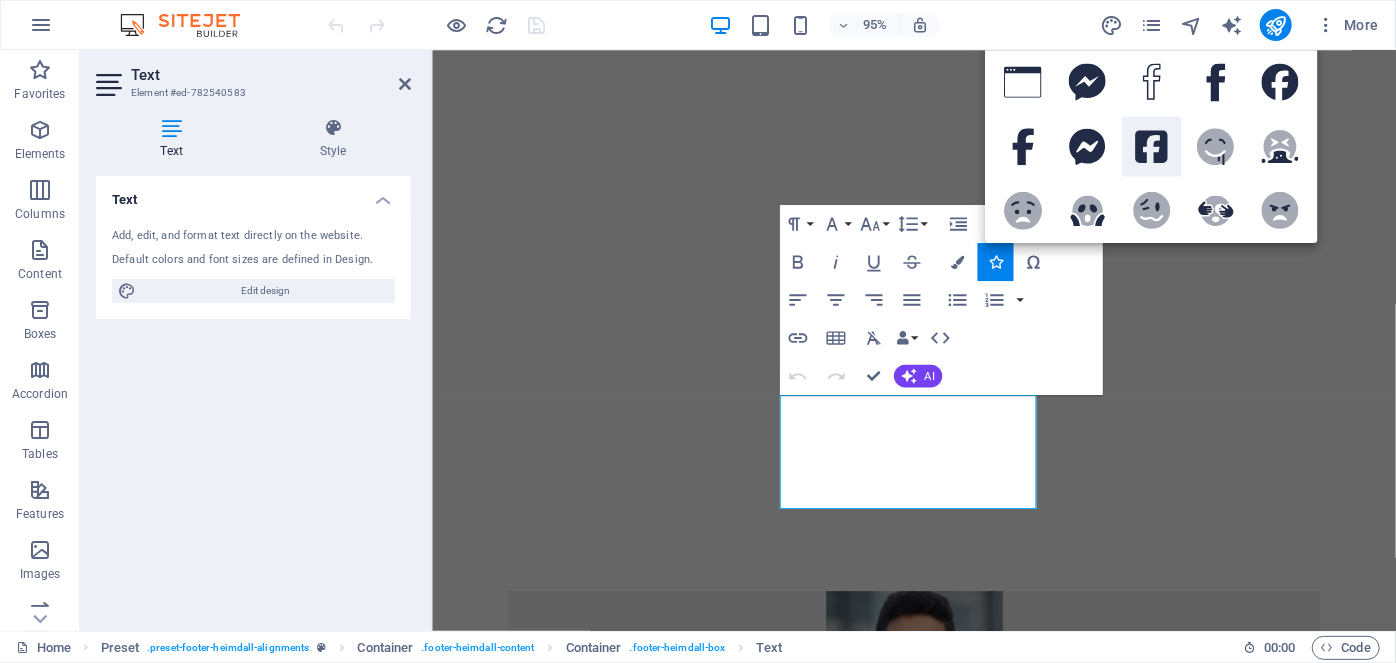 click 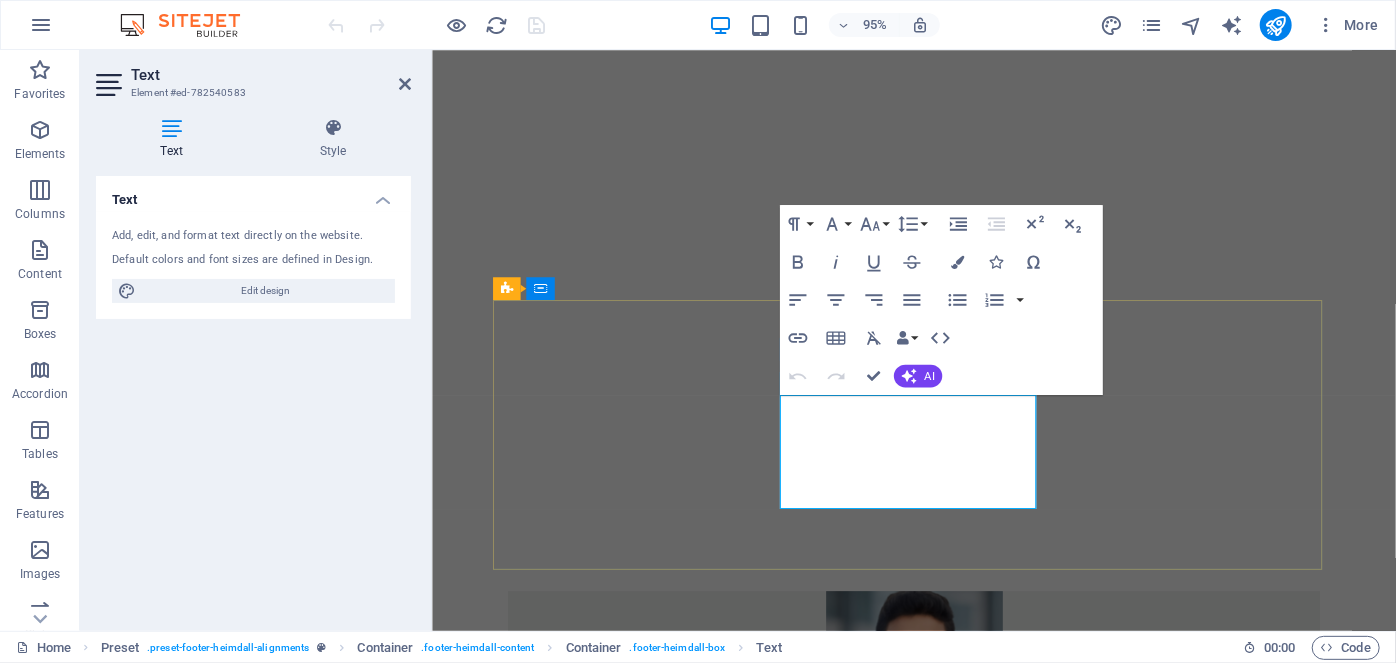 click on "Instagram" at bounding box center [938, 4037] 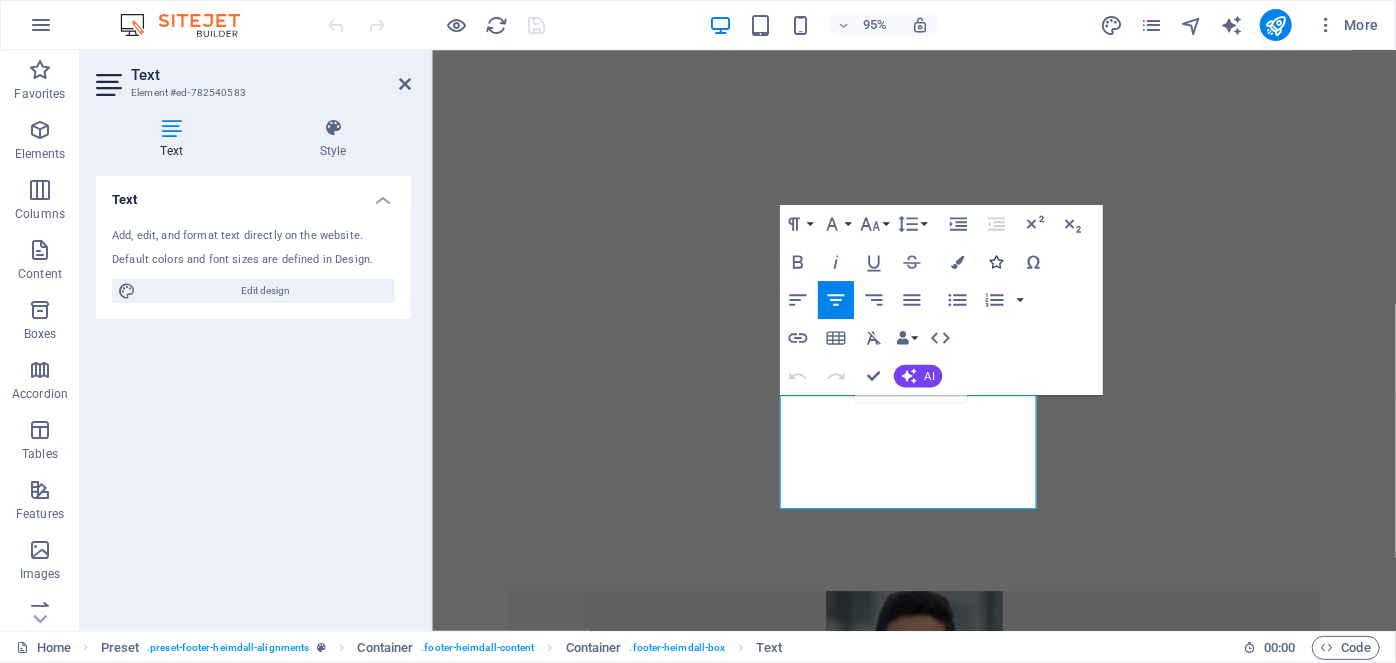 click at bounding box center [995, 262] 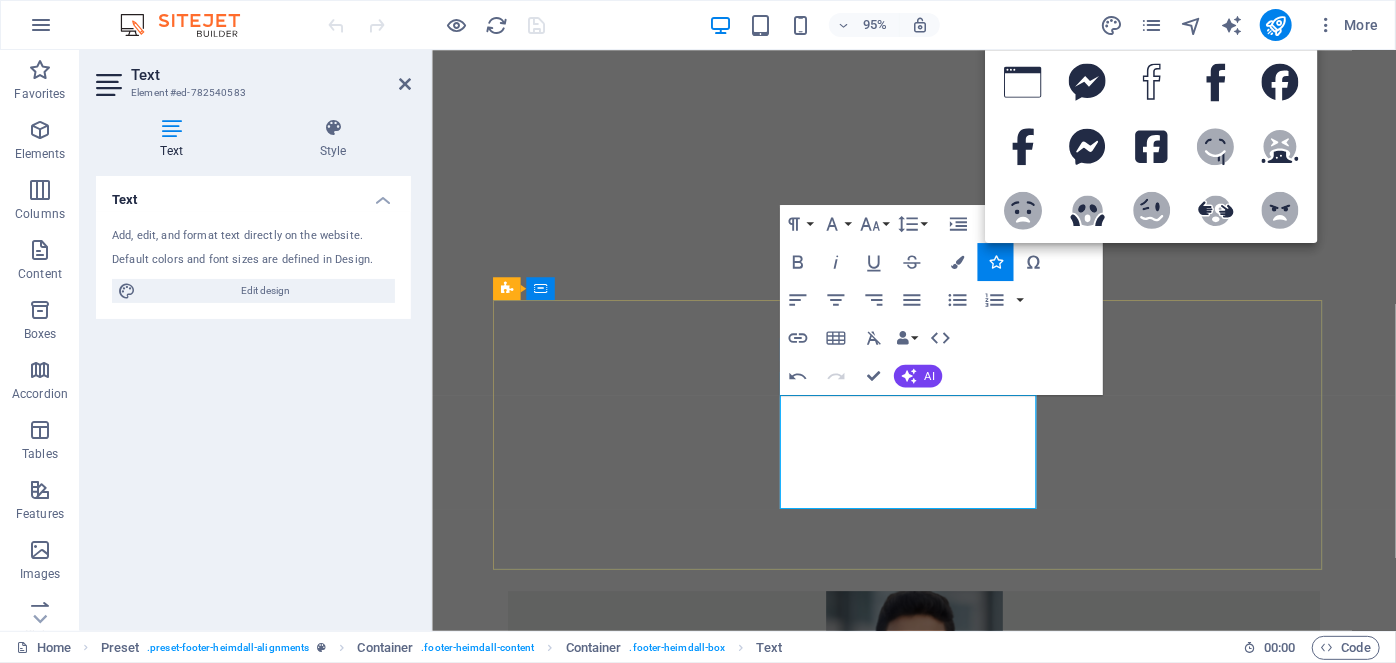 click 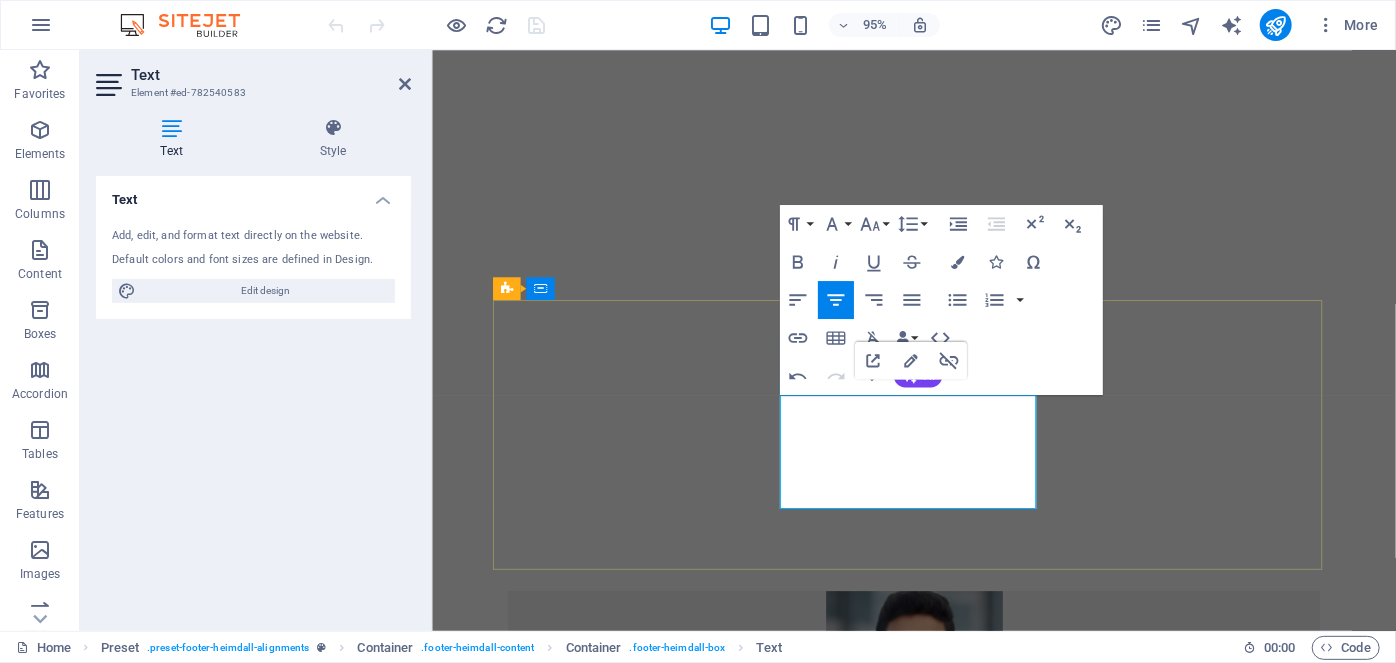 click 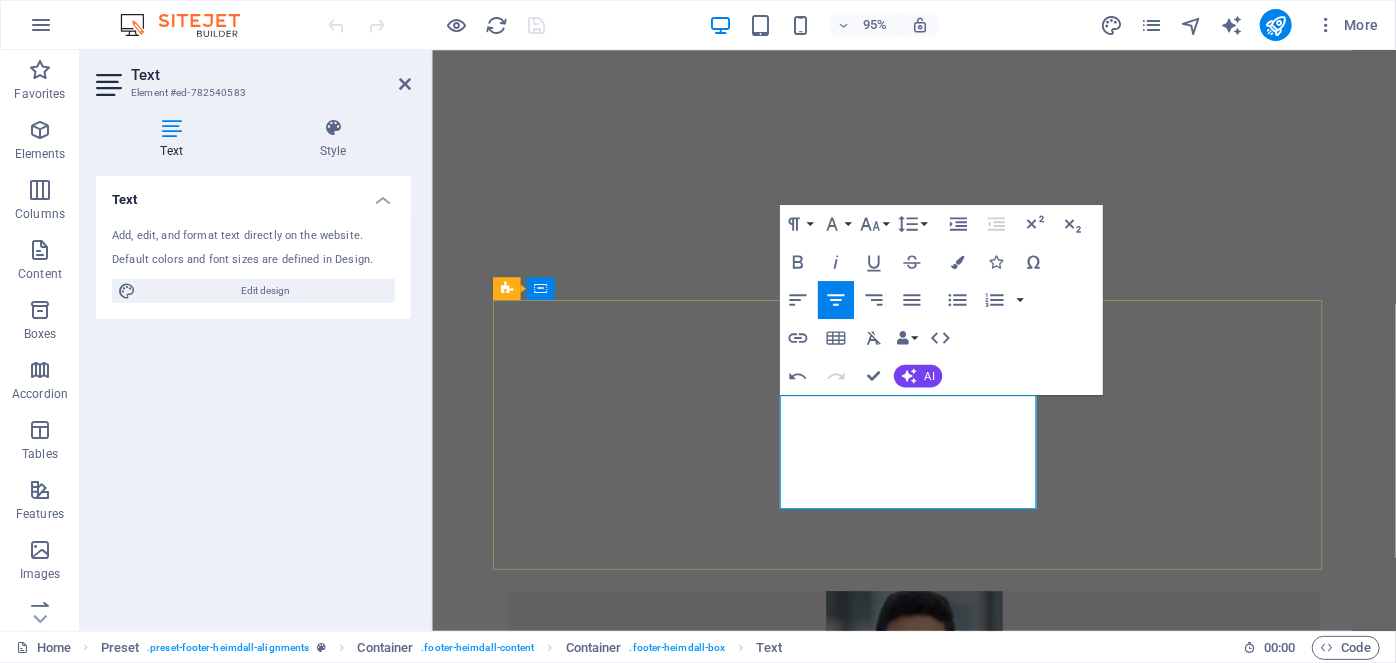 click on "Instagram" at bounding box center (938, 4037) 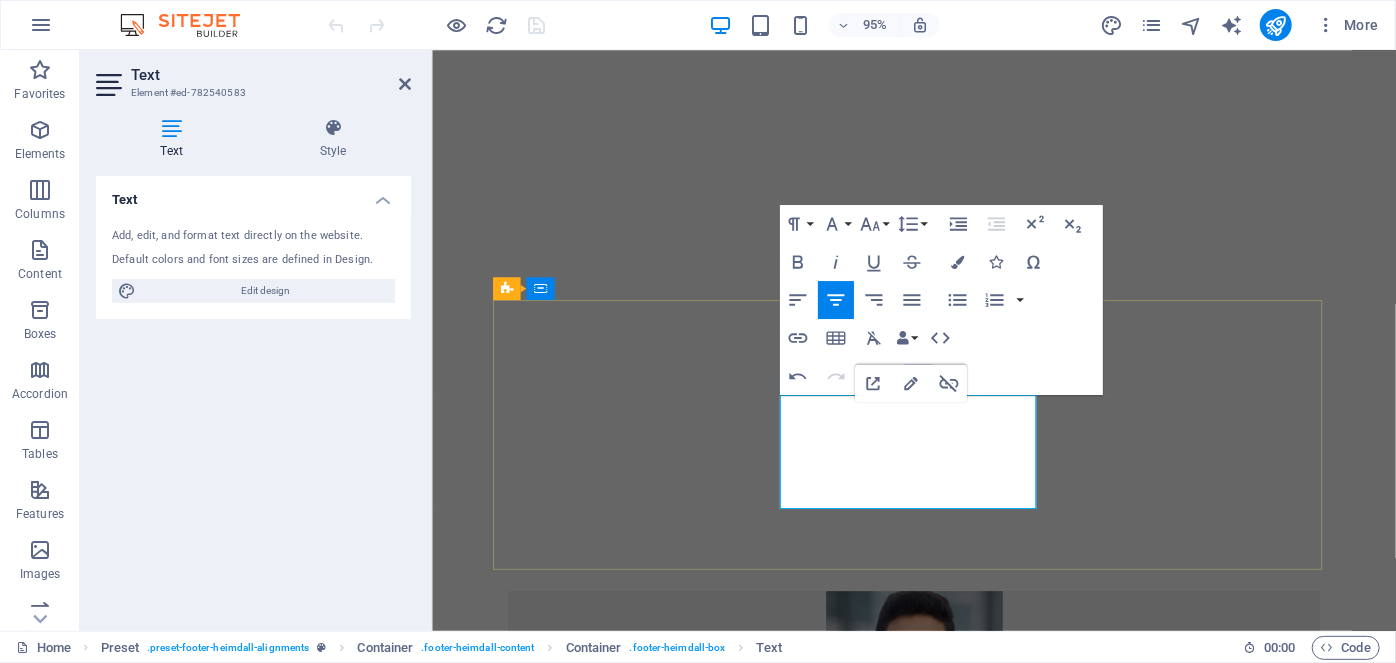 click on "Instagram" at bounding box center (938, 4037) 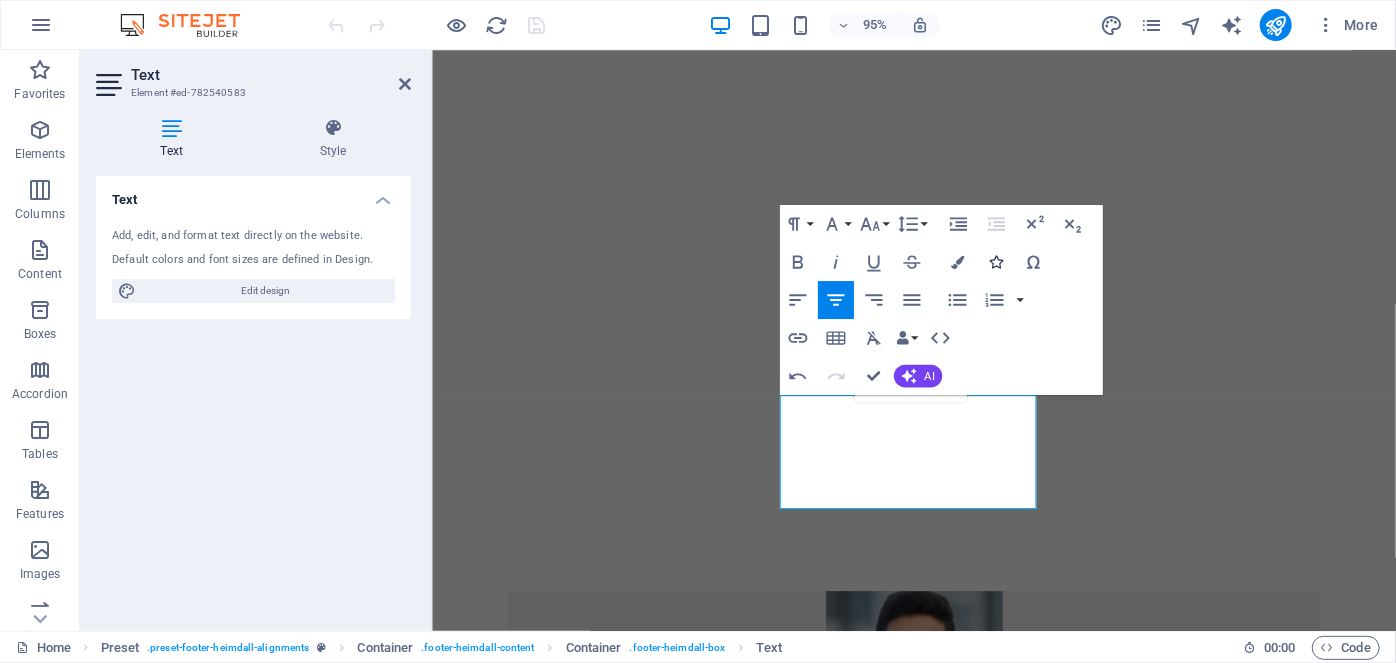 click at bounding box center [995, 262] 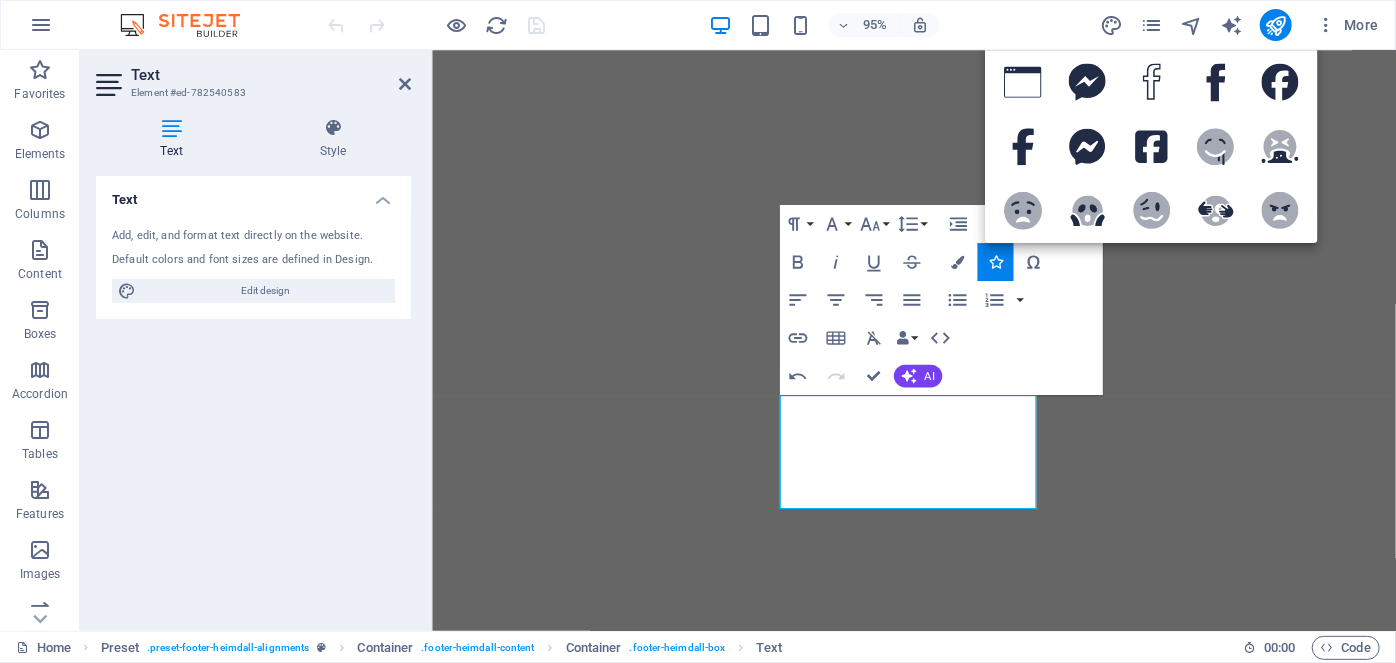 scroll, scrollTop: 715, scrollLeft: 0, axis: vertical 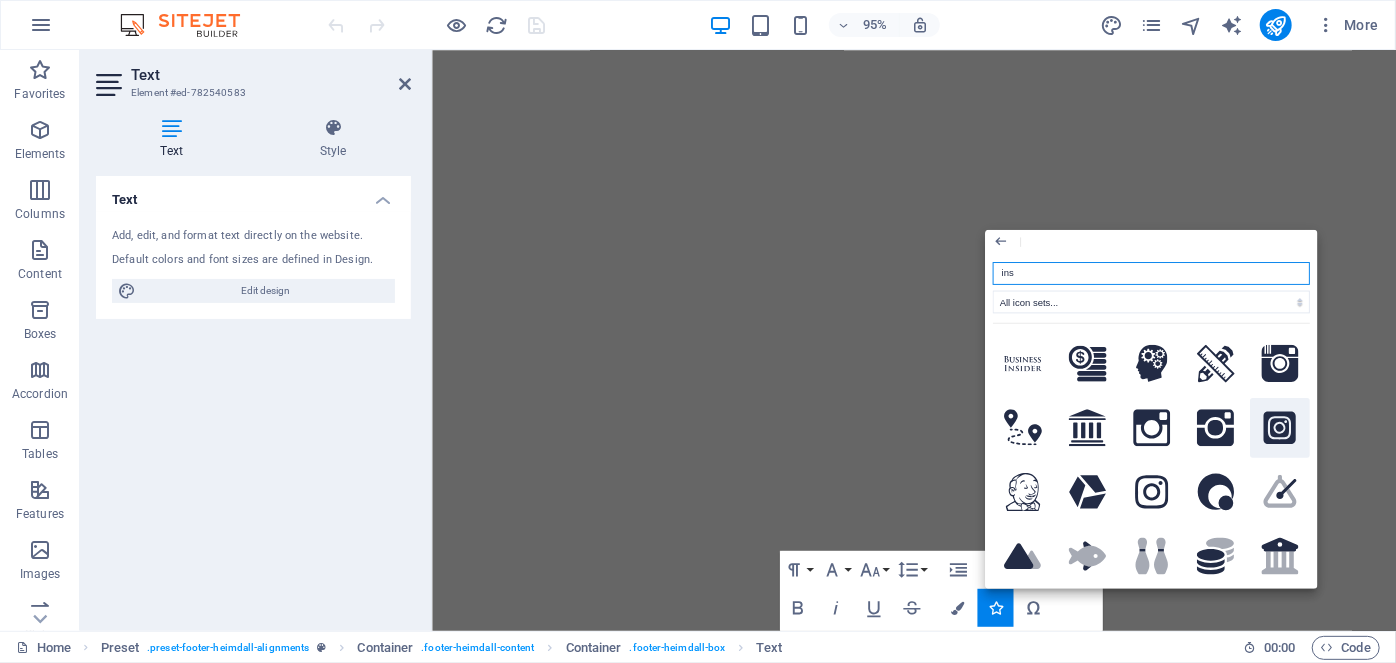 click 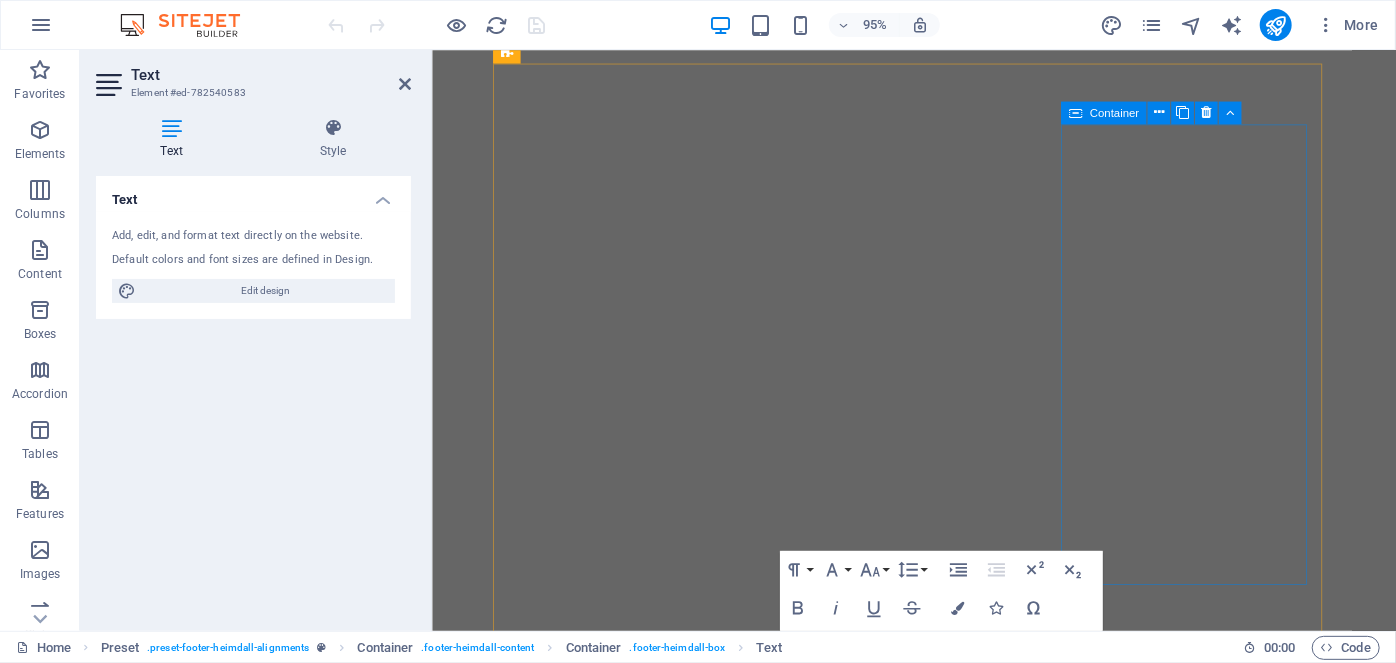 scroll, scrollTop: 988, scrollLeft: 0, axis: vertical 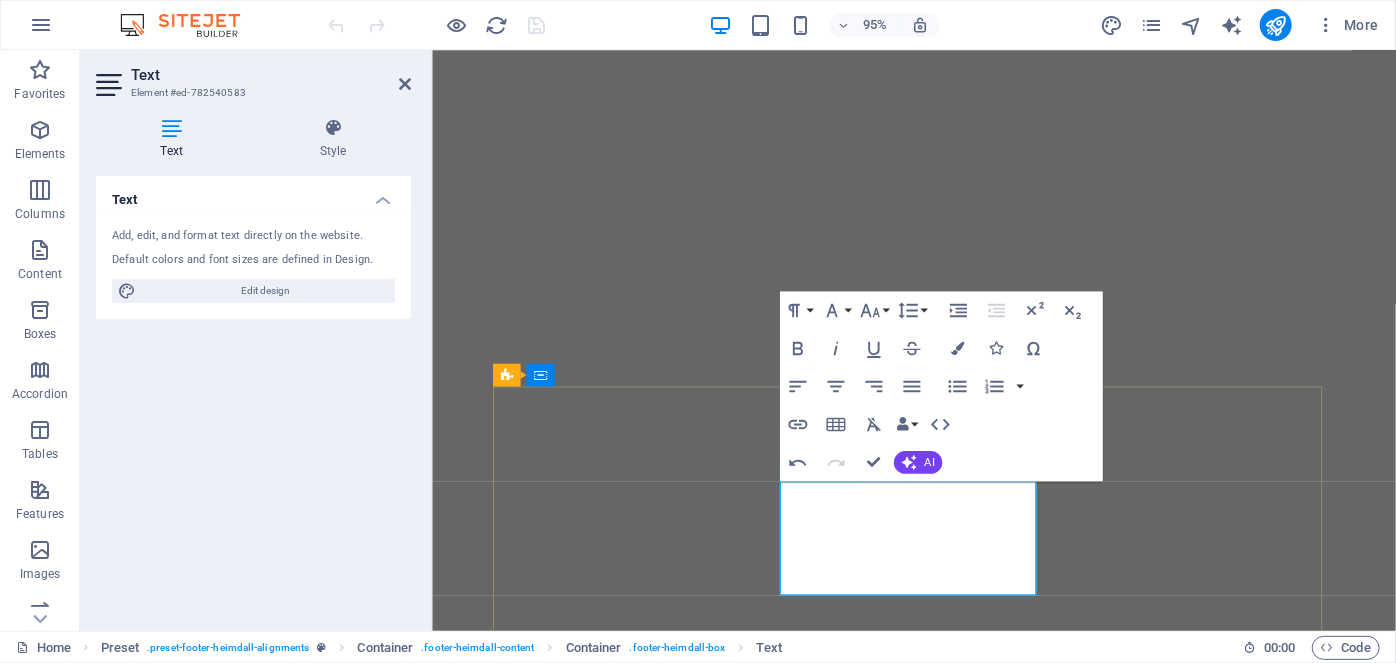 click at bounding box center (938, 4631) 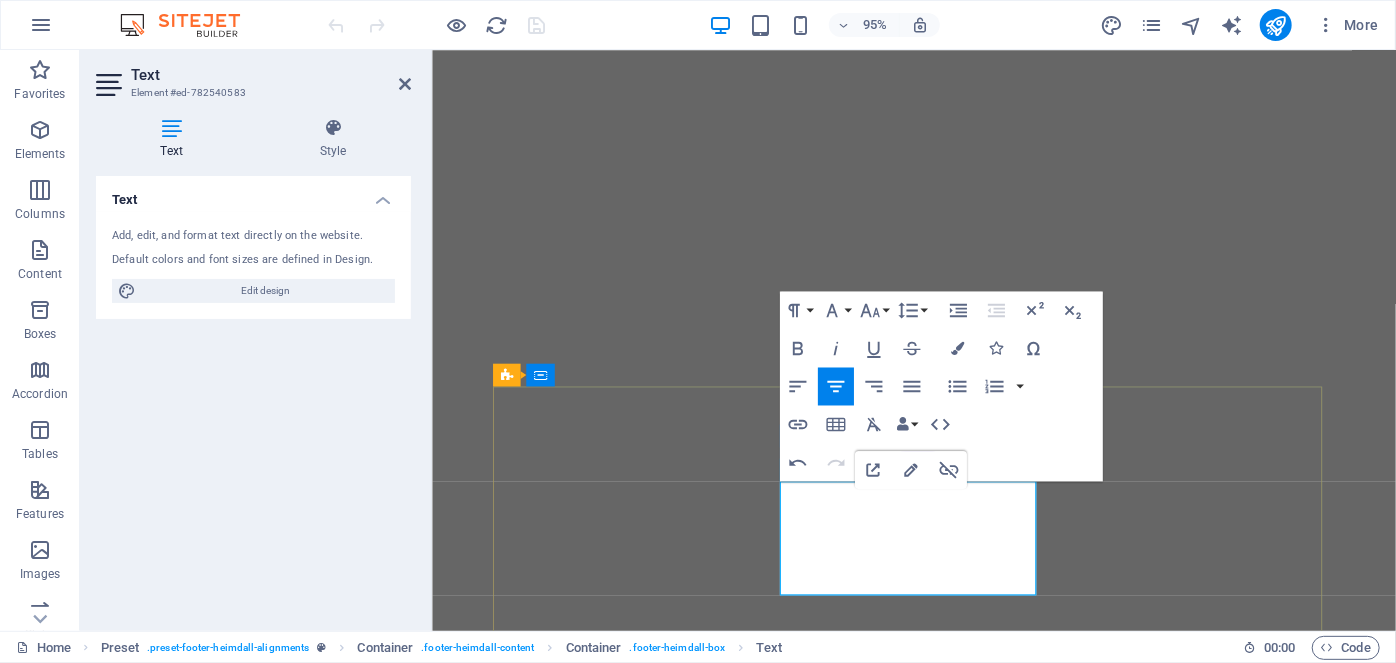 click on "Instagram" at bounding box center (938, 4631) 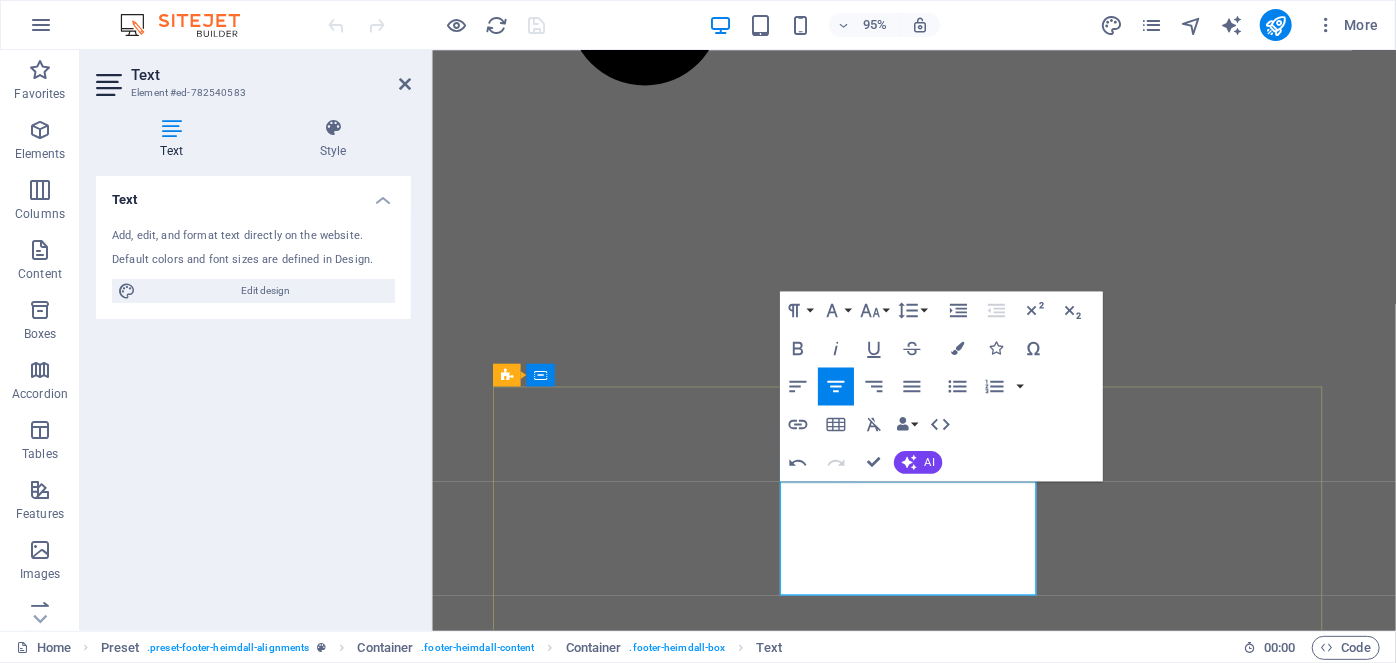 click on "Threads" at bounding box center (938, 5160) 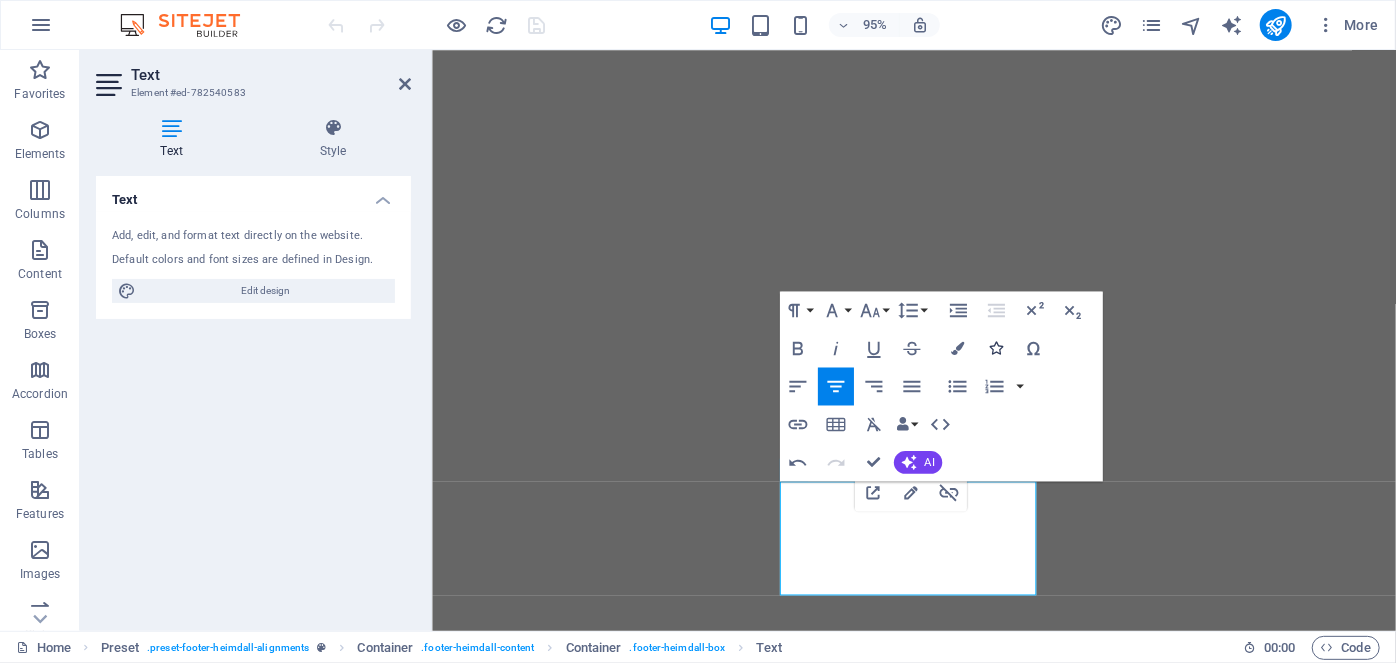click at bounding box center (995, 348) 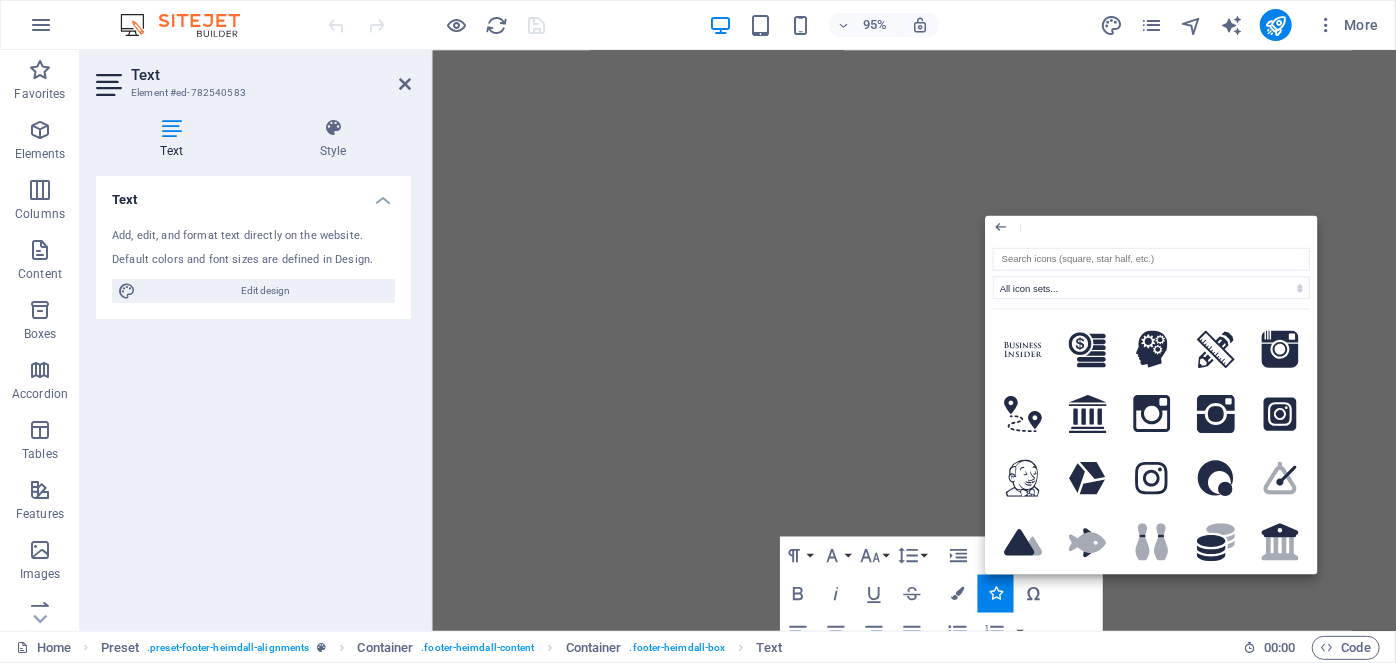 scroll, scrollTop: 715, scrollLeft: 0, axis: vertical 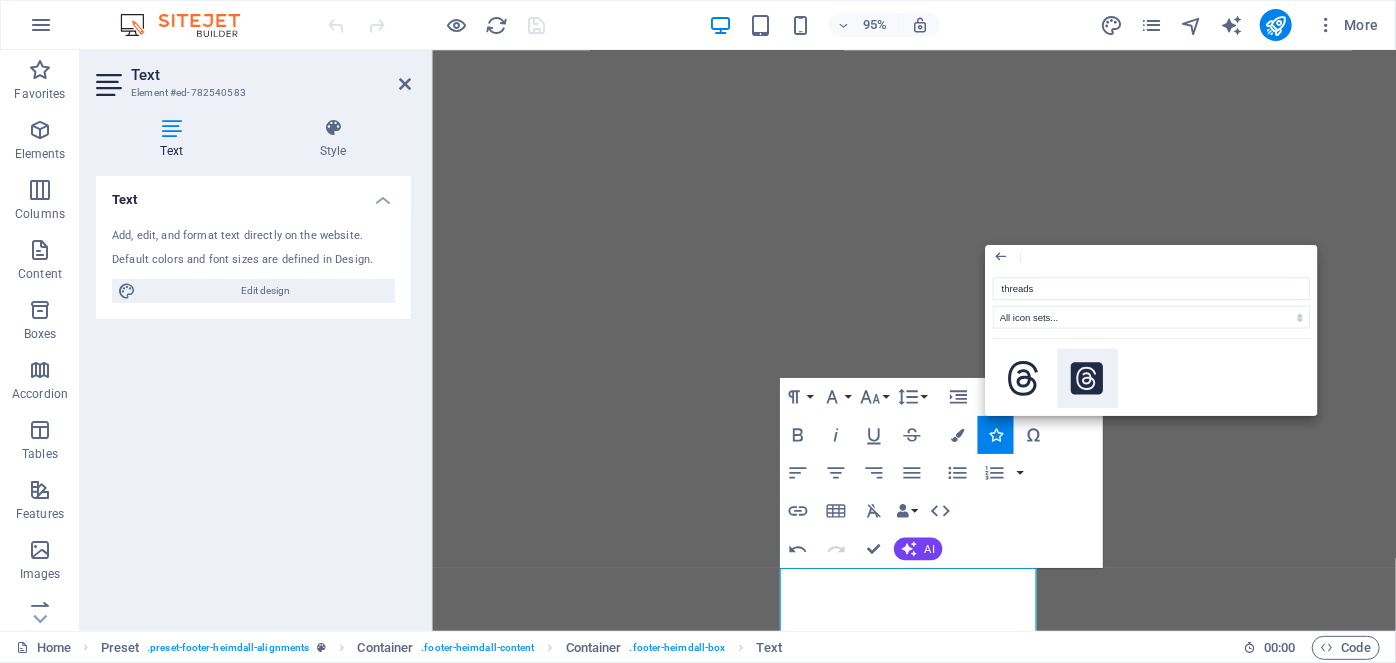 click 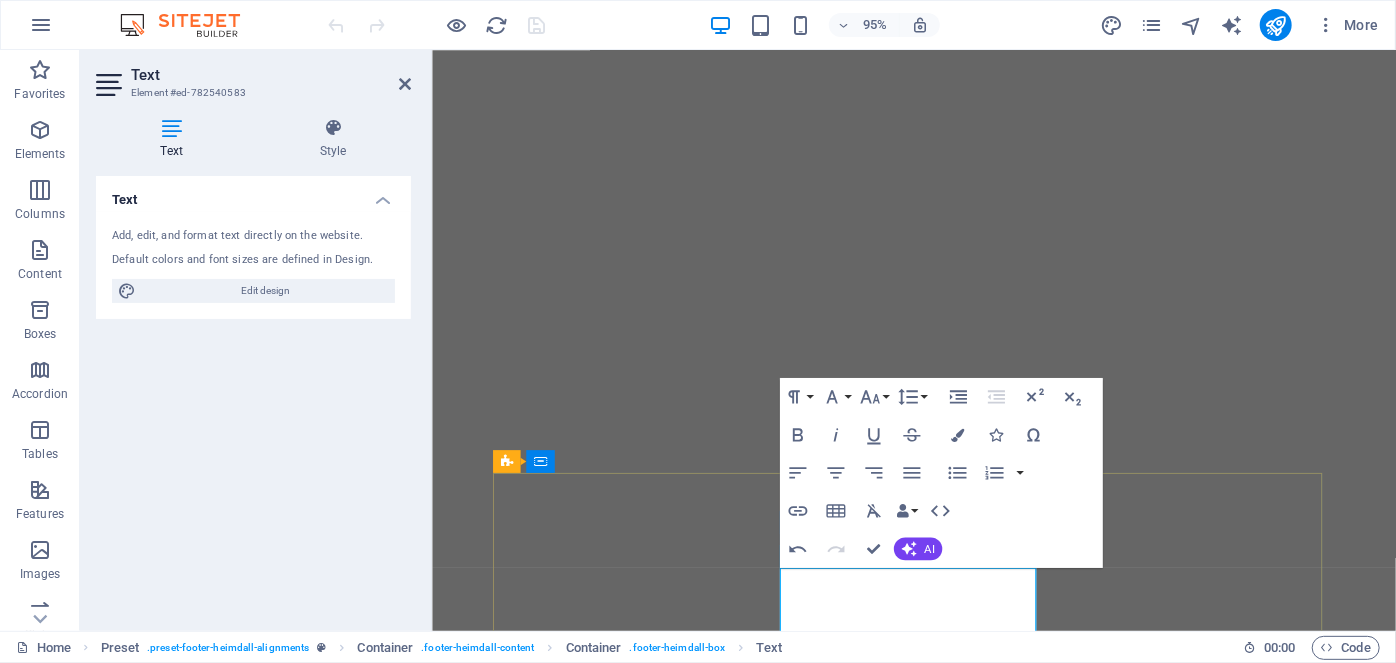 scroll, scrollTop: 988, scrollLeft: 0, axis: vertical 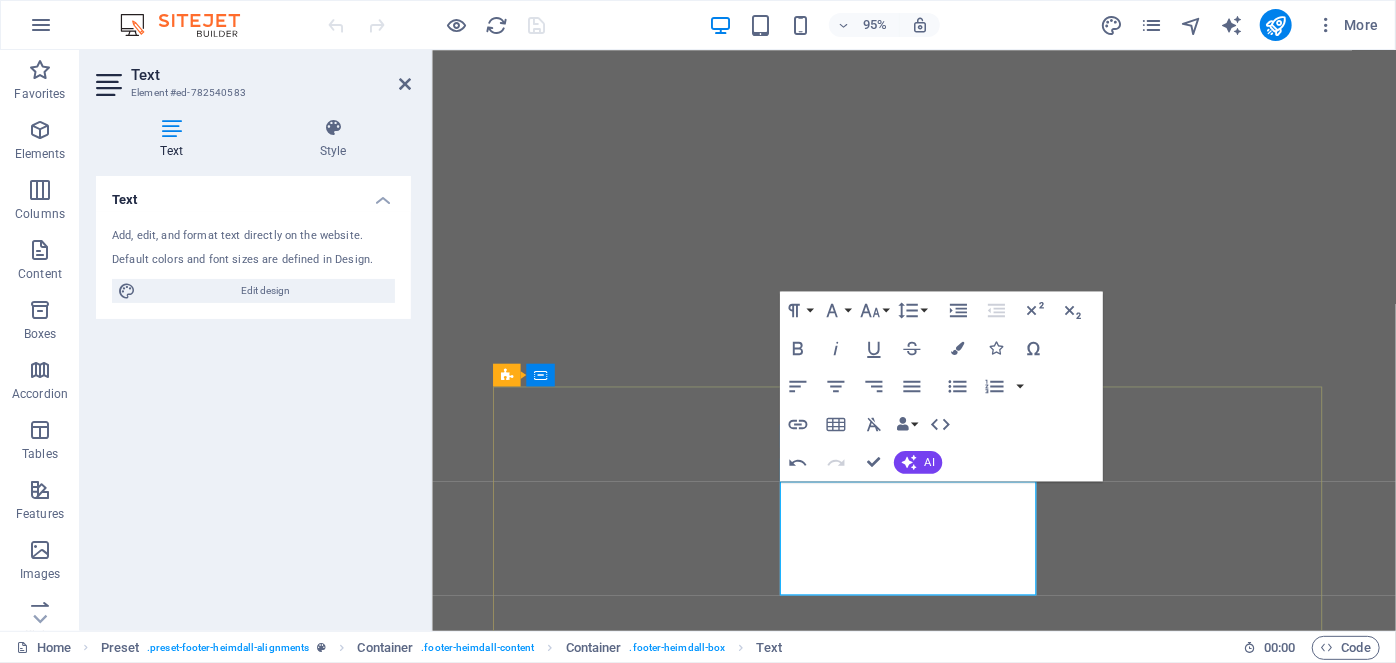 click 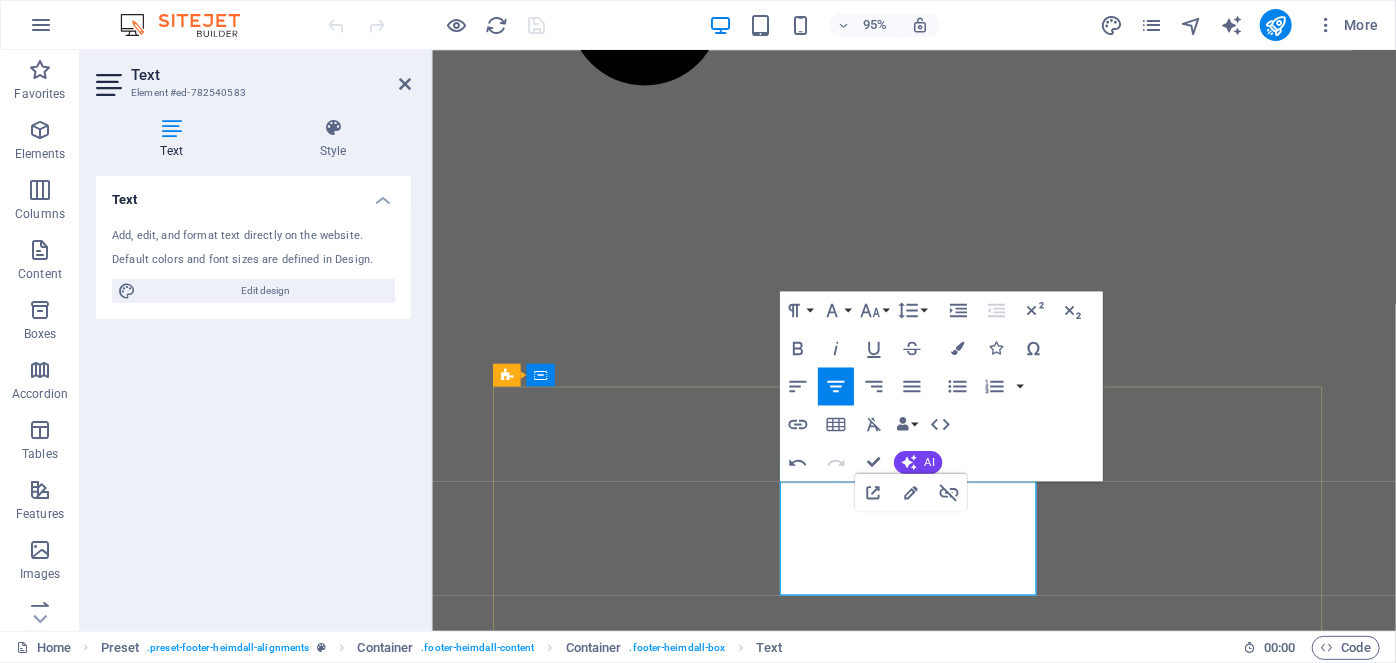 click on "Threads" at bounding box center (938, 5663) 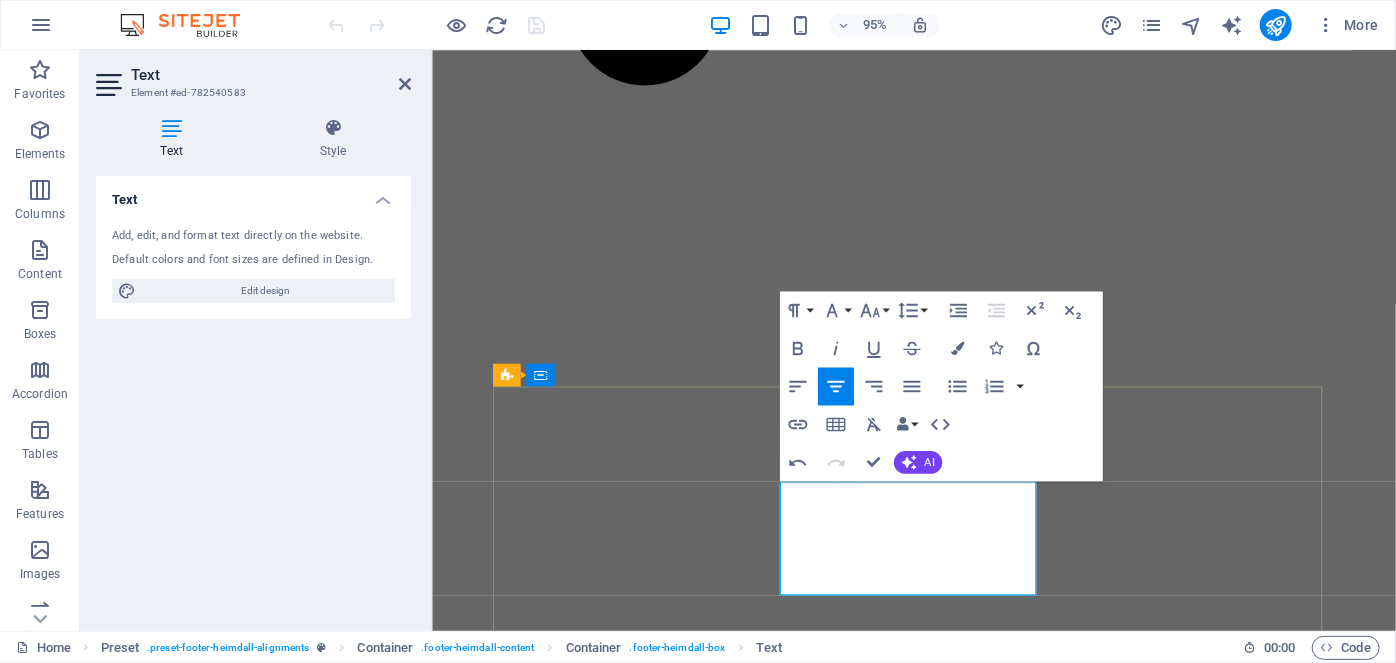 click on "Facebook Page" at bounding box center (938, 6192) 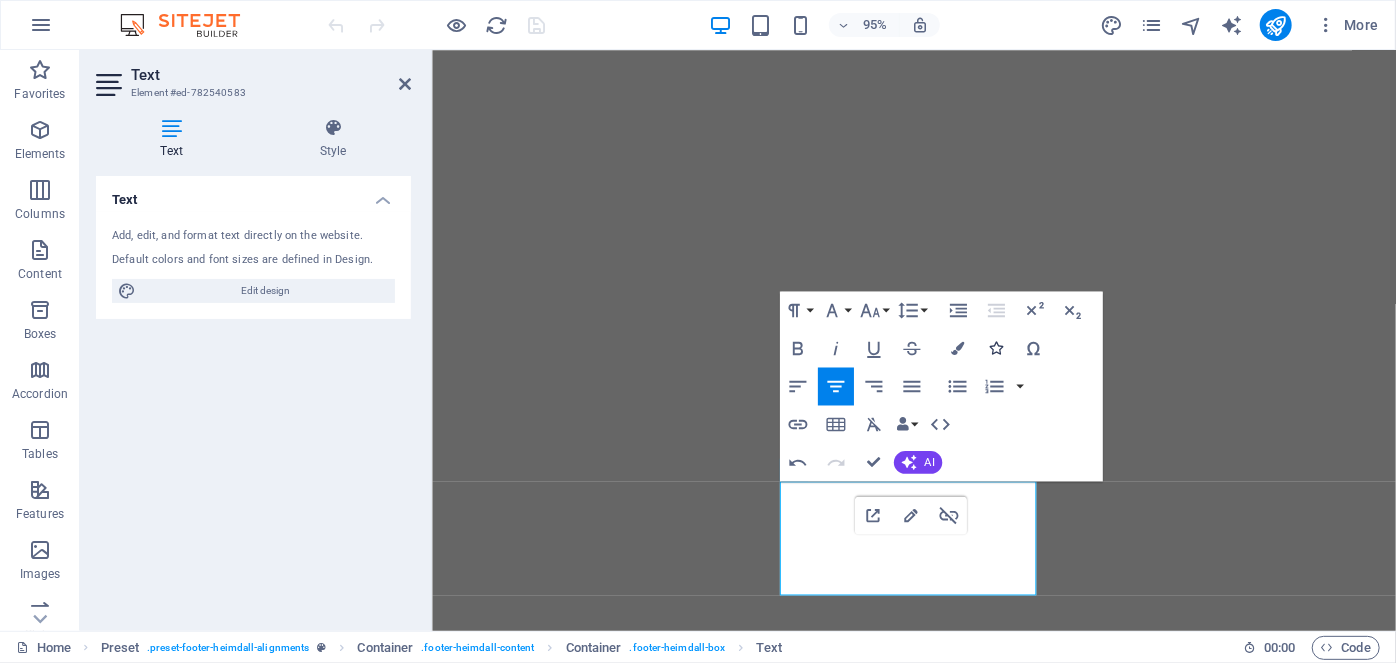 click at bounding box center (995, 348) 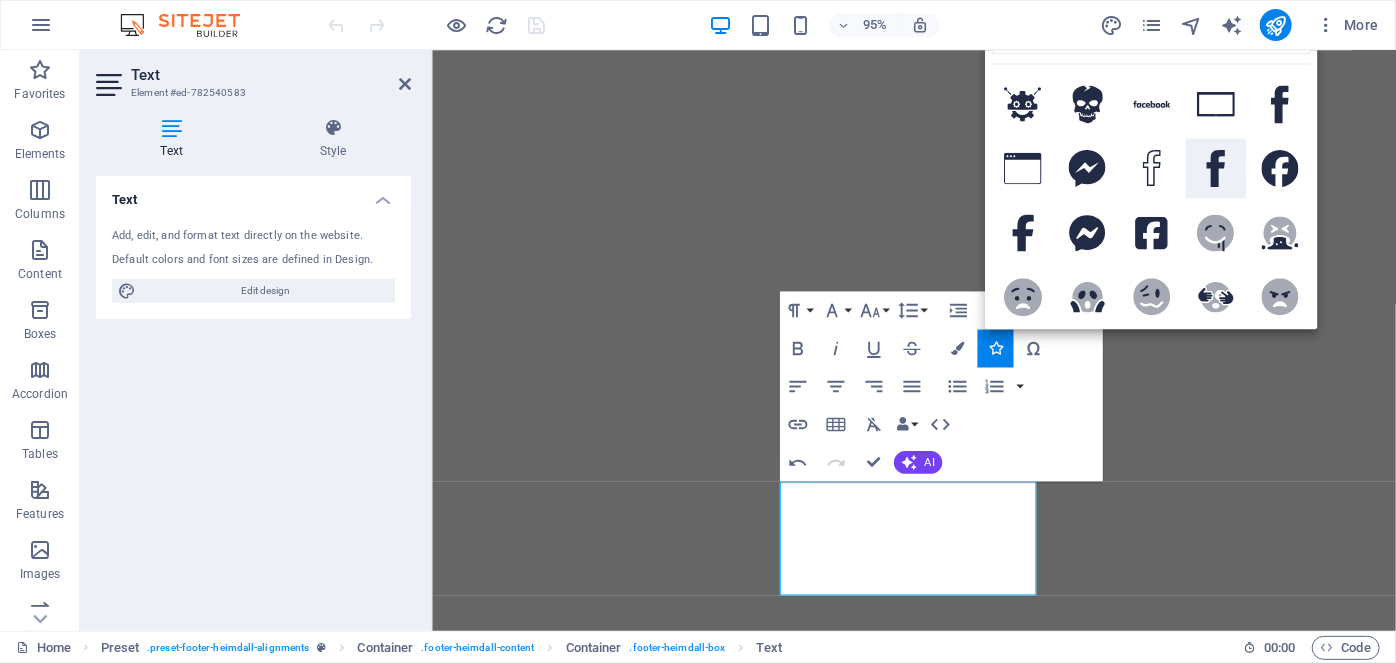 click 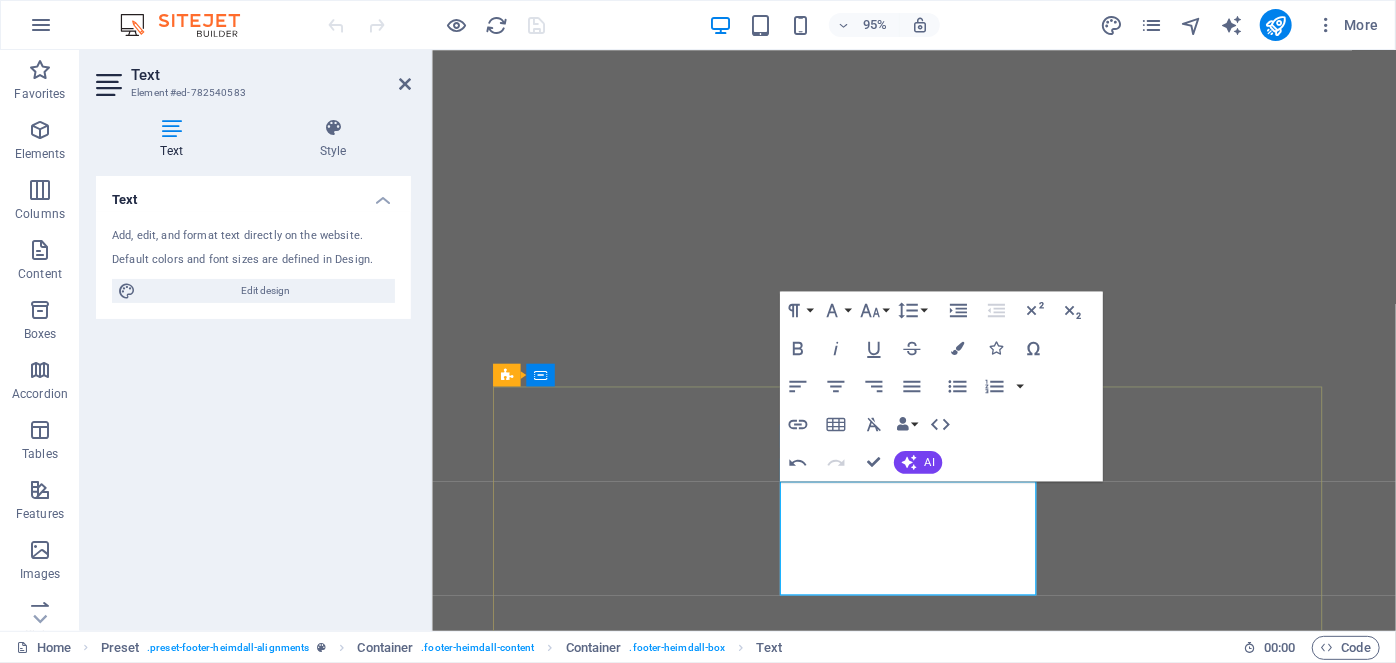 click 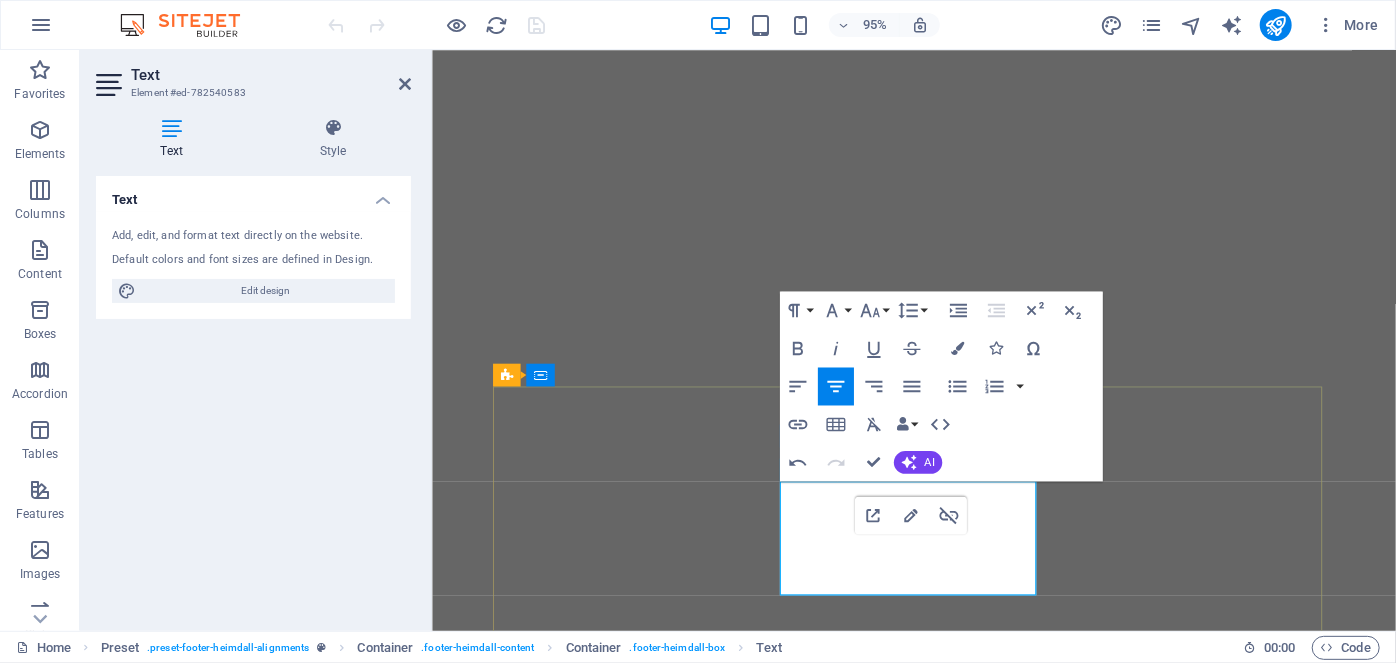 click on "Facebook Page" at bounding box center (938, 7062) 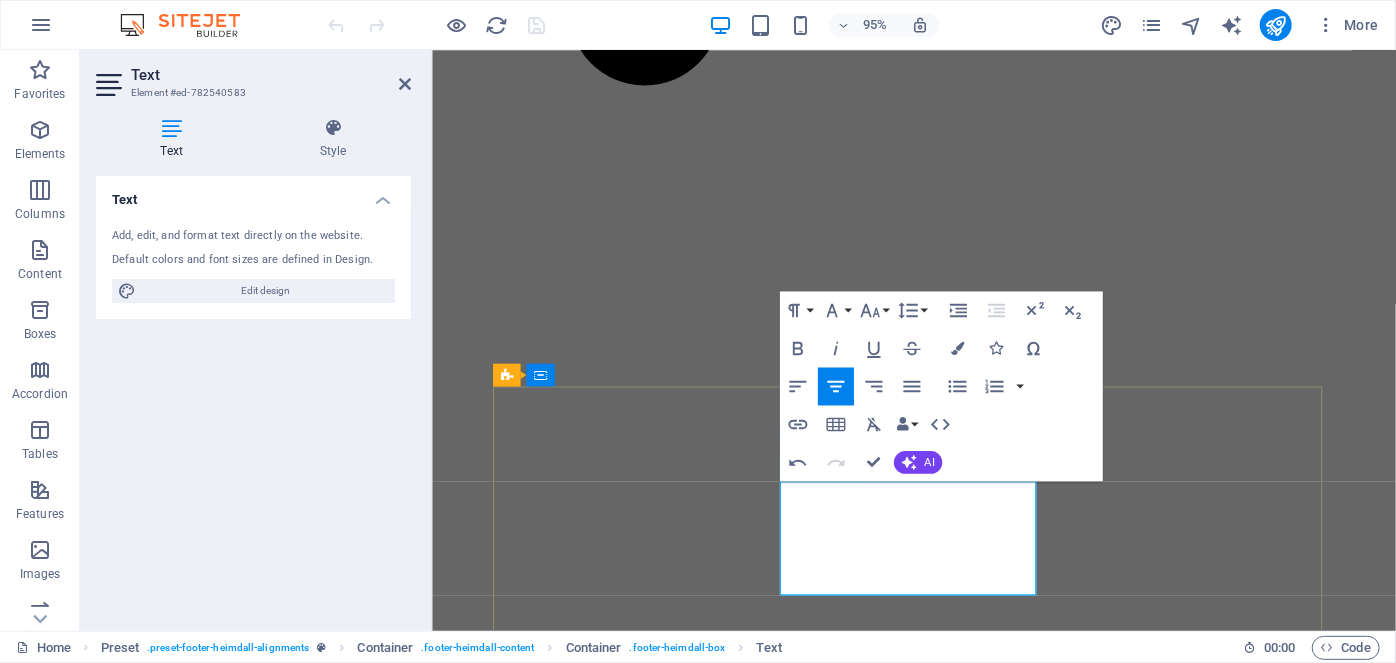 click on "Youtube" at bounding box center (938, 7957) 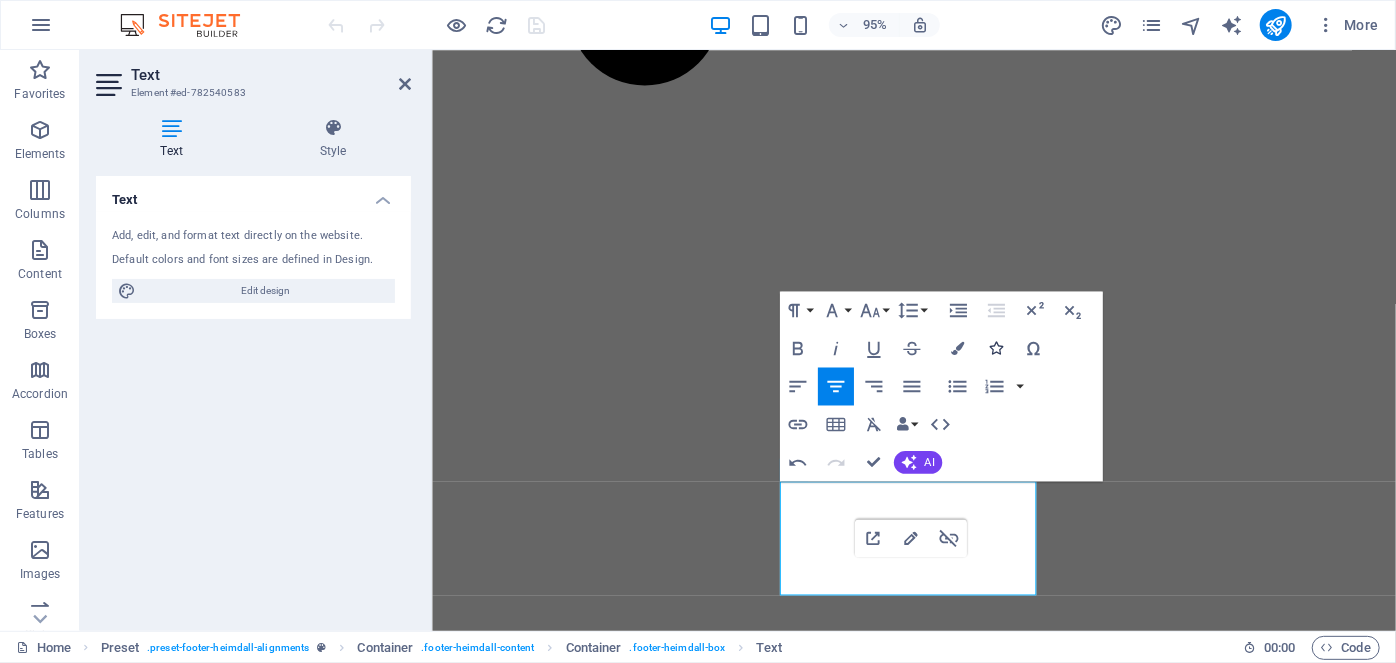 click at bounding box center (995, 348) 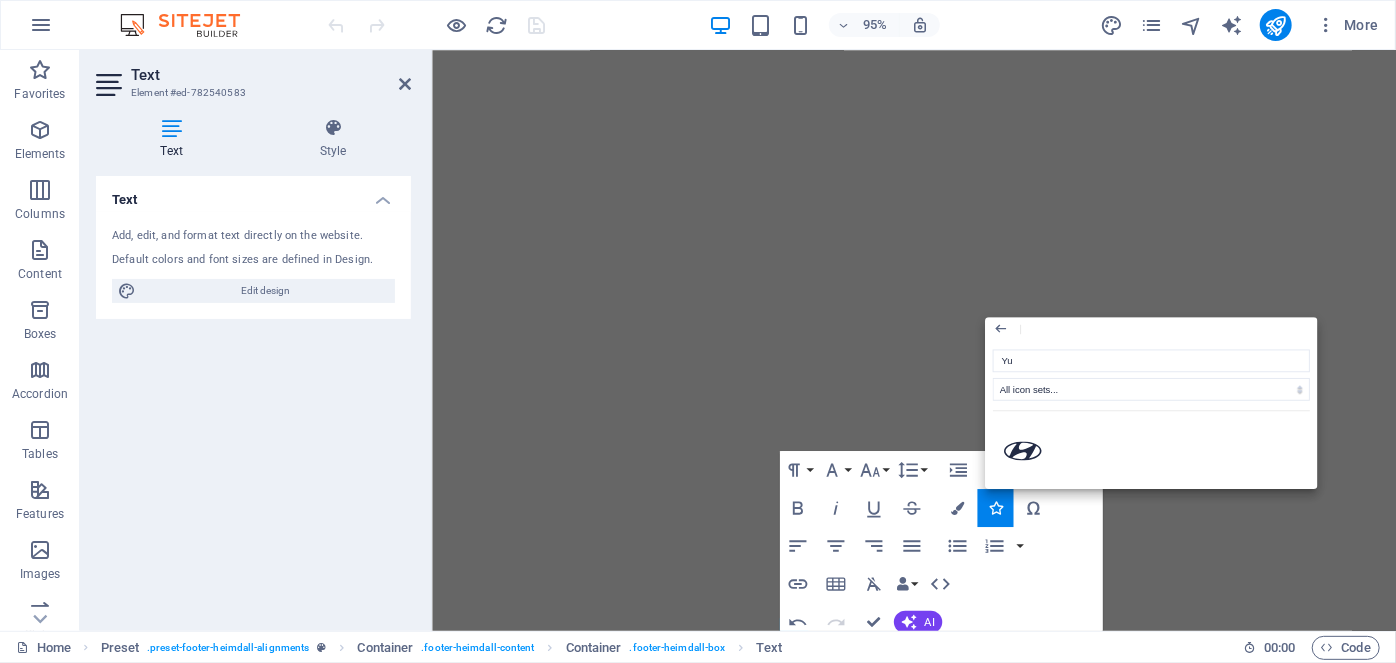 scroll, scrollTop: 806, scrollLeft: 0, axis: vertical 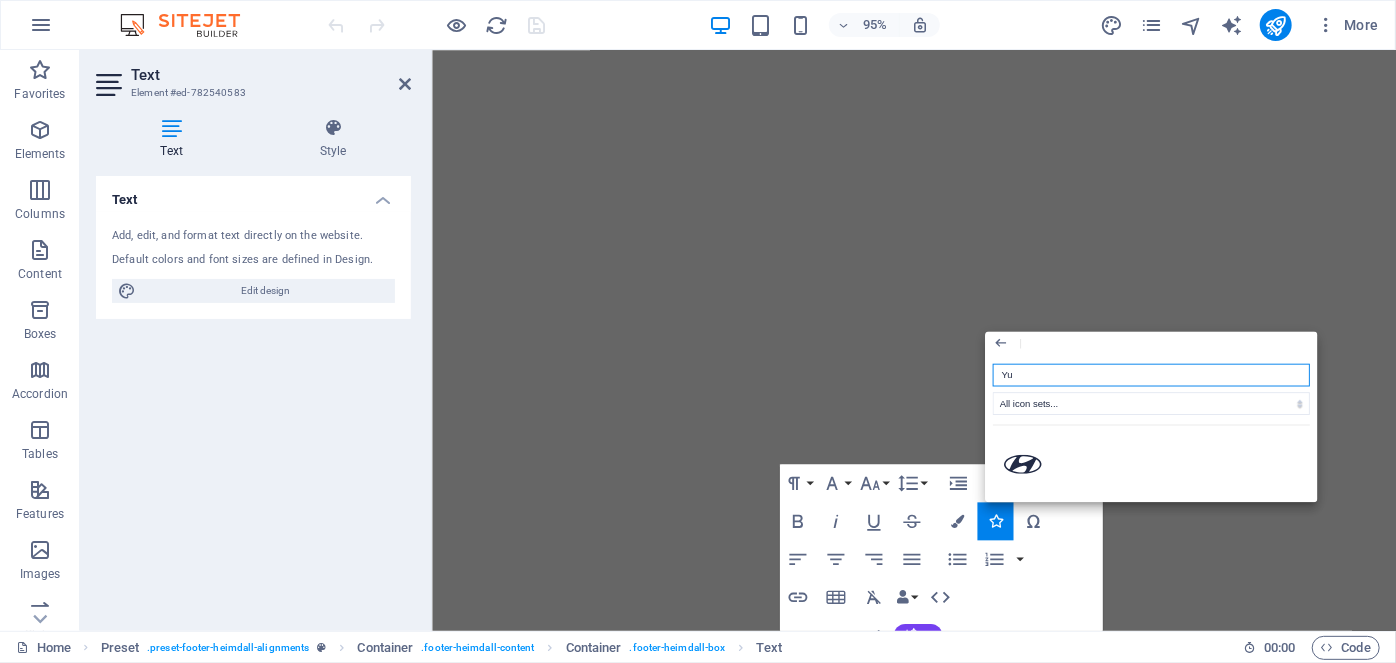 click on "Yu" at bounding box center (1151, 374) 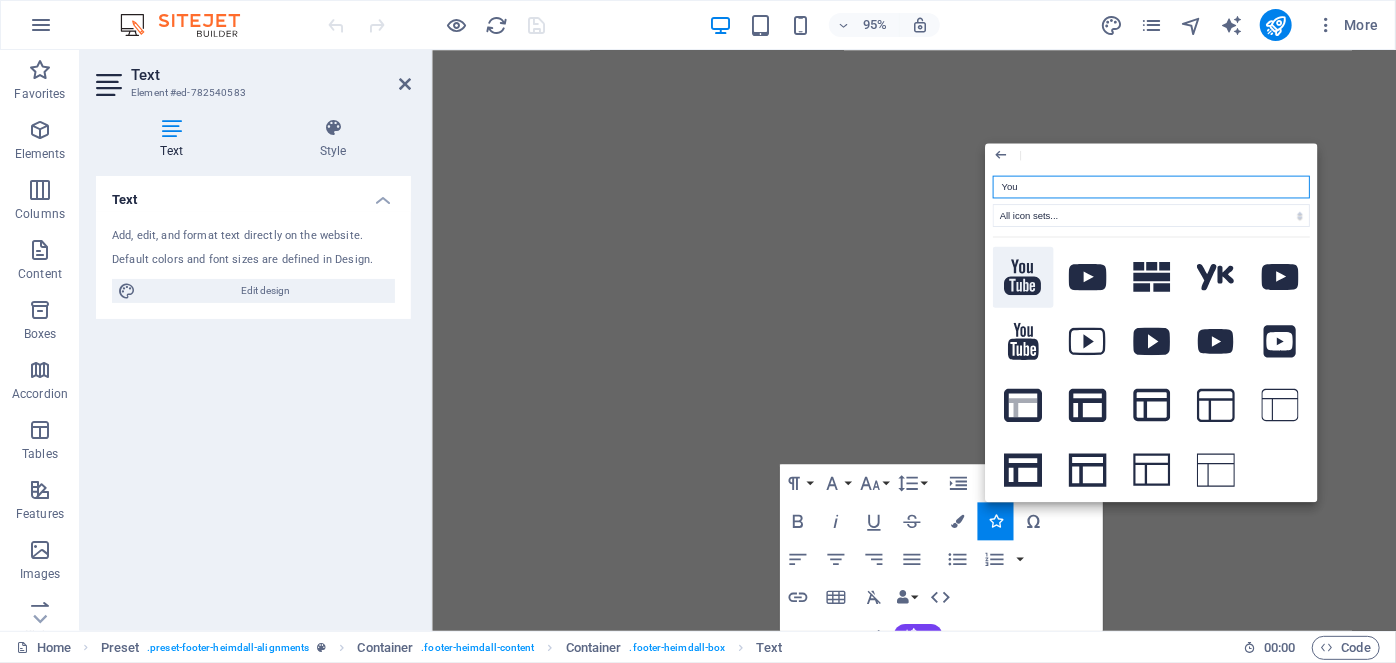 click 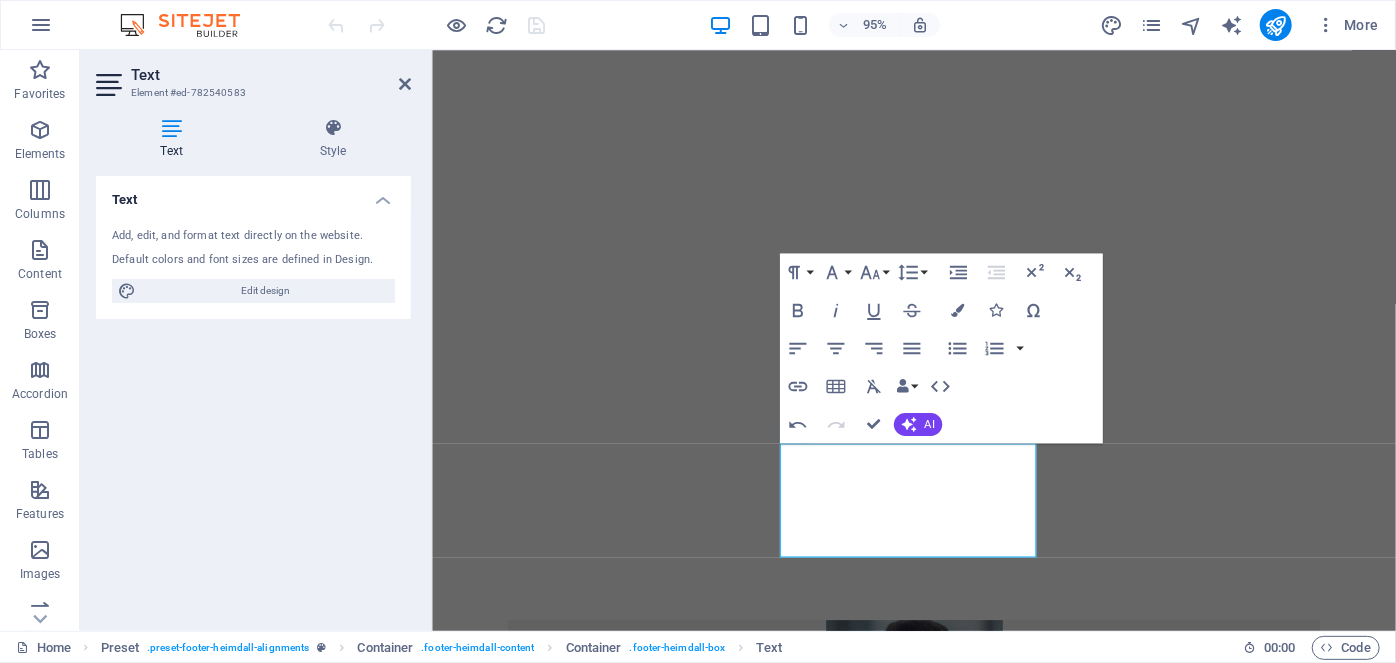 scroll, scrollTop: 1079, scrollLeft: 0, axis: vertical 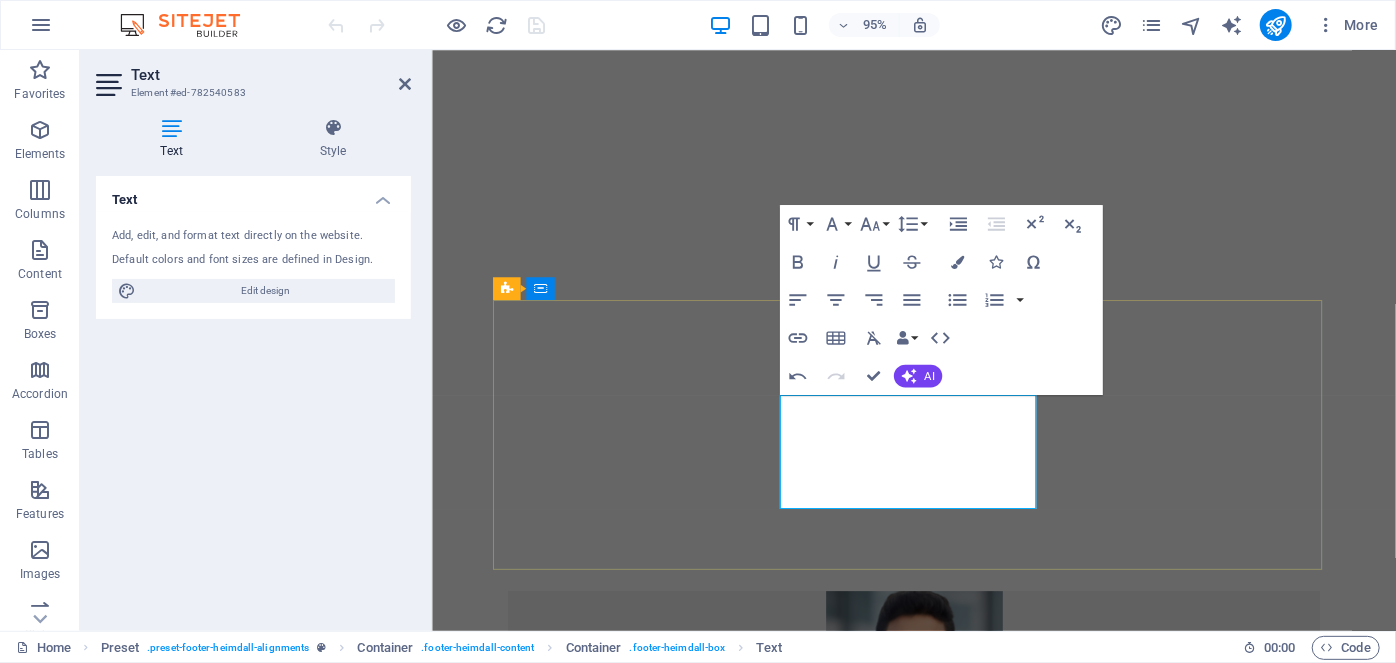 click on "Youtube" at bounding box center [938, 8299] 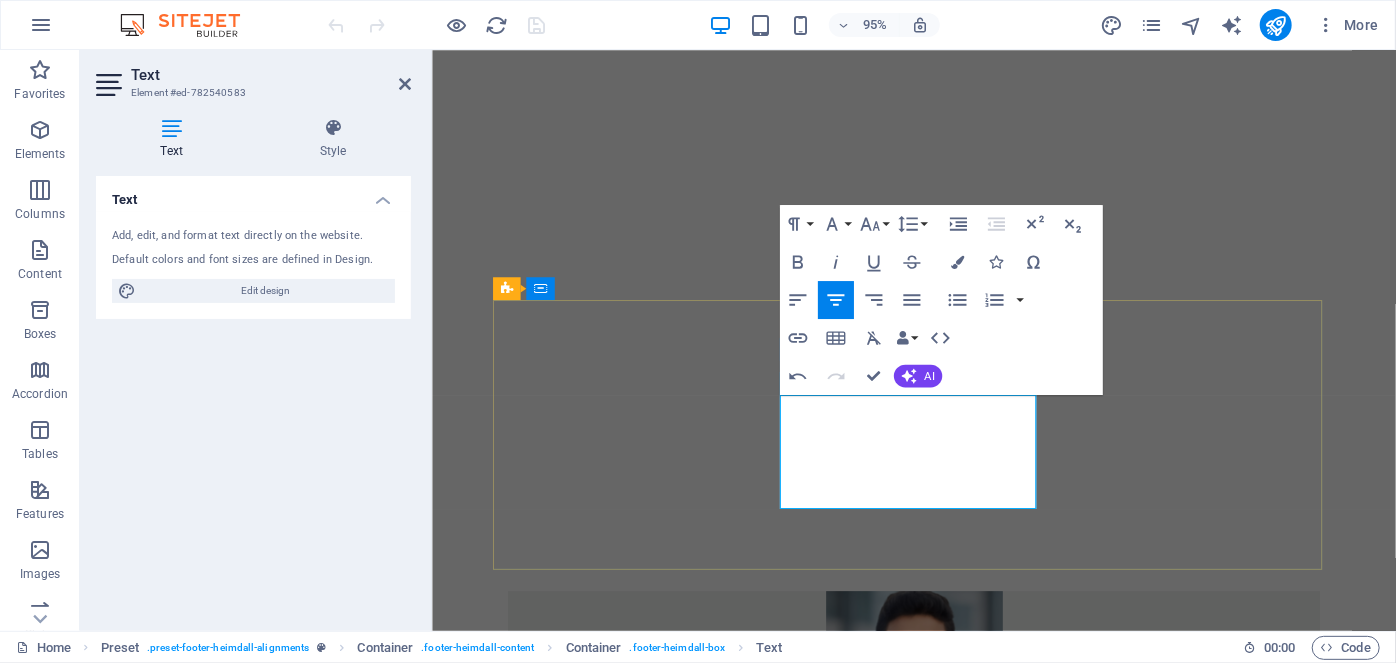 click on "Threads" at bounding box center [938, 5573] 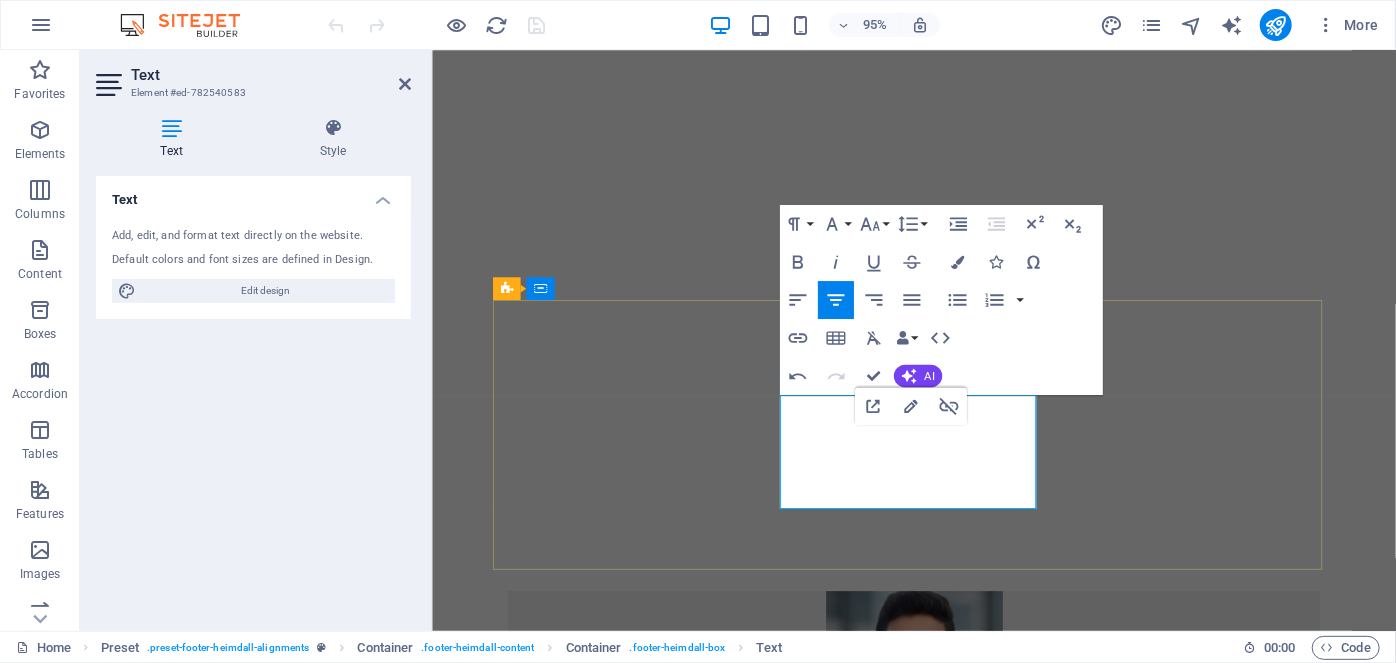 click 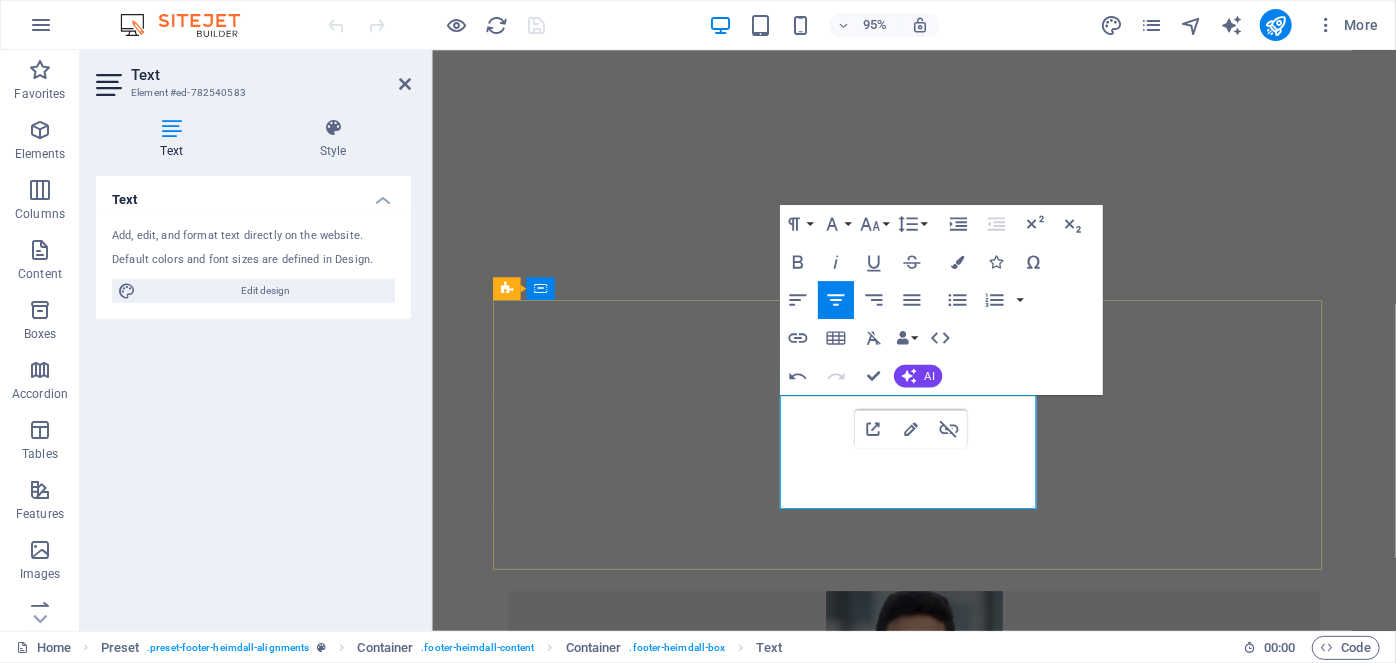 click on "Facebook Page" at bounding box center (938, 6971) 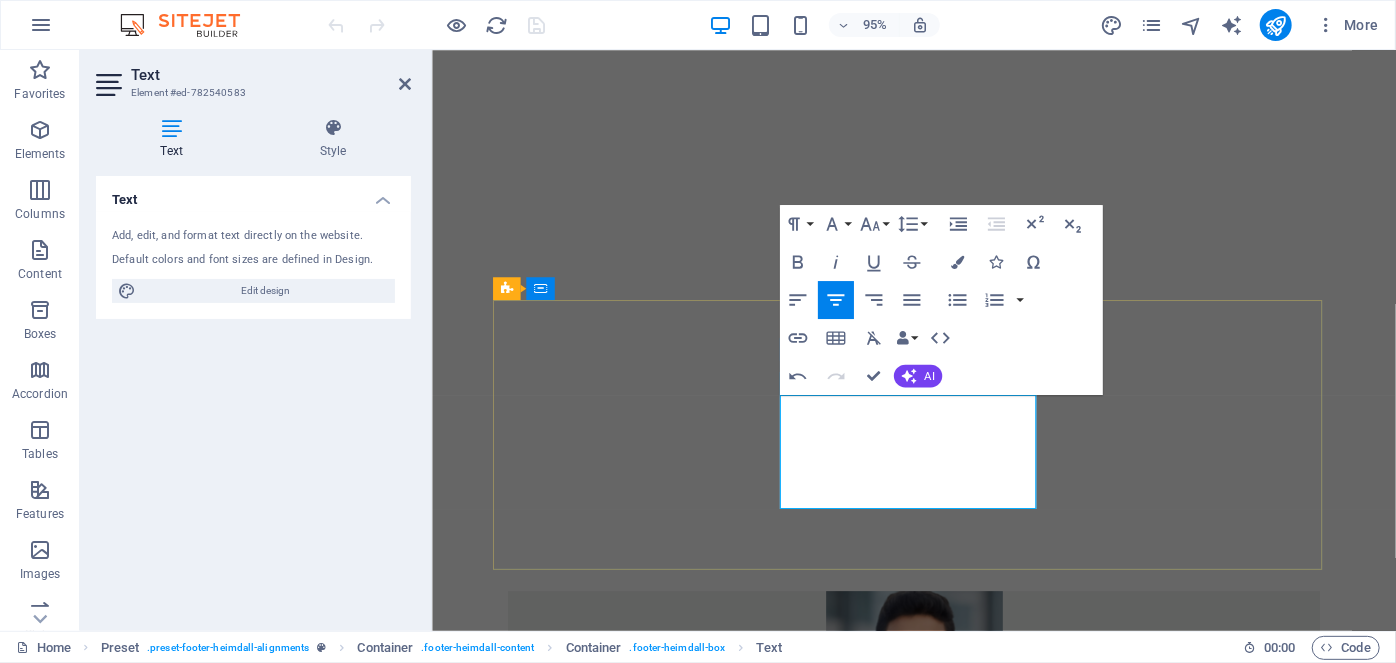 click at bounding box center (938, 6971) 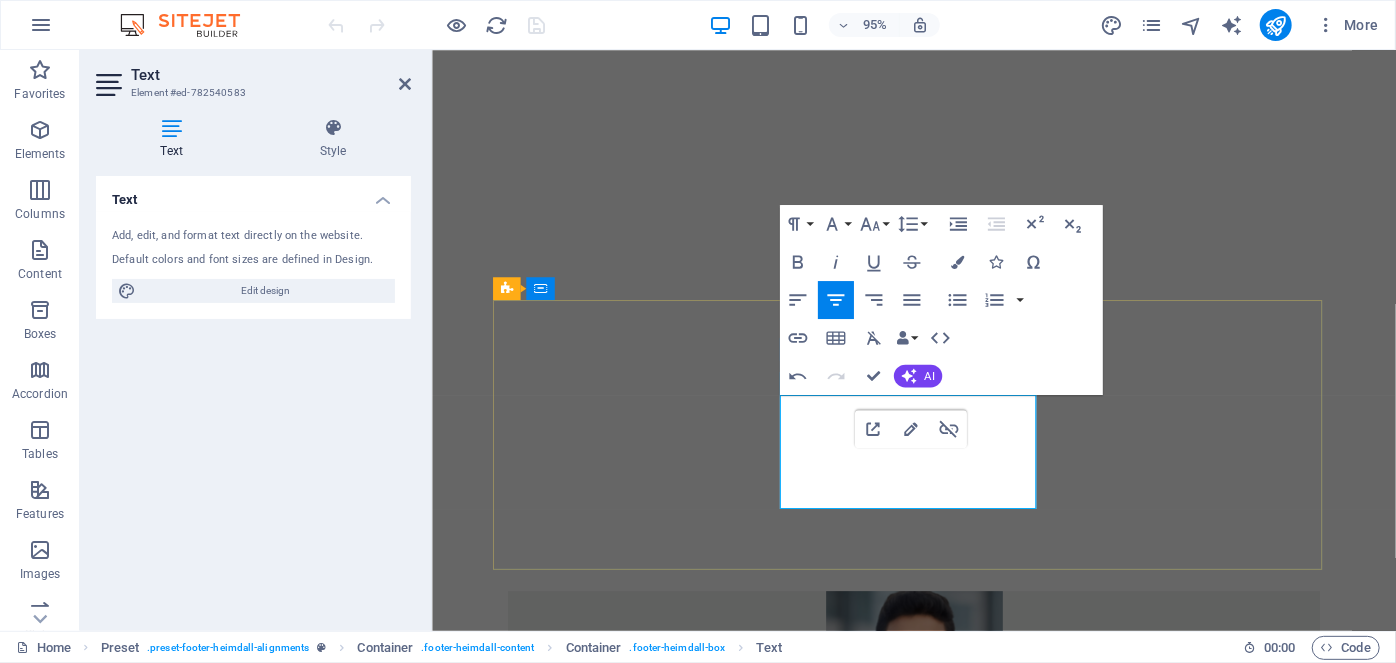 click at bounding box center (938, 6971) 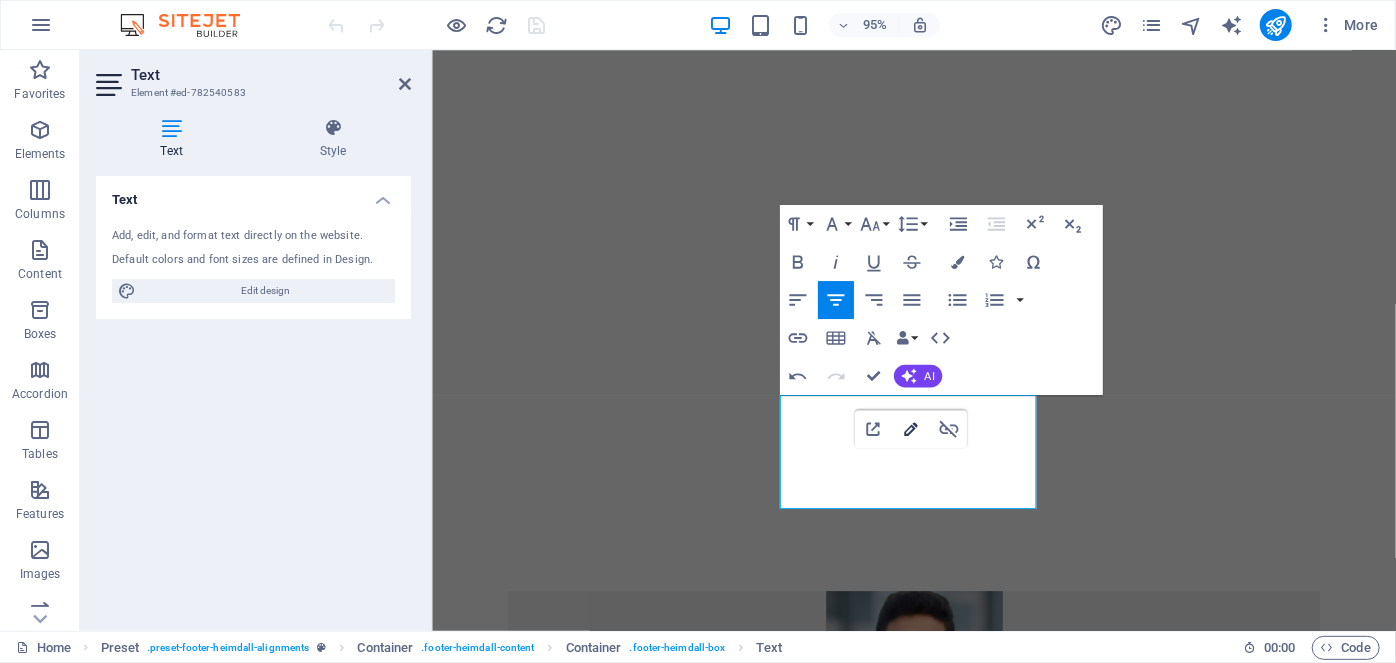 click 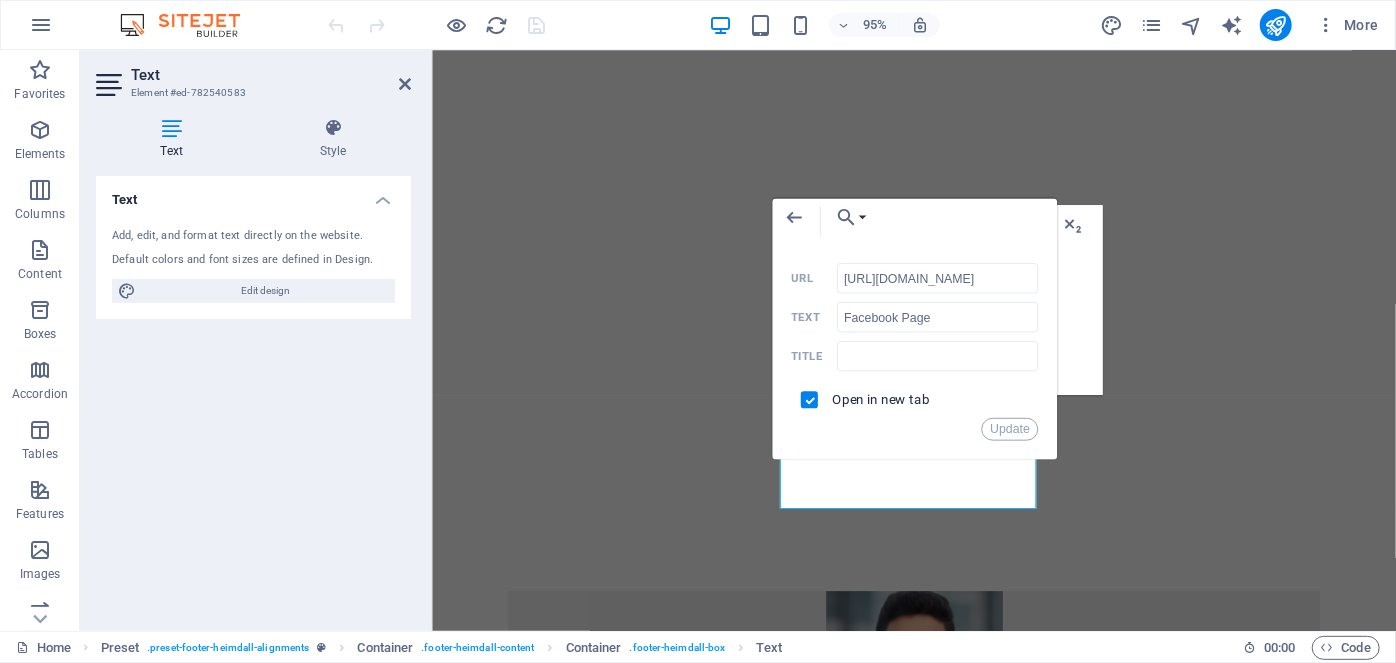 scroll, scrollTop: 0, scrollLeft: 34, axis: horizontal 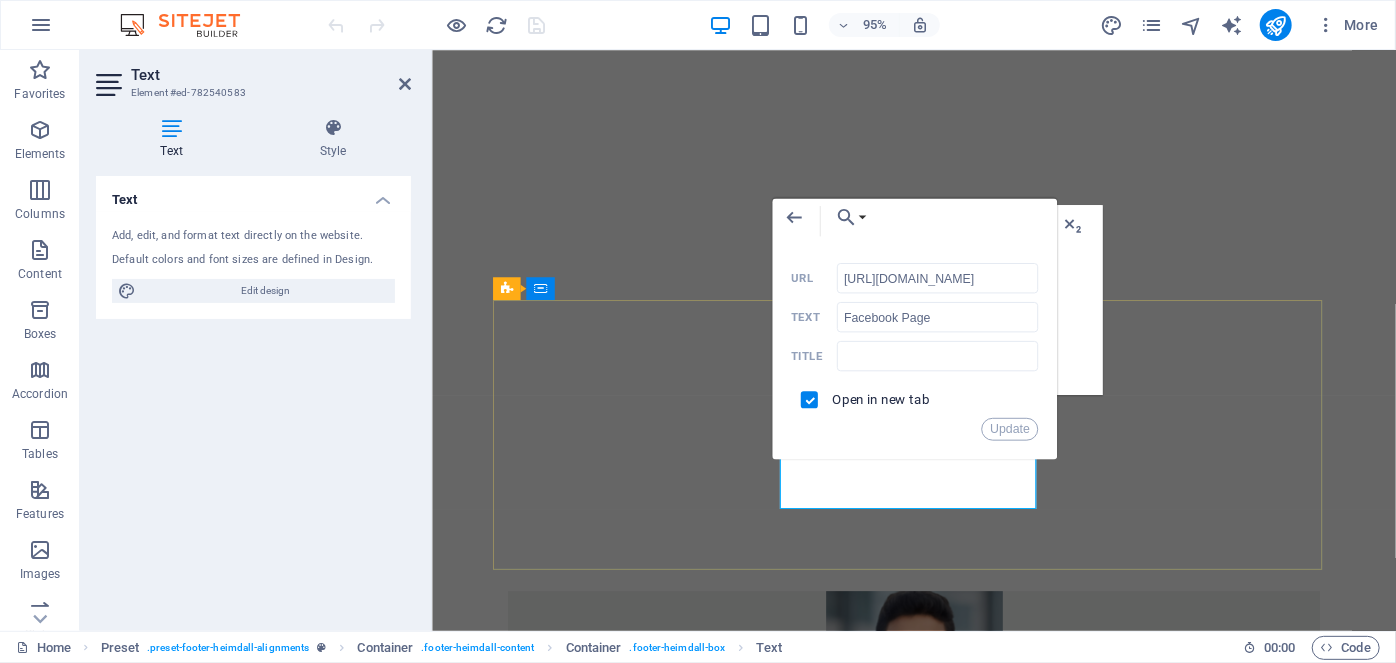click on "Youtube" at bounding box center [938, 8299] 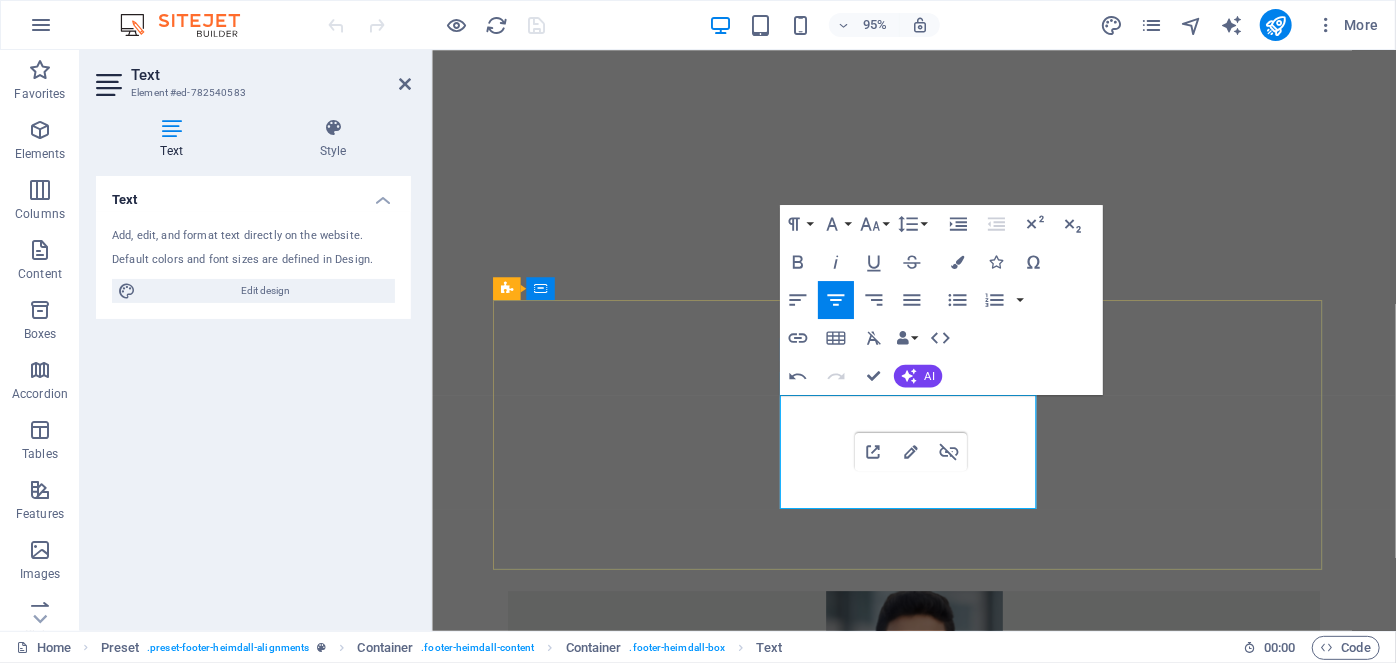 scroll, scrollTop: 0, scrollLeft: 0, axis: both 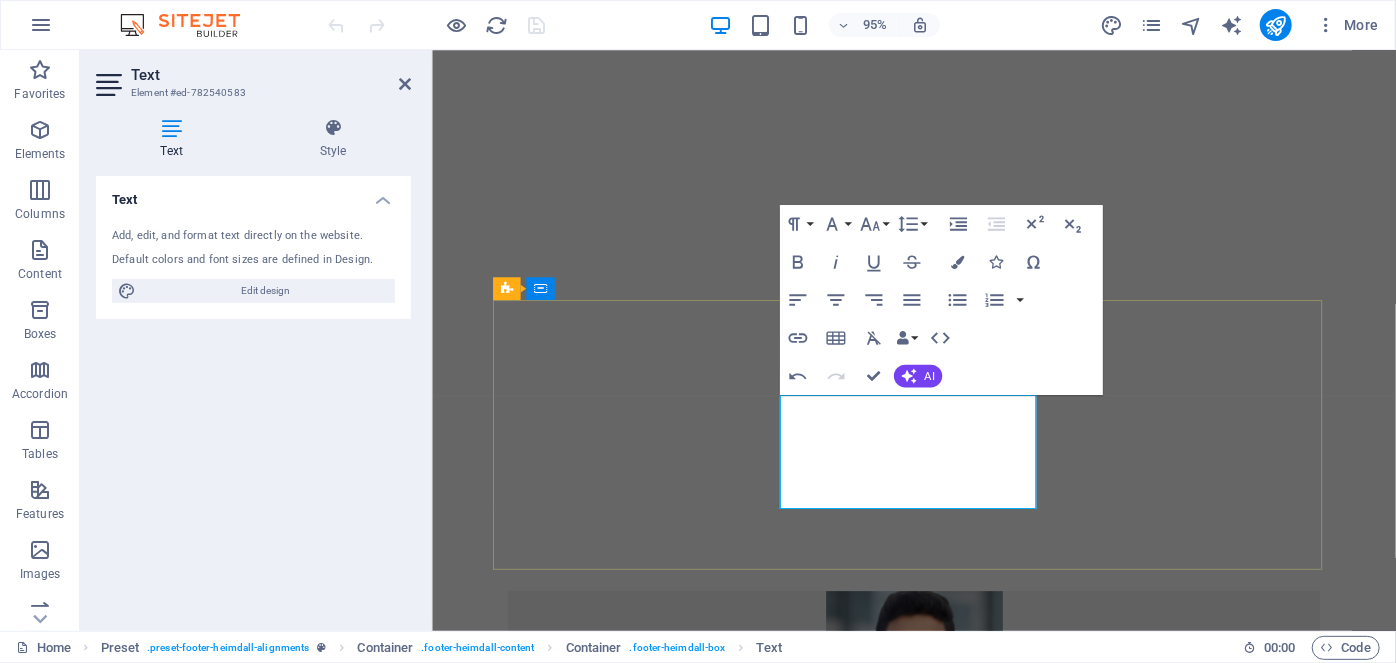 click 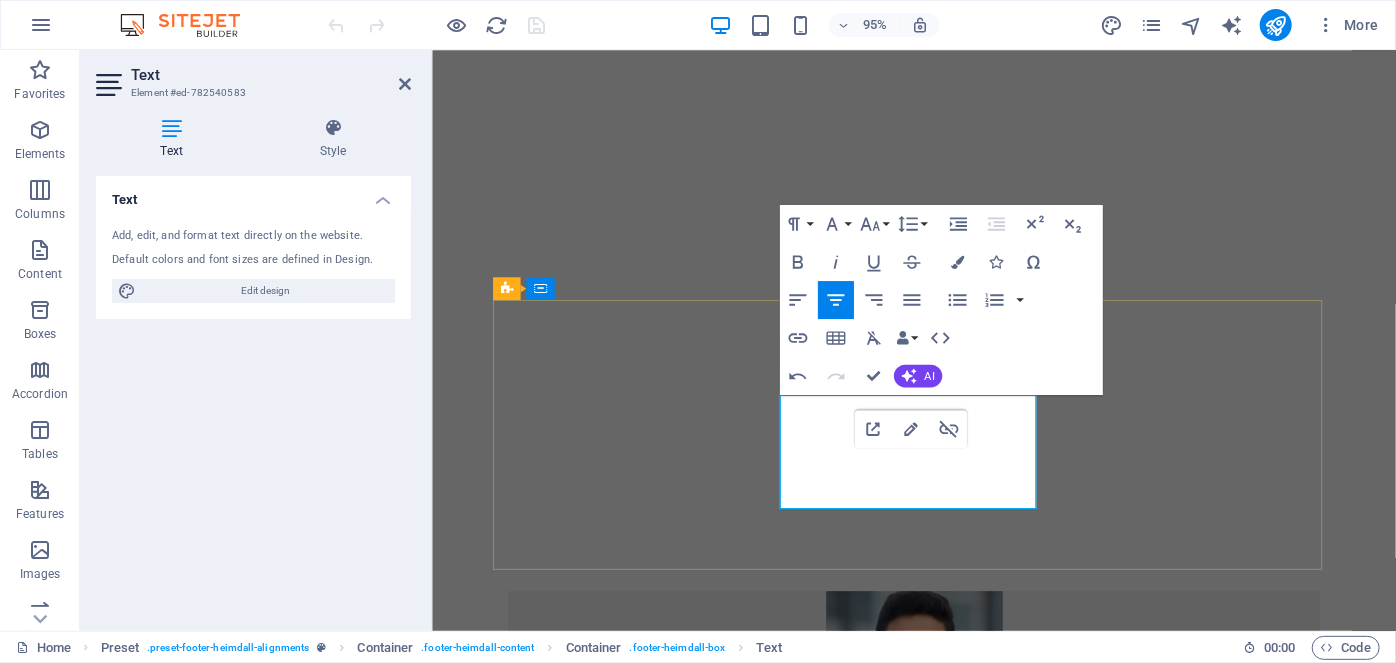 click at bounding box center [938, 6971] 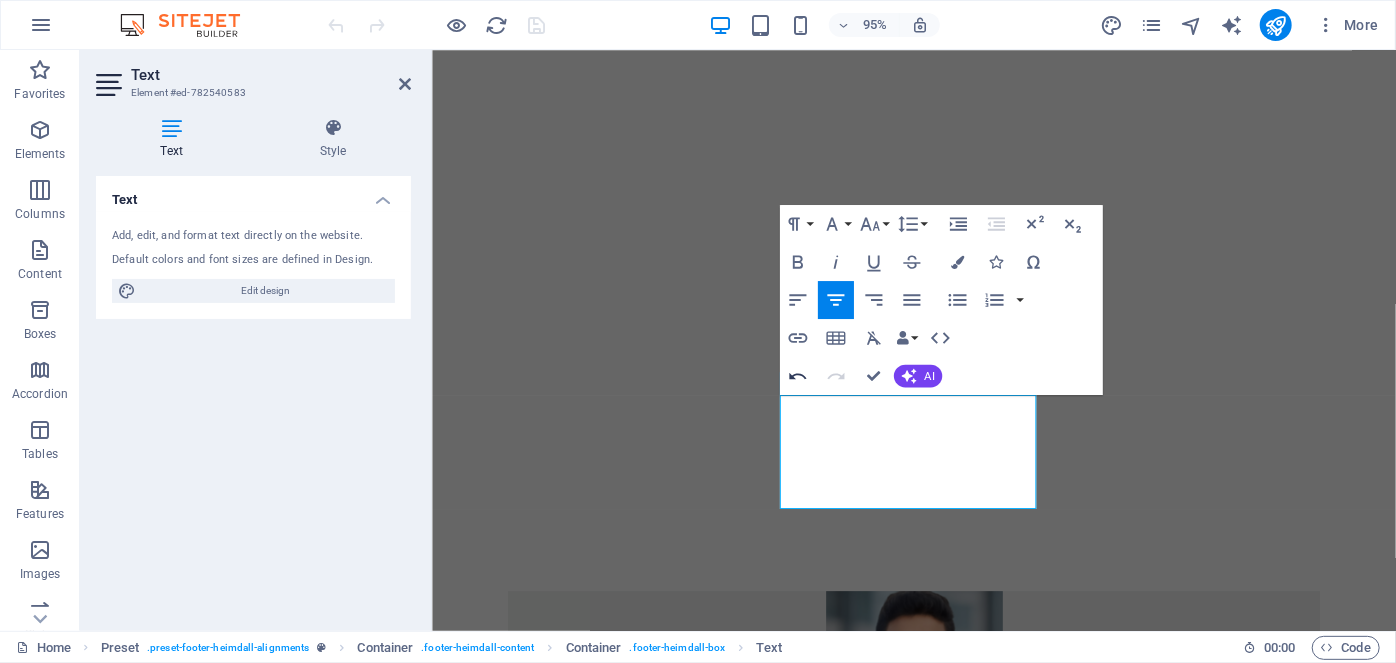 click 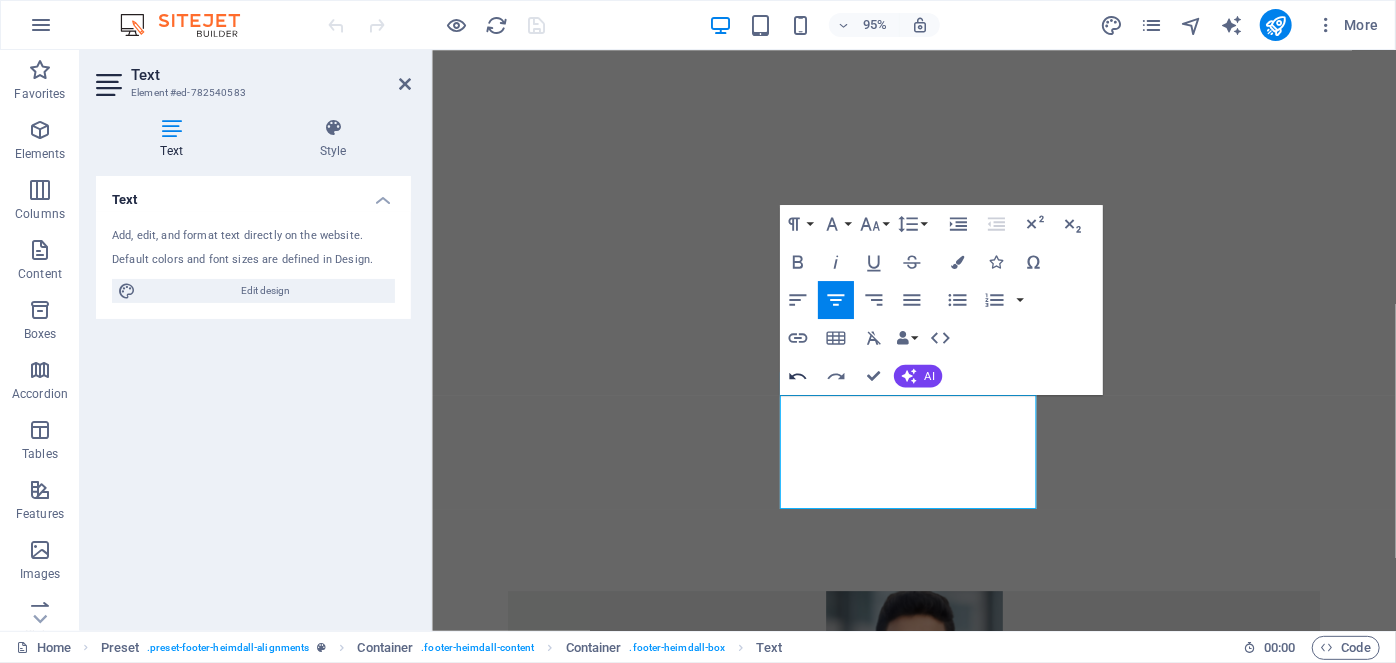 click 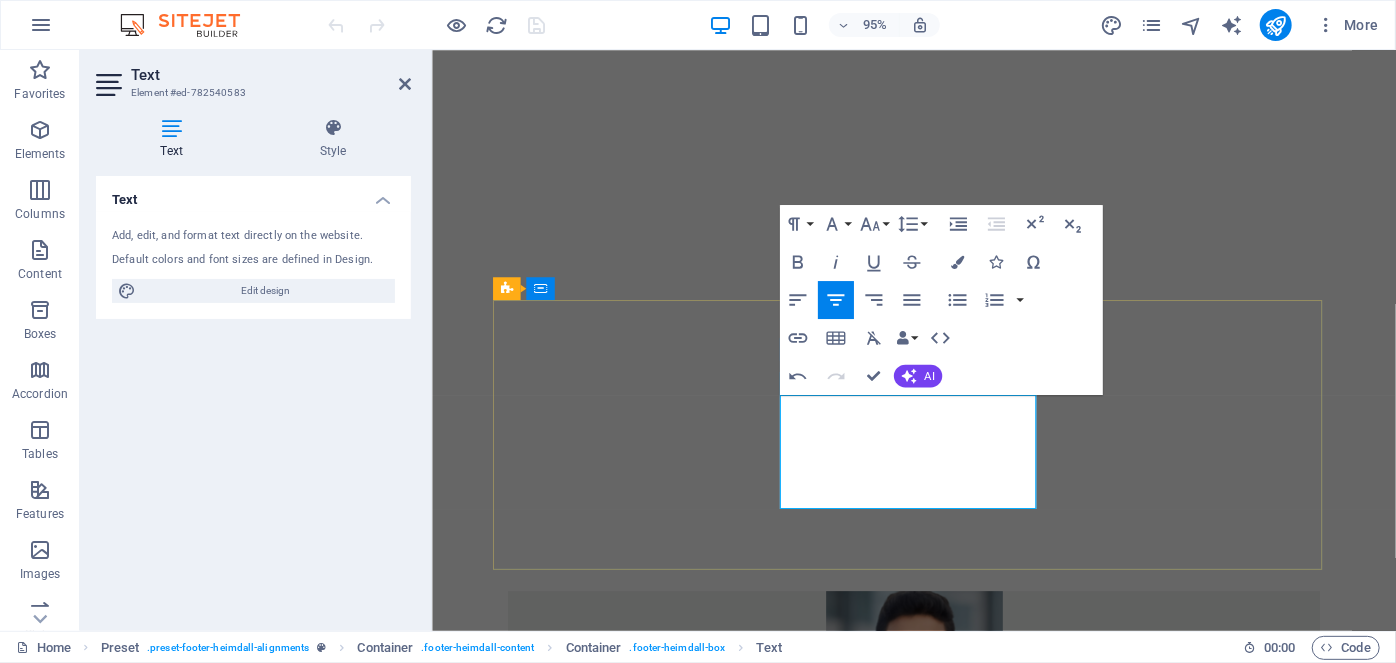 click on "Facebook Page" at bounding box center [938, 6101] 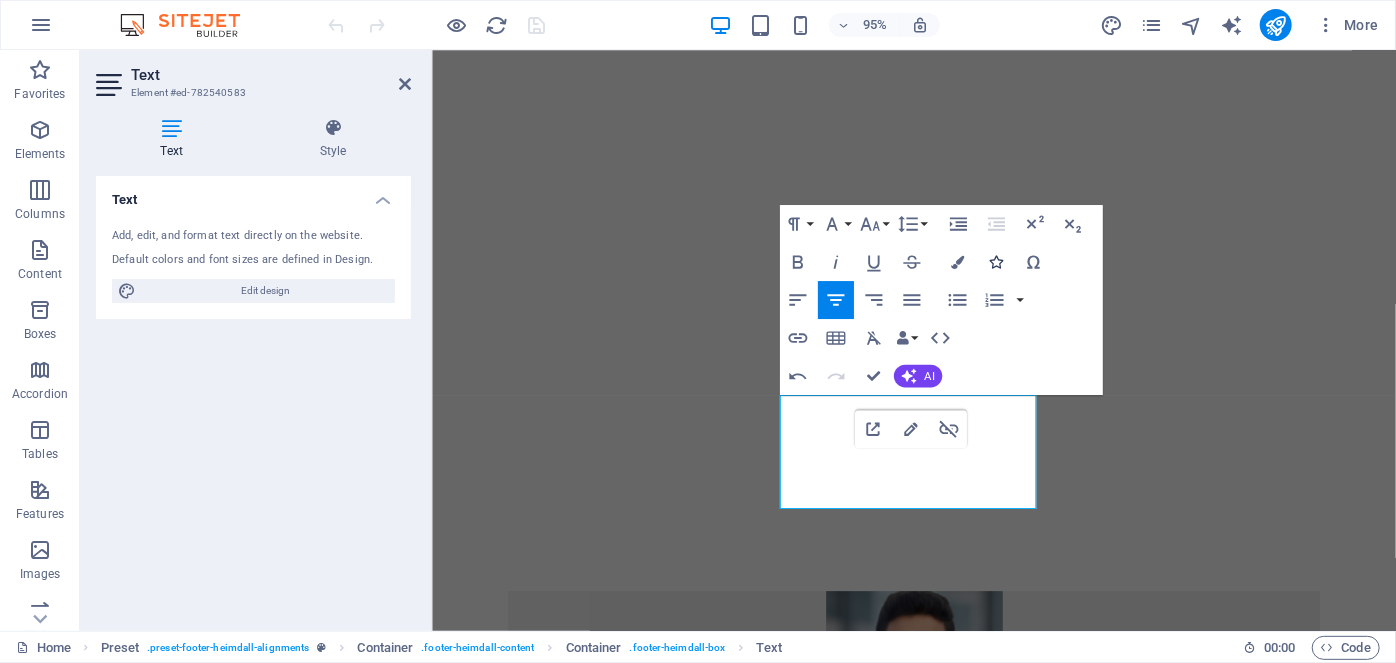 click at bounding box center [995, 262] 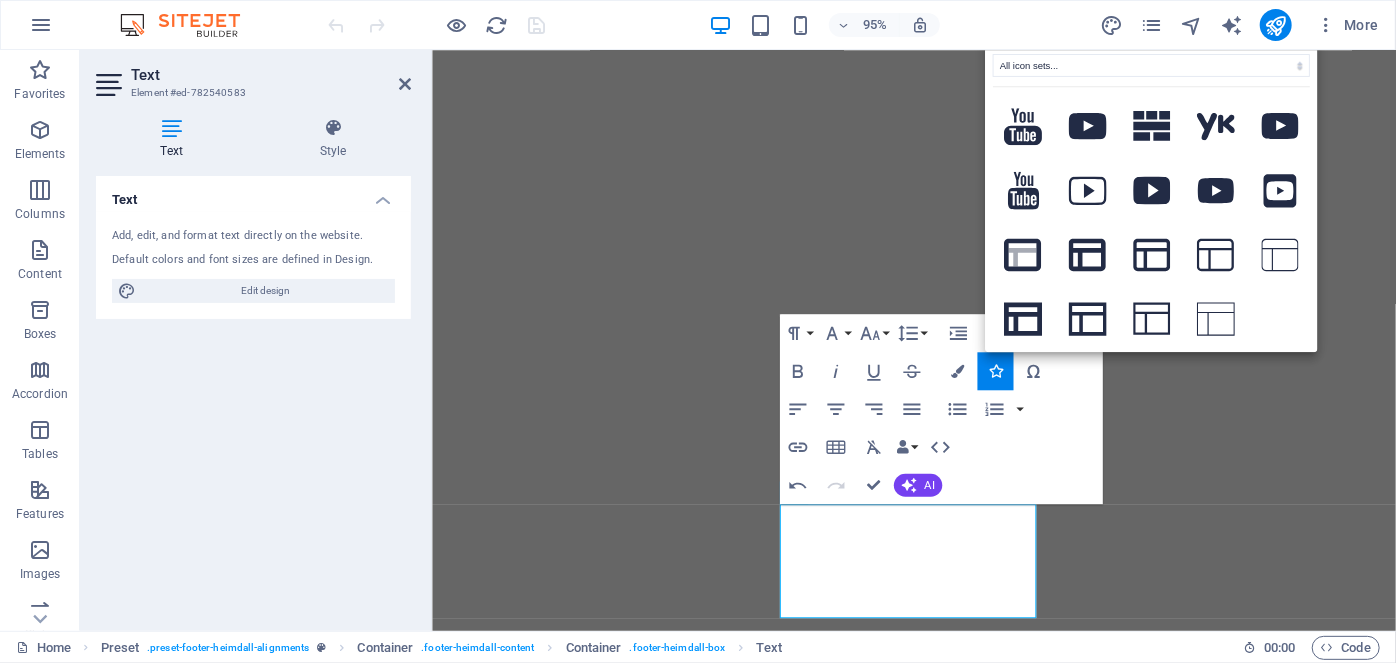 scroll, scrollTop: 897, scrollLeft: 0, axis: vertical 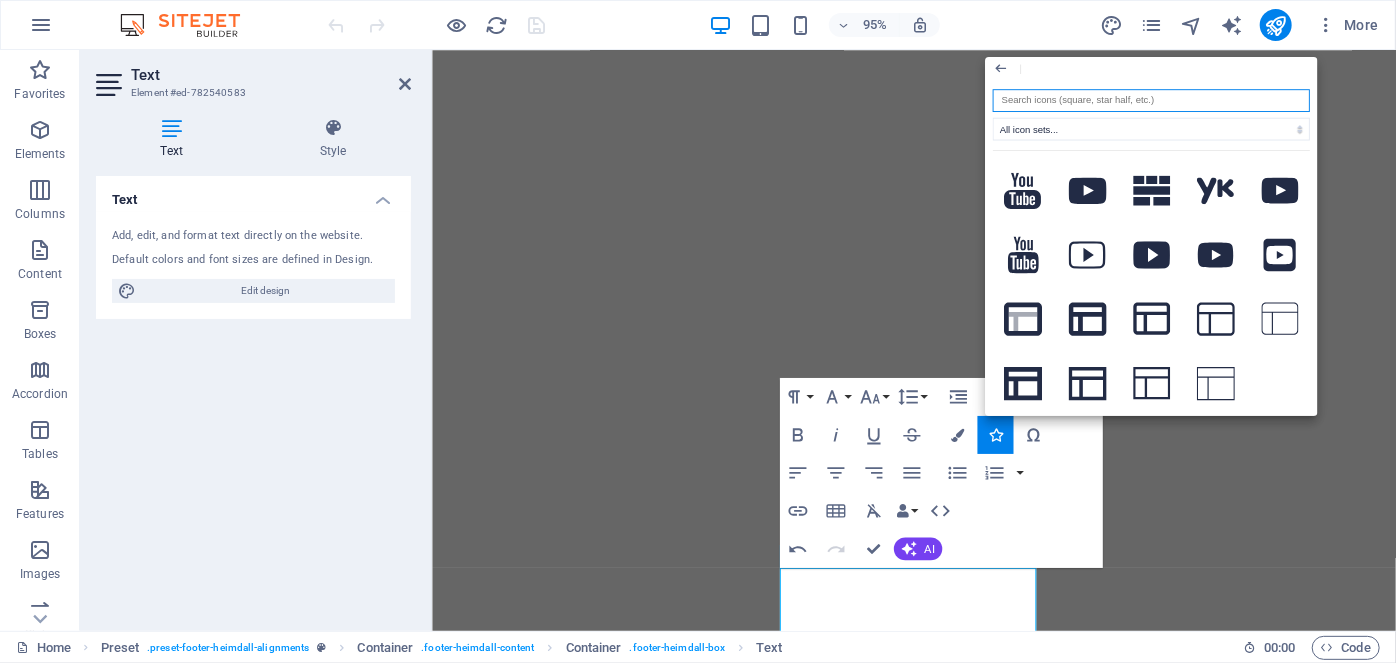 click at bounding box center (1151, 100) 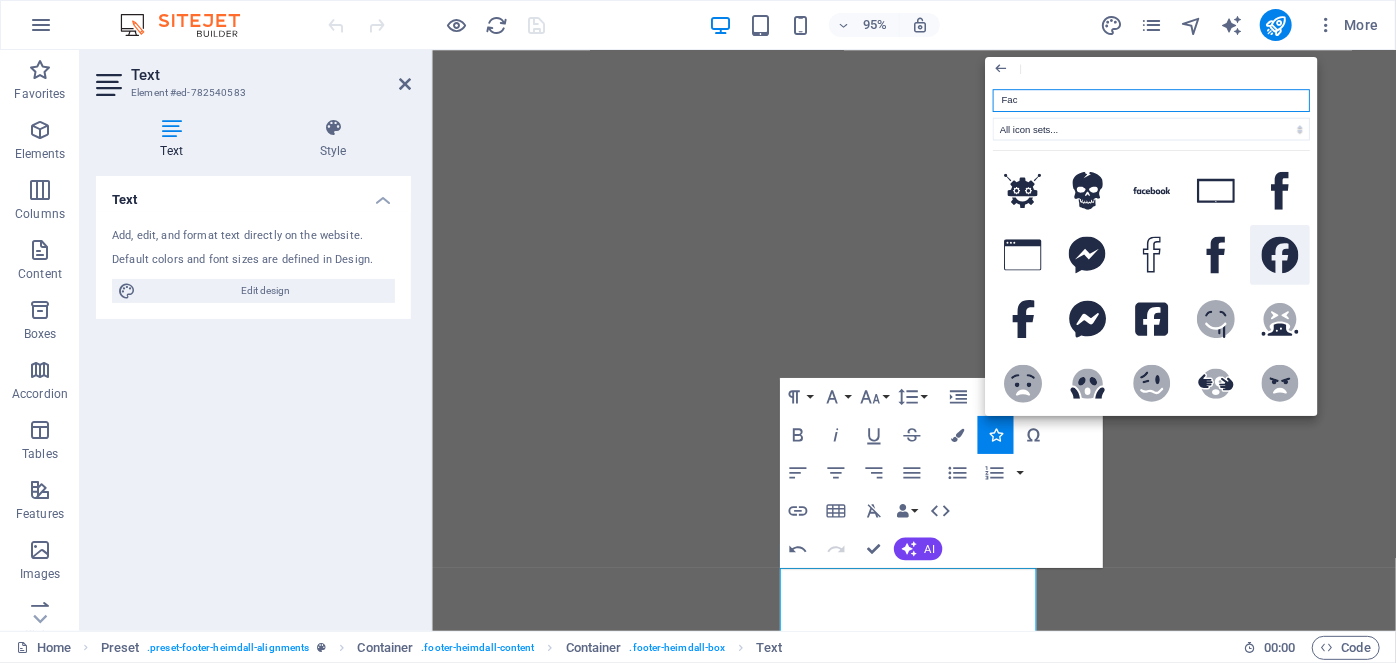 click 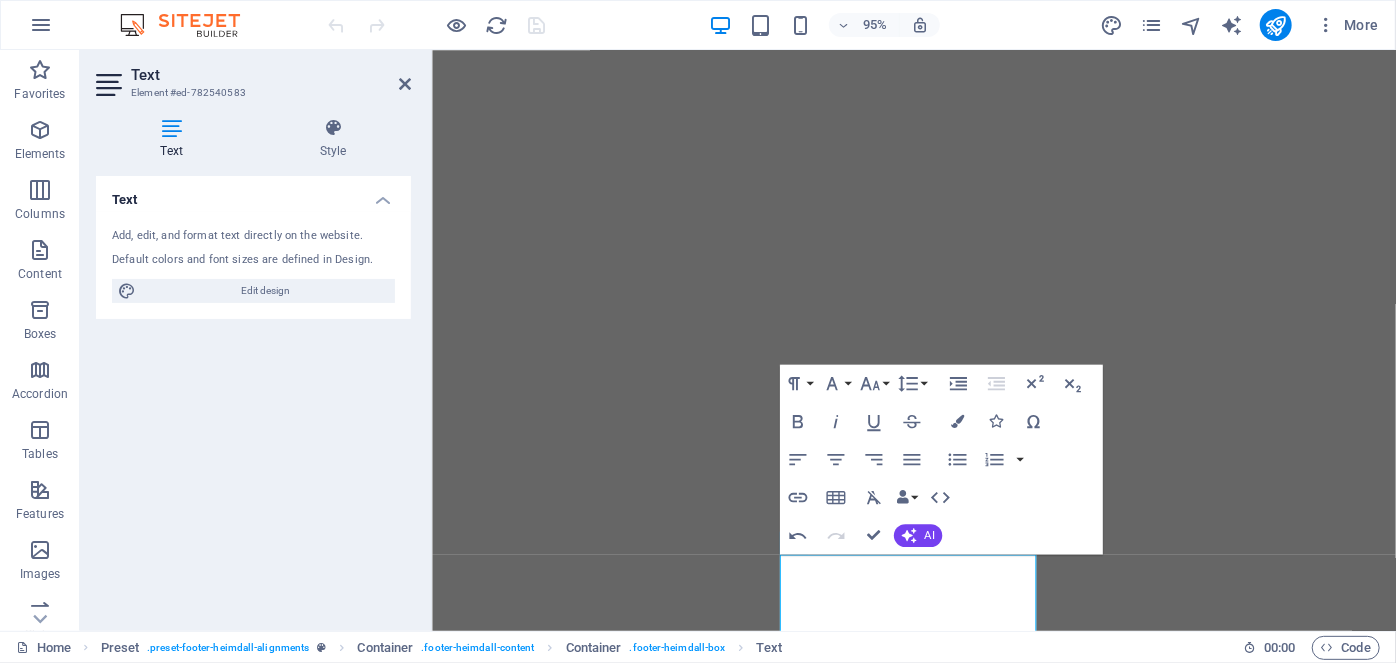 scroll, scrollTop: 1079, scrollLeft: 0, axis: vertical 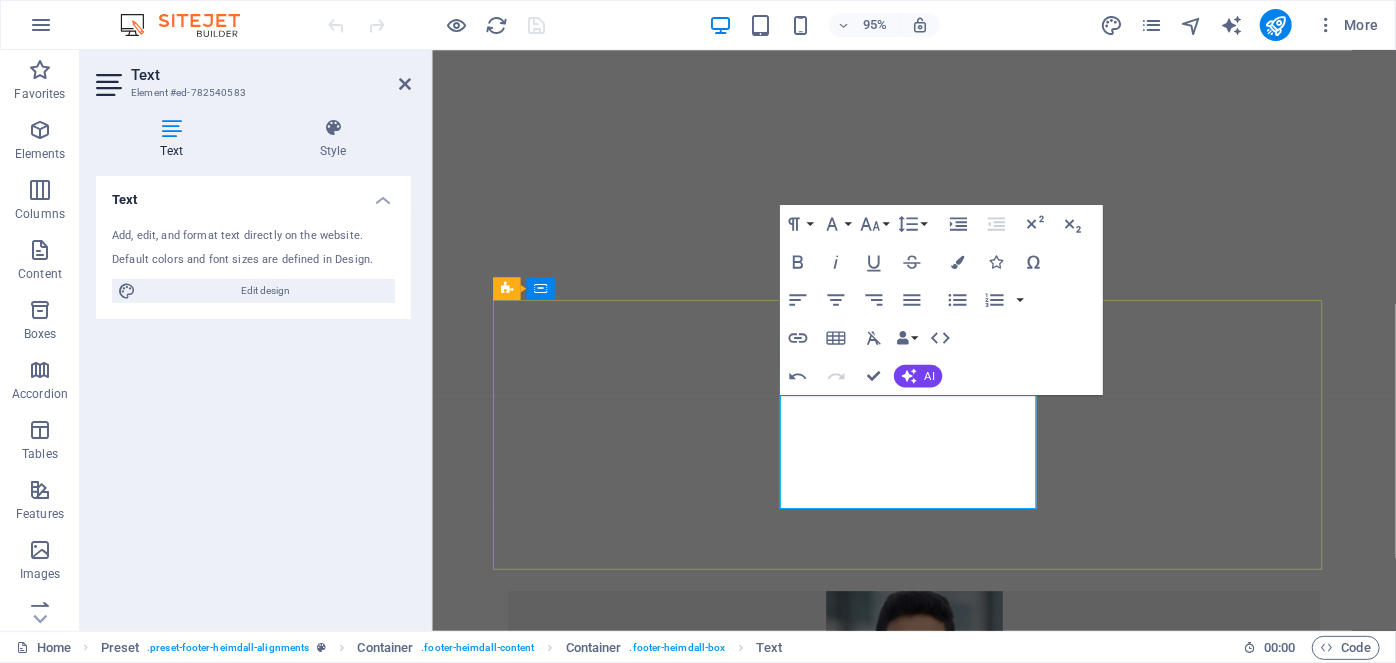 click on "Facebook Page" at bounding box center (938, 6543) 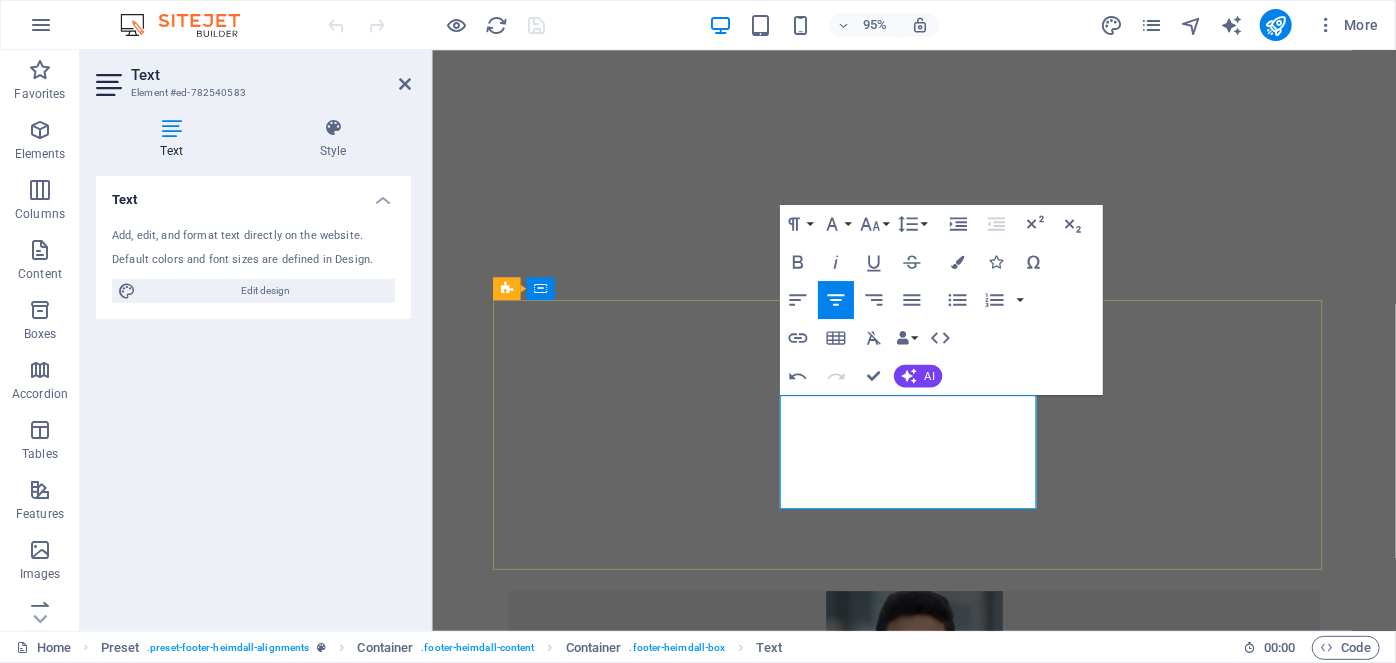 click on "Youtube" at bounding box center (939, 7010) 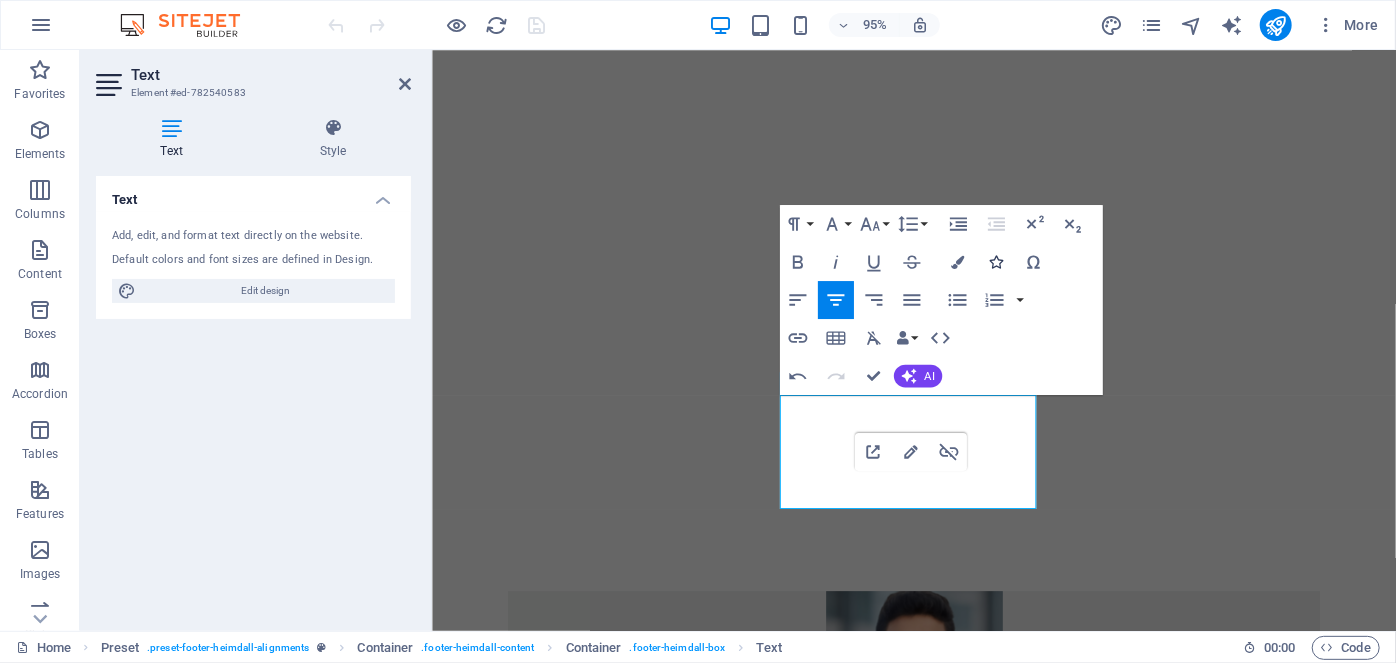 click at bounding box center [995, 262] 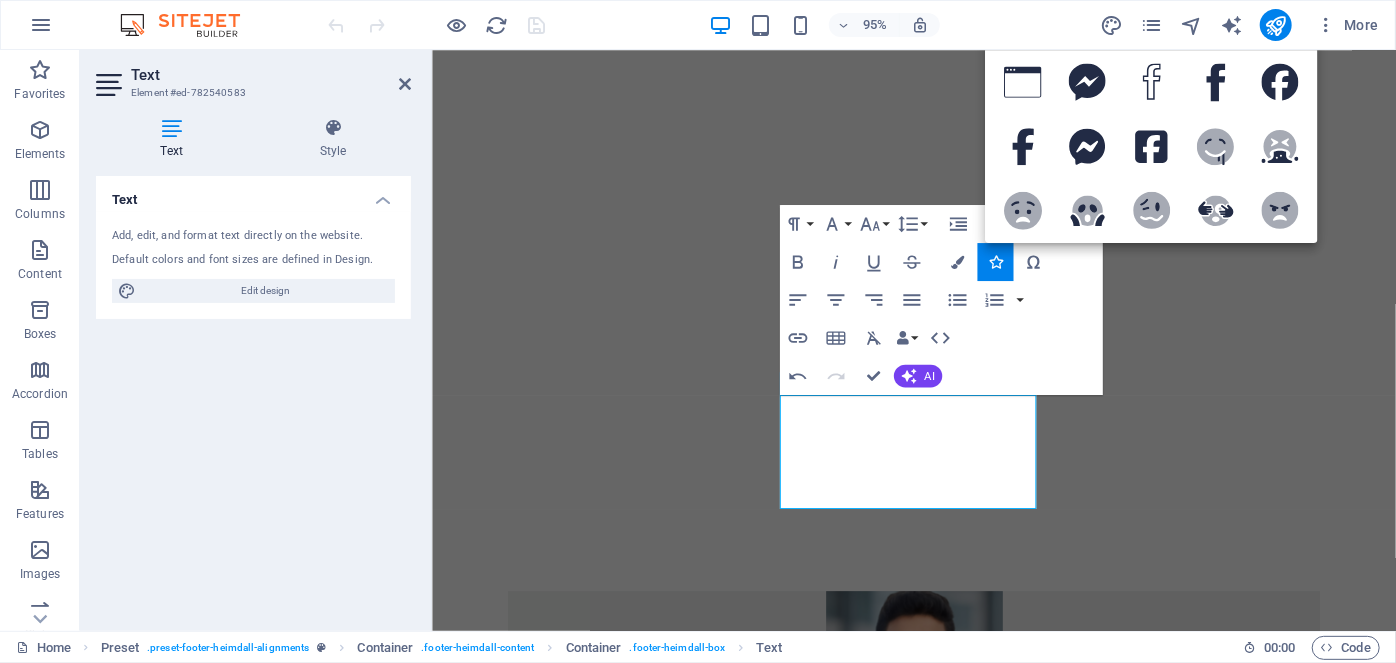 scroll, scrollTop: 897, scrollLeft: 0, axis: vertical 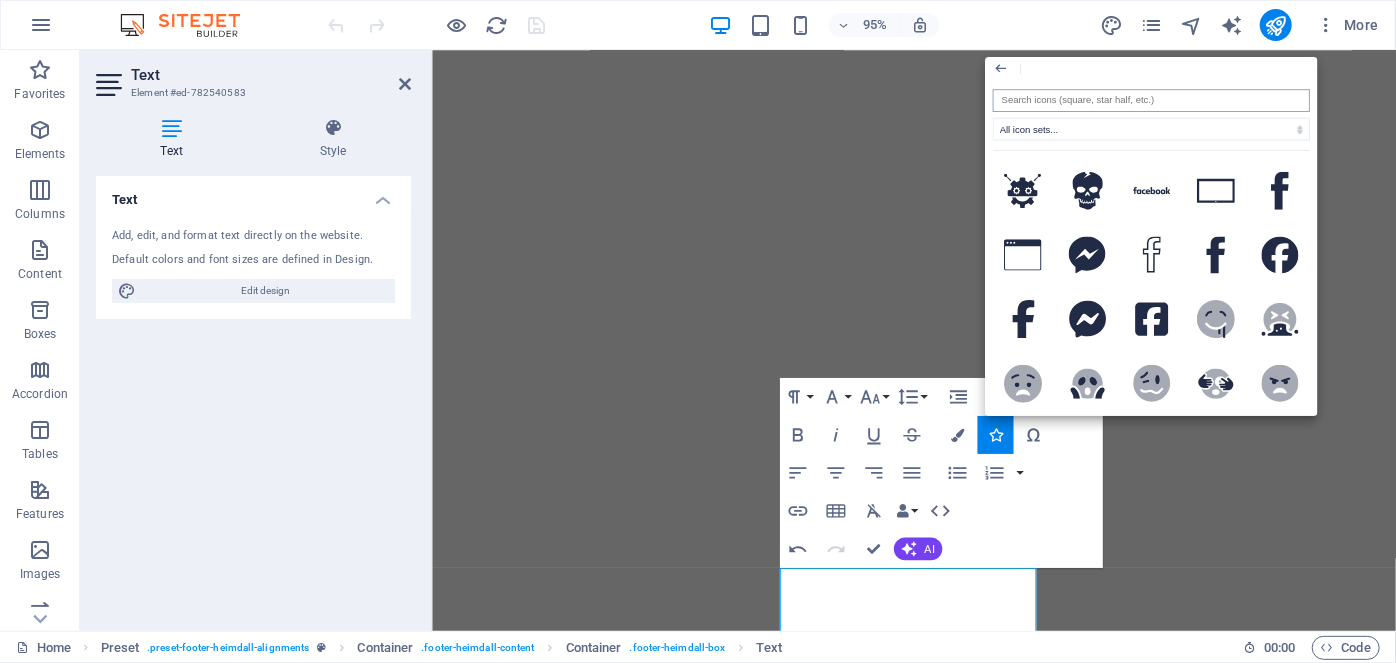 click at bounding box center [1151, 100] 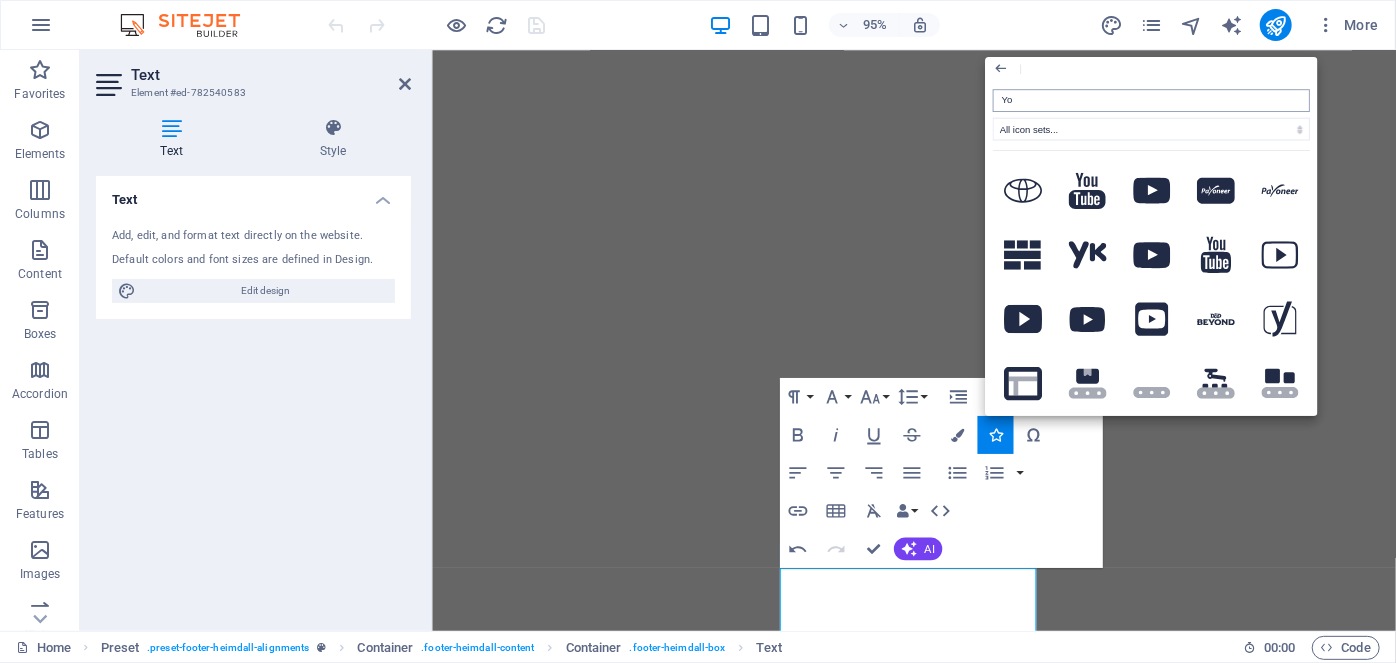 type on "You" 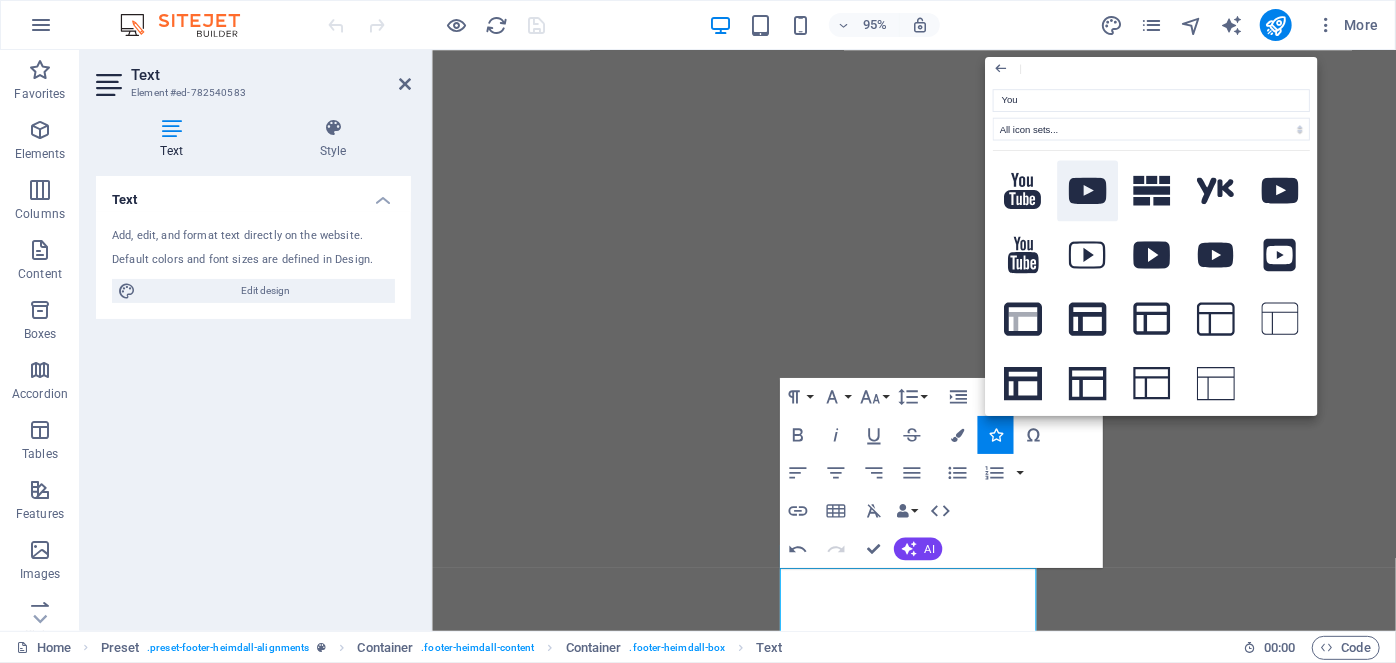 click 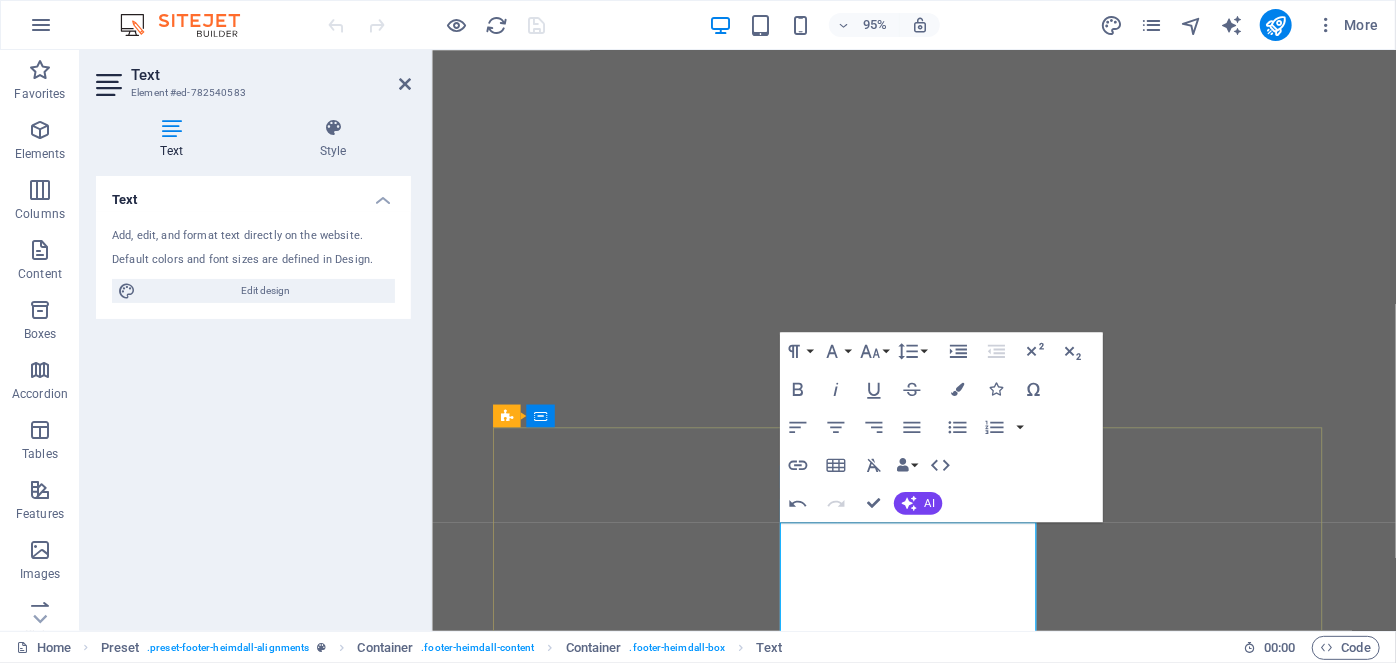 scroll, scrollTop: 988, scrollLeft: 0, axis: vertical 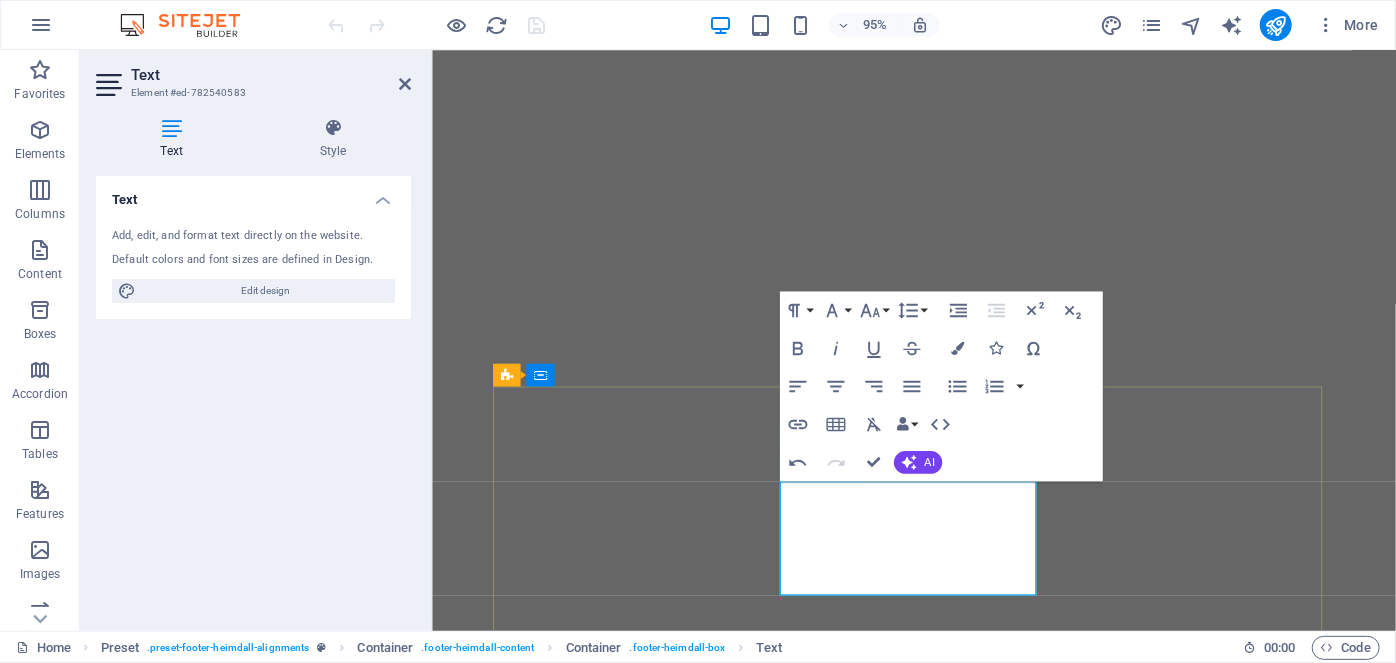 click on "Youtube" at bounding box center [938, 7417] 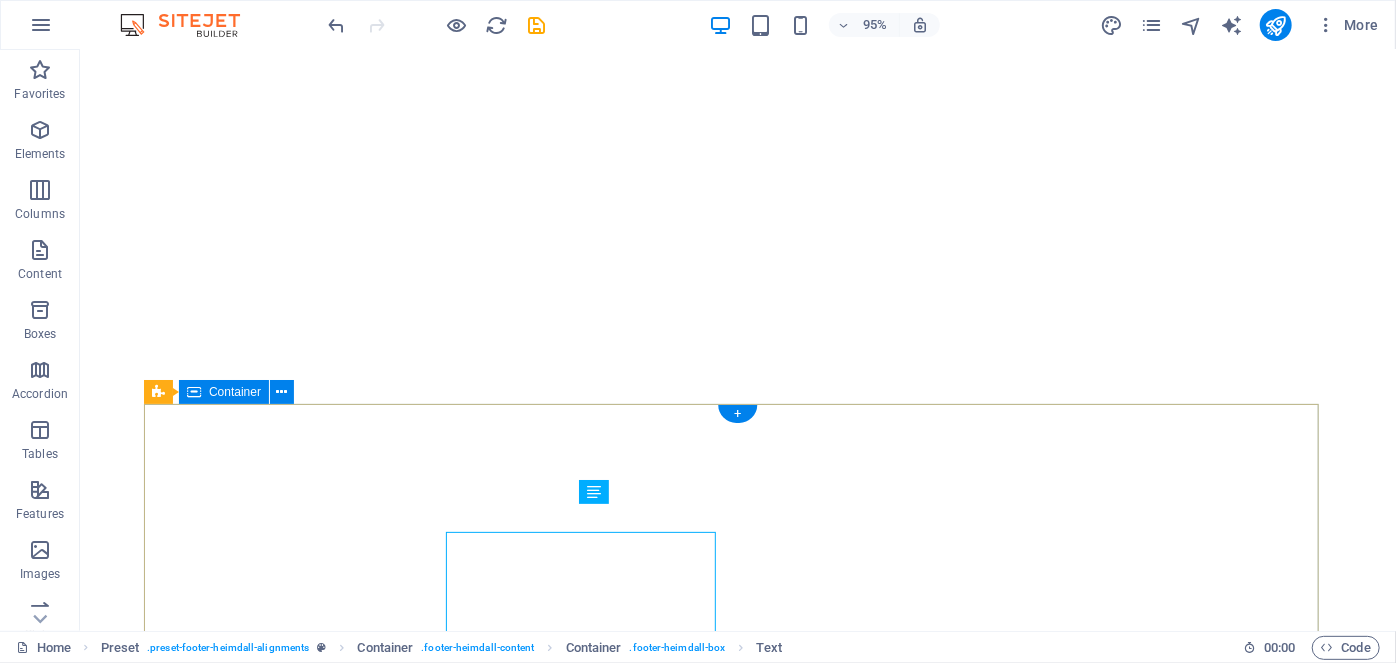 scroll, scrollTop: 960, scrollLeft: 0, axis: vertical 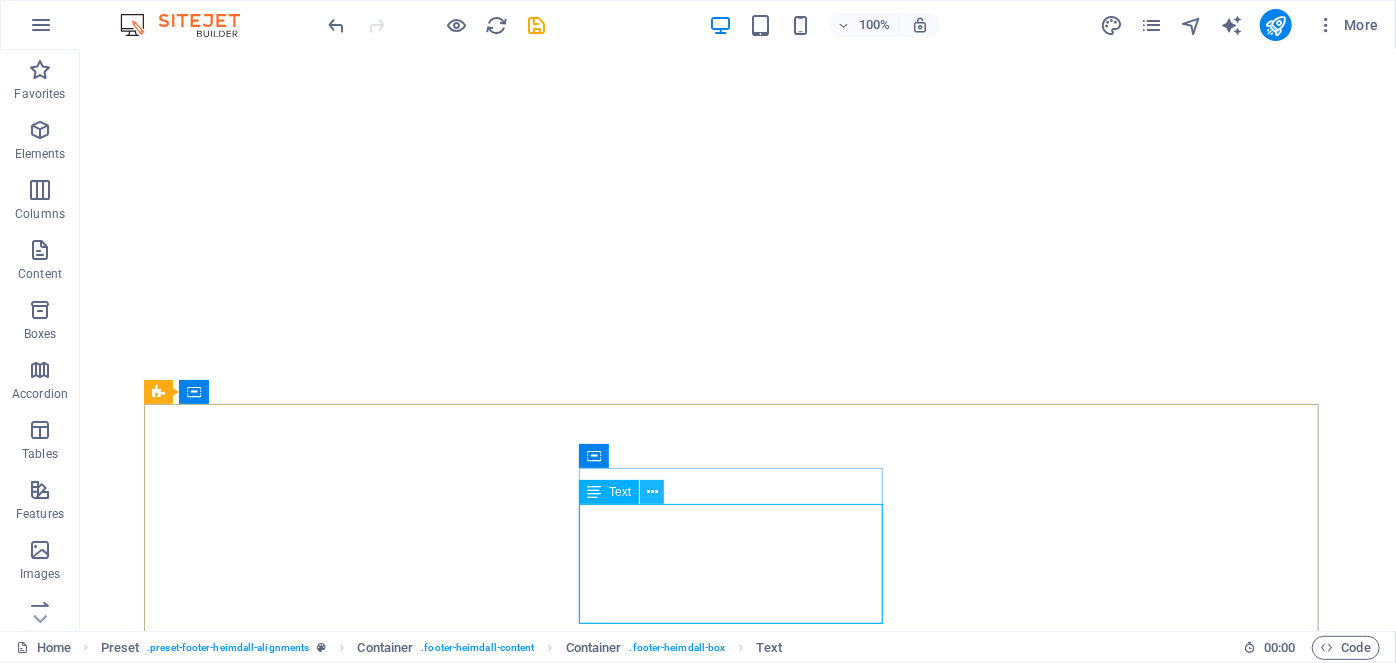 click at bounding box center [652, 492] 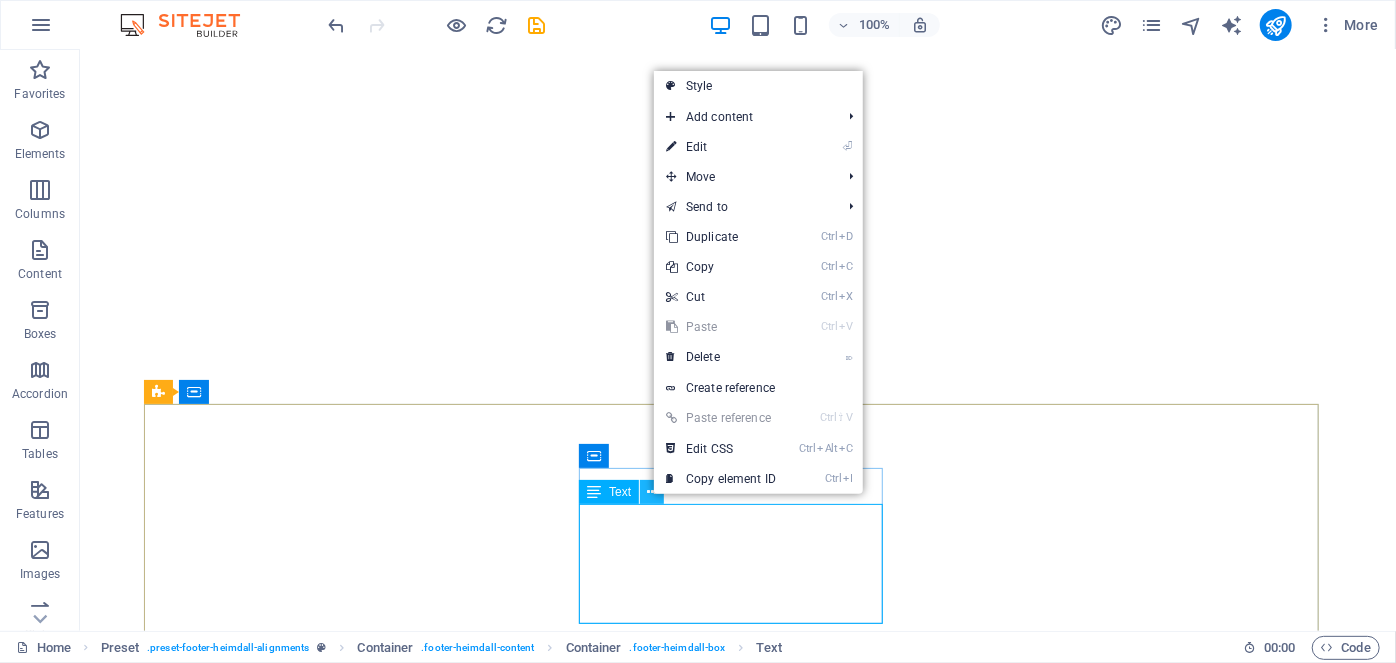click at bounding box center [652, 492] 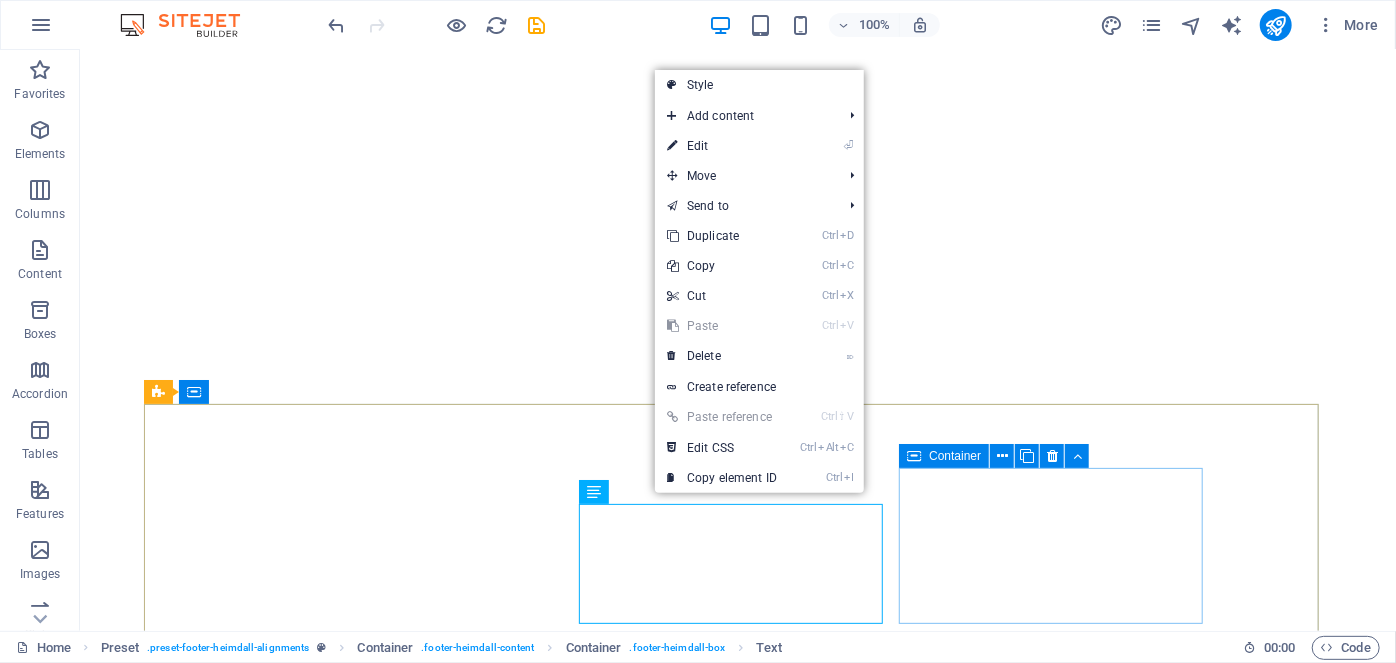 click on "Contact [EMAIL_ADDRESS][DOMAIN_NAME] Legal Notice Privacy" at bounding box center [631, 8263] 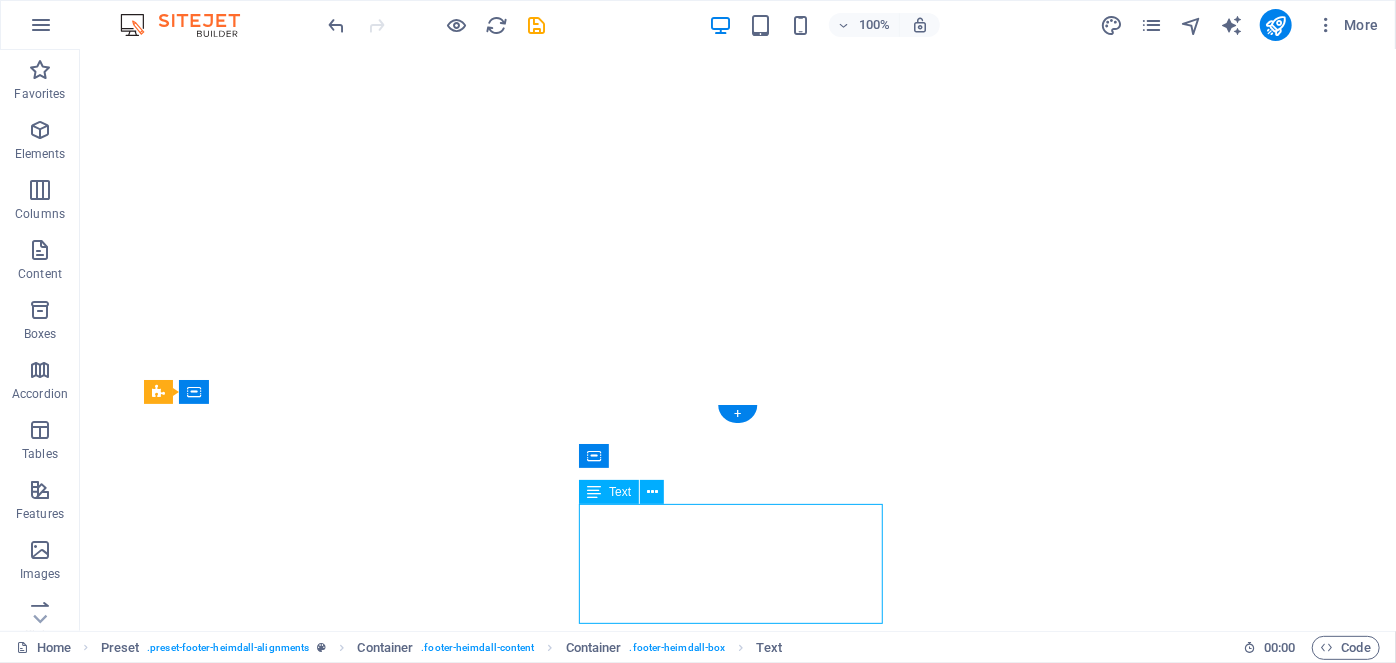 drag, startPoint x: 684, startPoint y: 507, endPoint x: 730, endPoint y: 549, distance: 62.289646 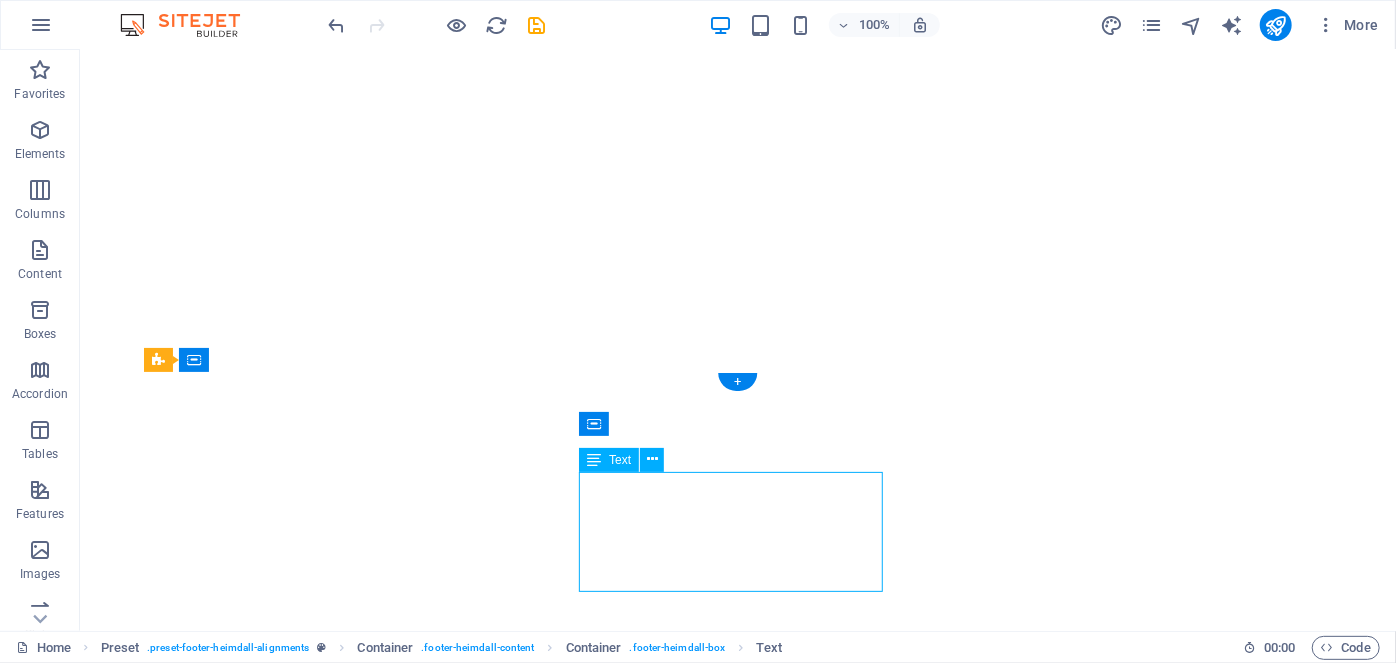 scroll, scrollTop: 993, scrollLeft: 0, axis: vertical 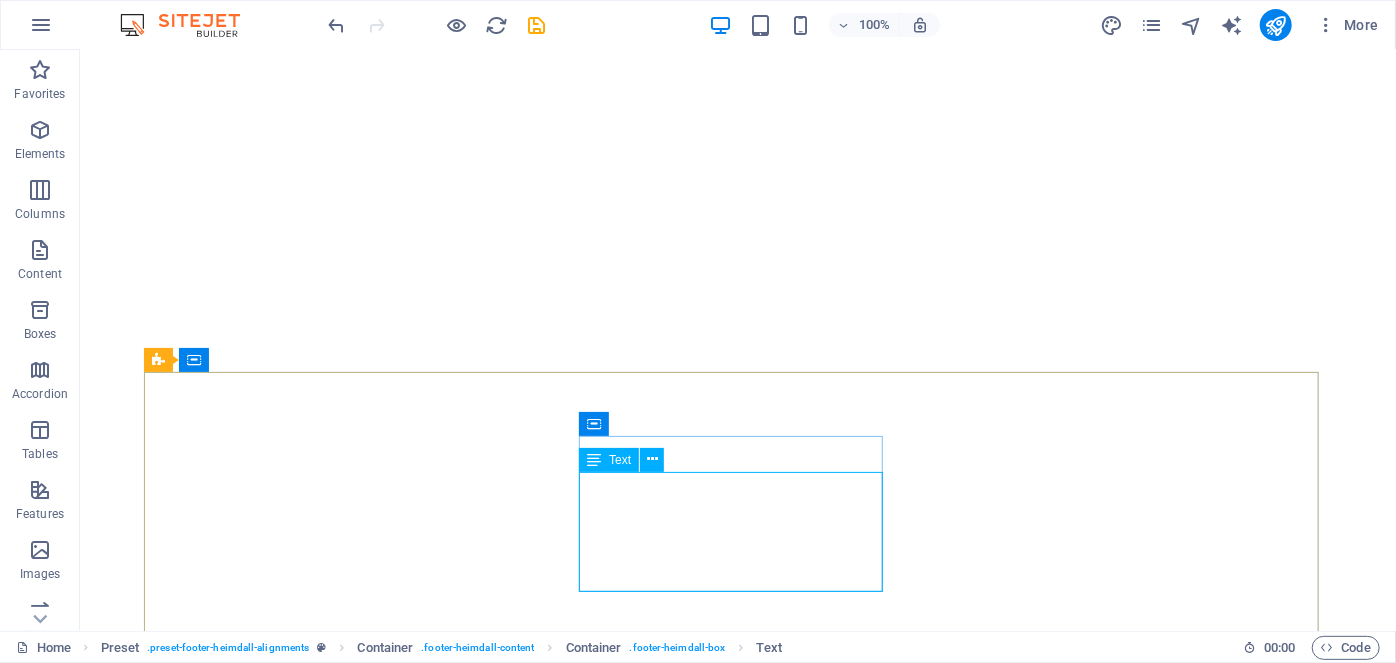 click on "Text" at bounding box center (620, 460) 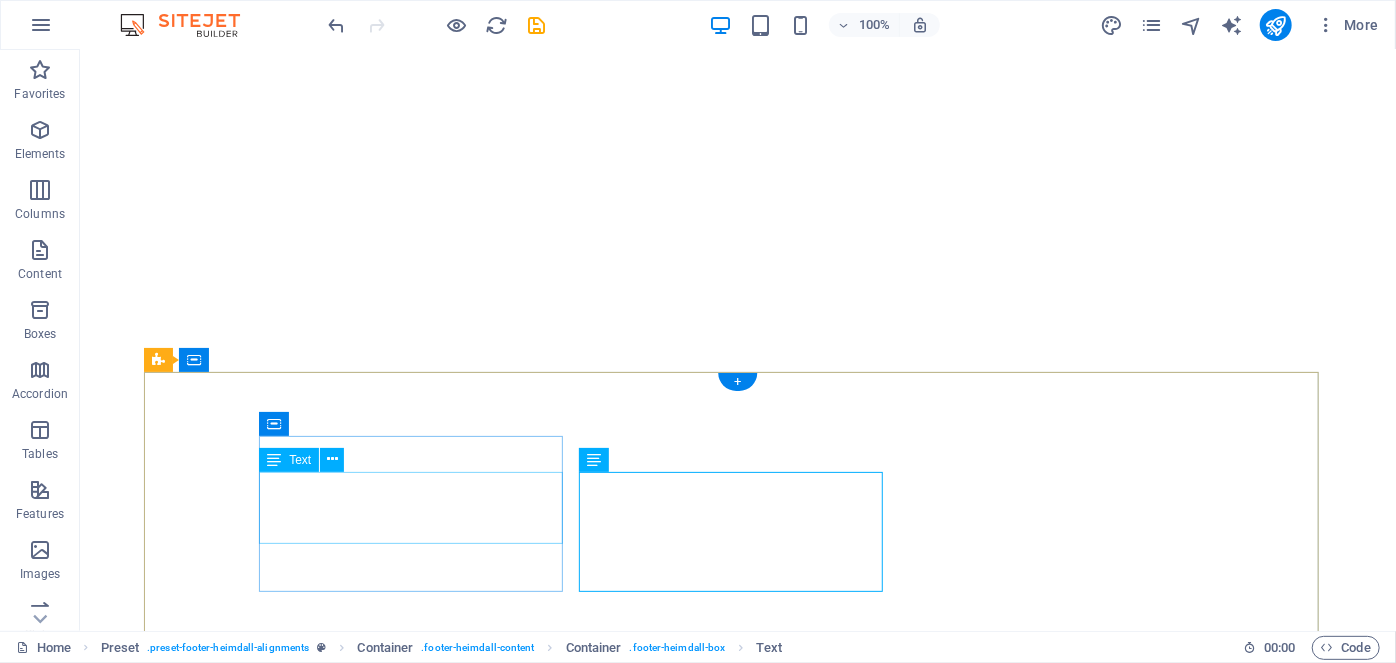 click on "[PHONE_NUMBER]" at bounding box center (225, 2970) 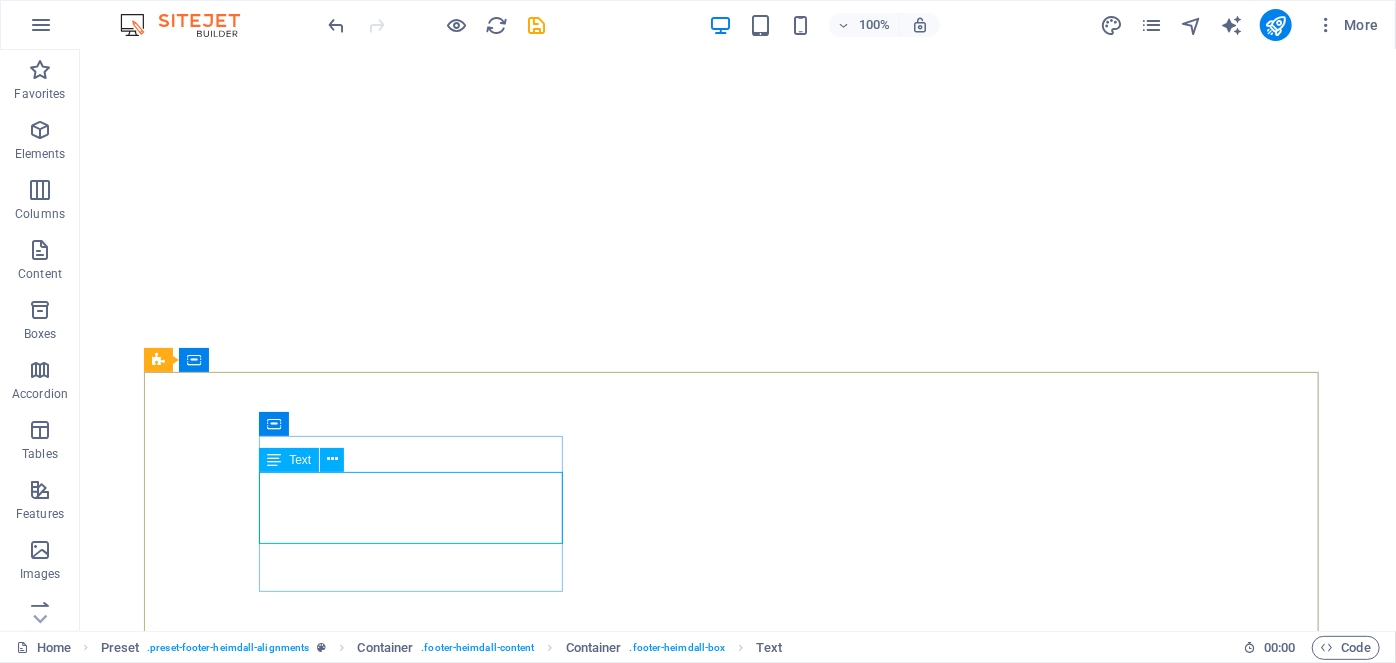 click on "Text" at bounding box center [300, 460] 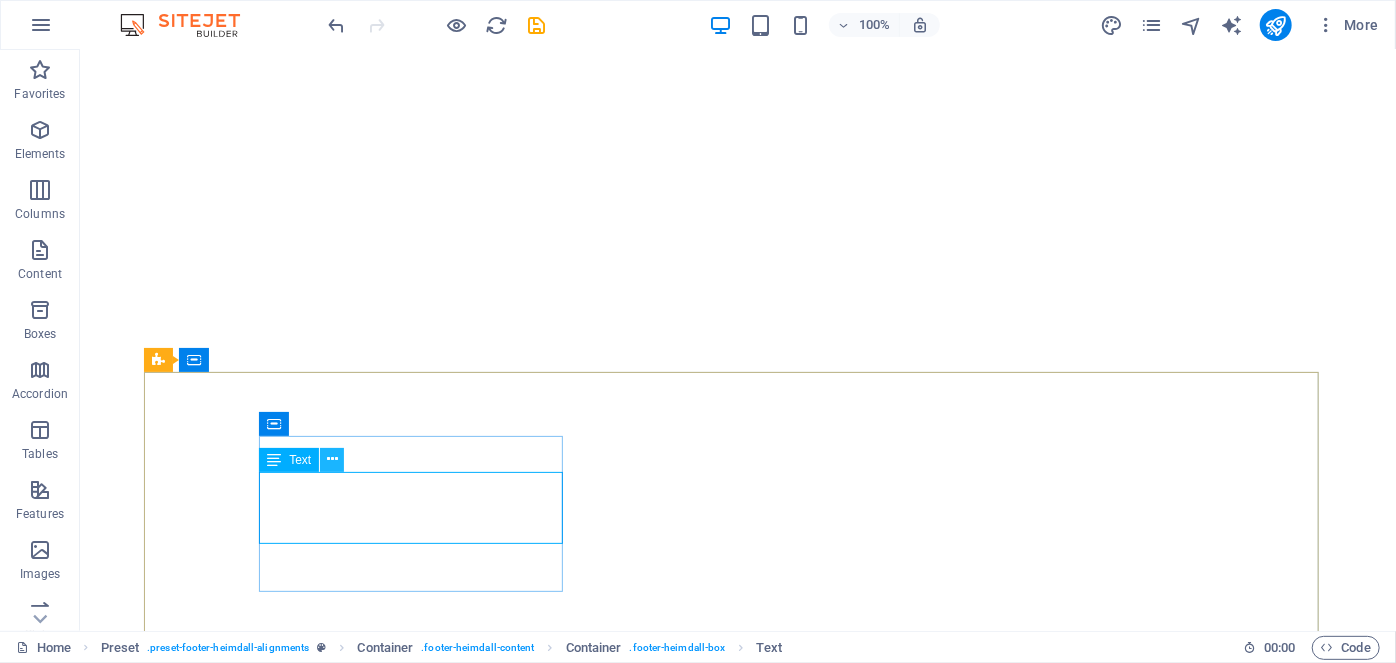 click at bounding box center [332, 459] 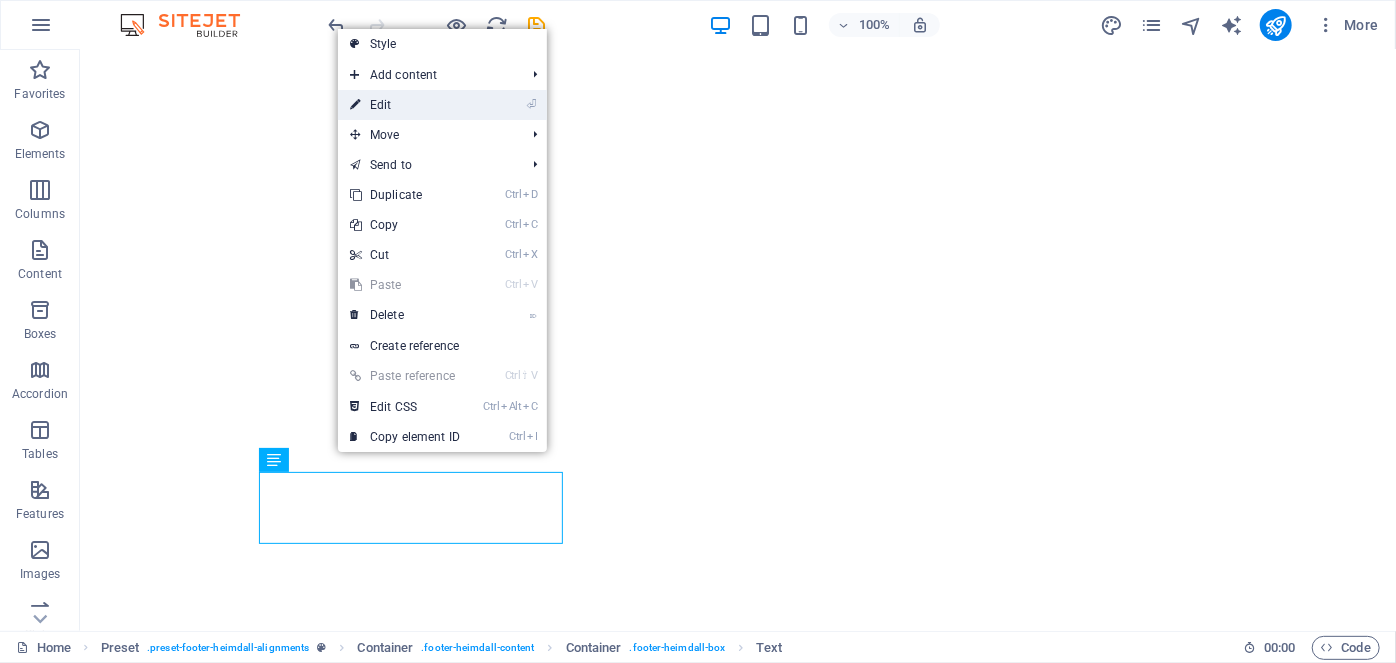 click on "⏎  Edit" at bounding box center [405, 105] 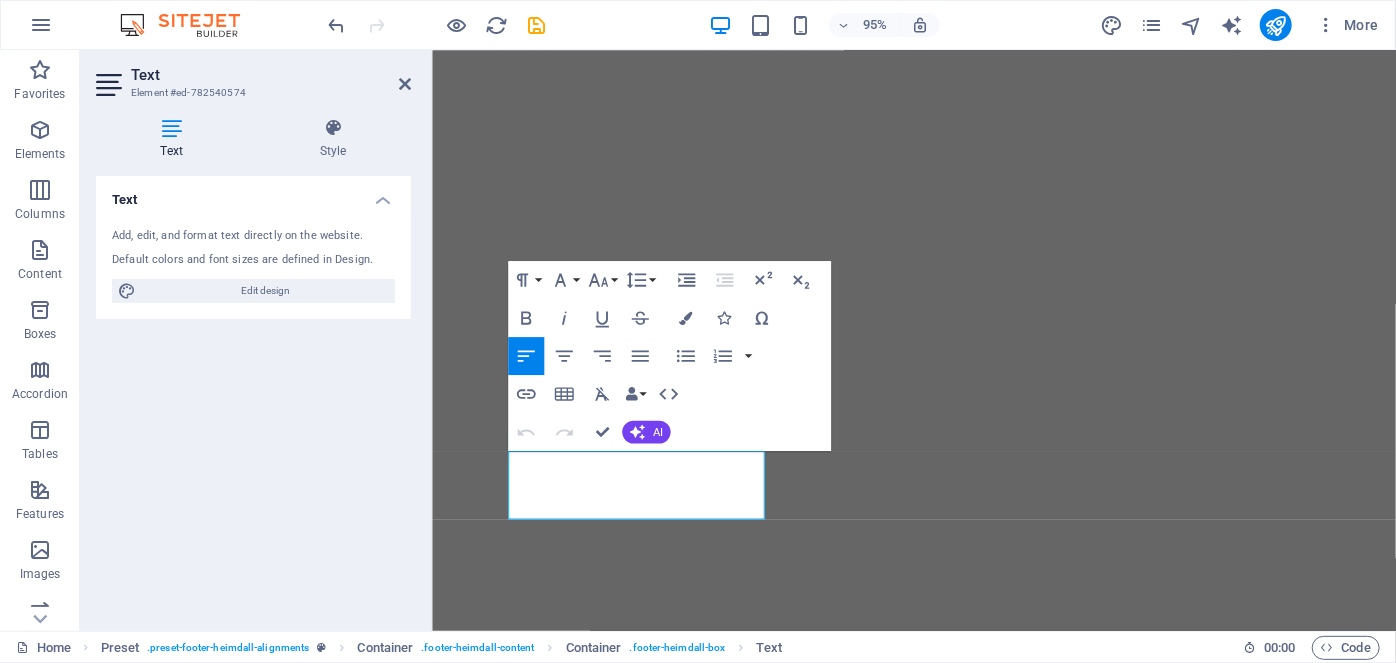 scroll, scrollTop: 1020, scrollLeft: 0, axis: vertical 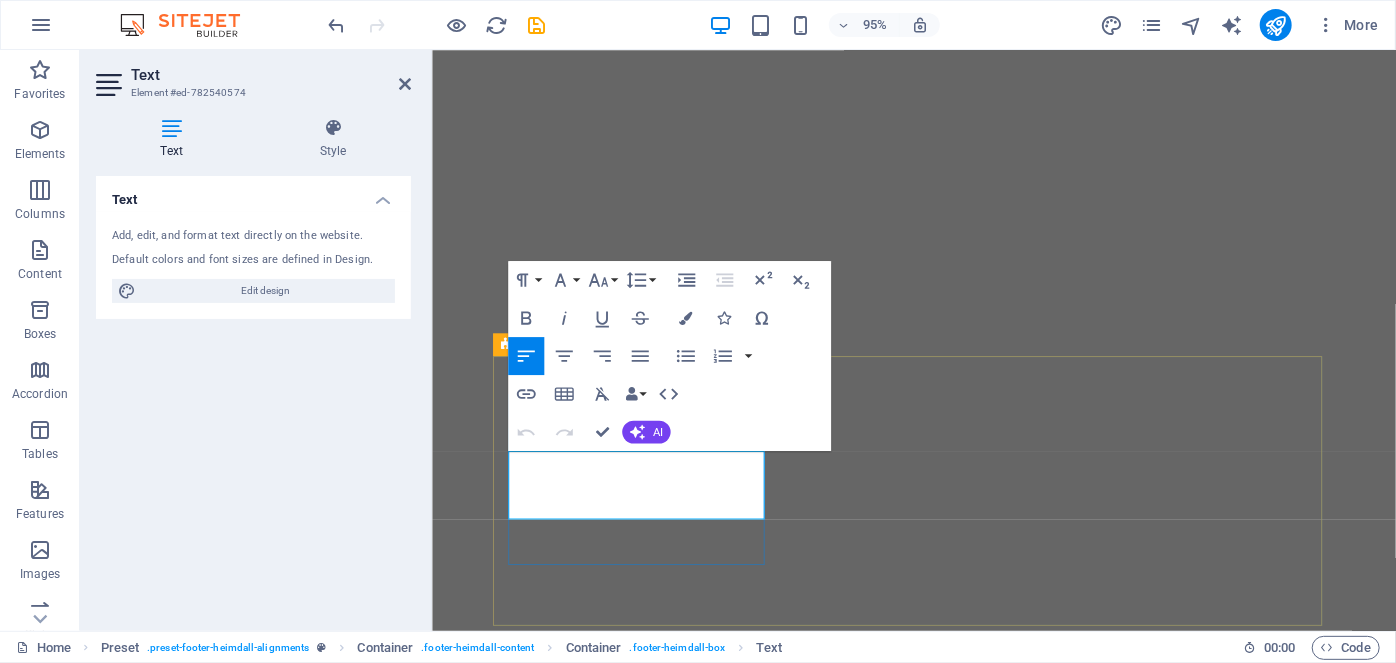 click on "[PHONE_NUMBER]" at bounding box center (577, 2971) 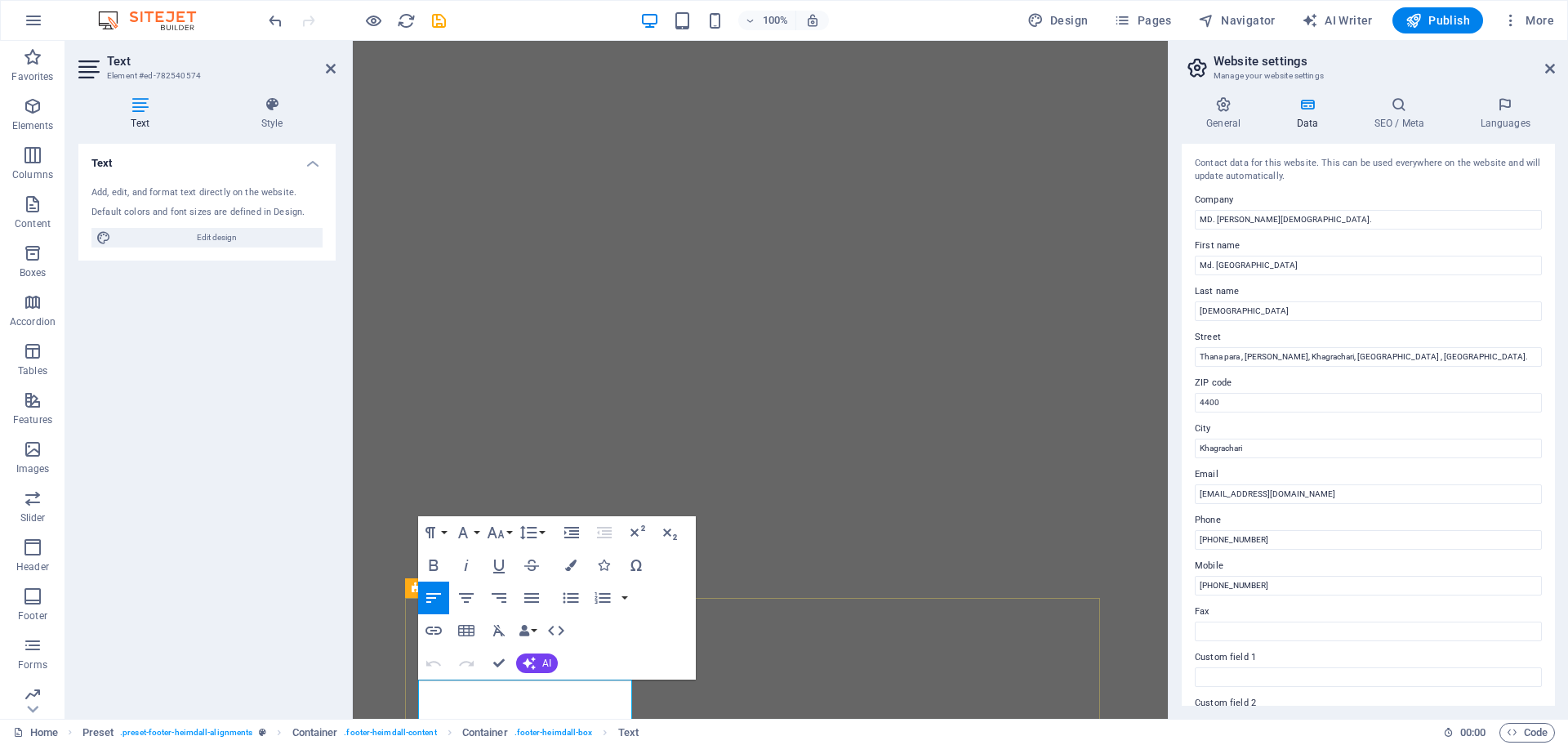scroll, scrollTop: 864, scrollLeft: 0, axis: vertical 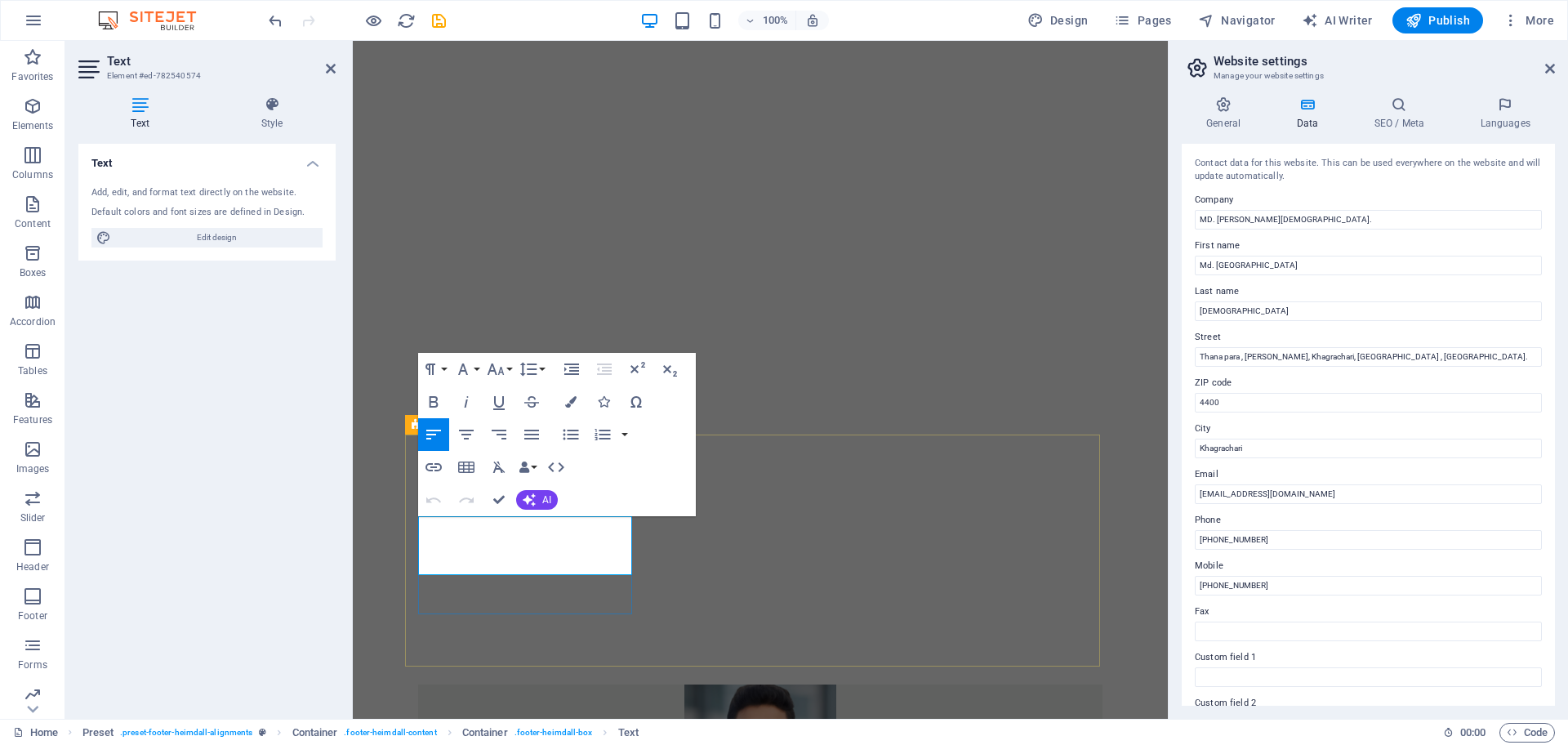 click on "[PHONE_NUMBER]" at bounding box center [472, 2557] 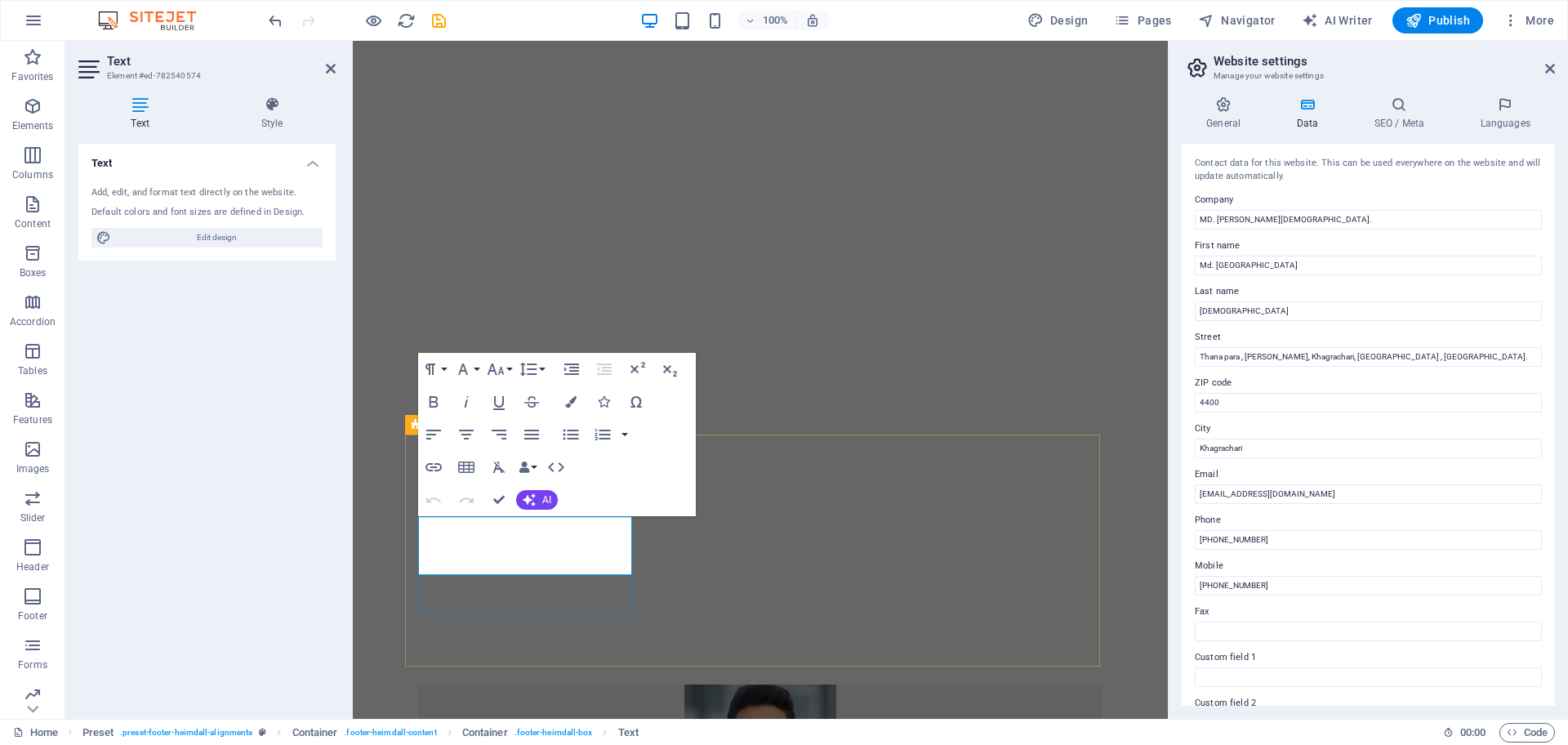 click on "[PHONE_NUMBER]" at bounding box center [472, 2557] 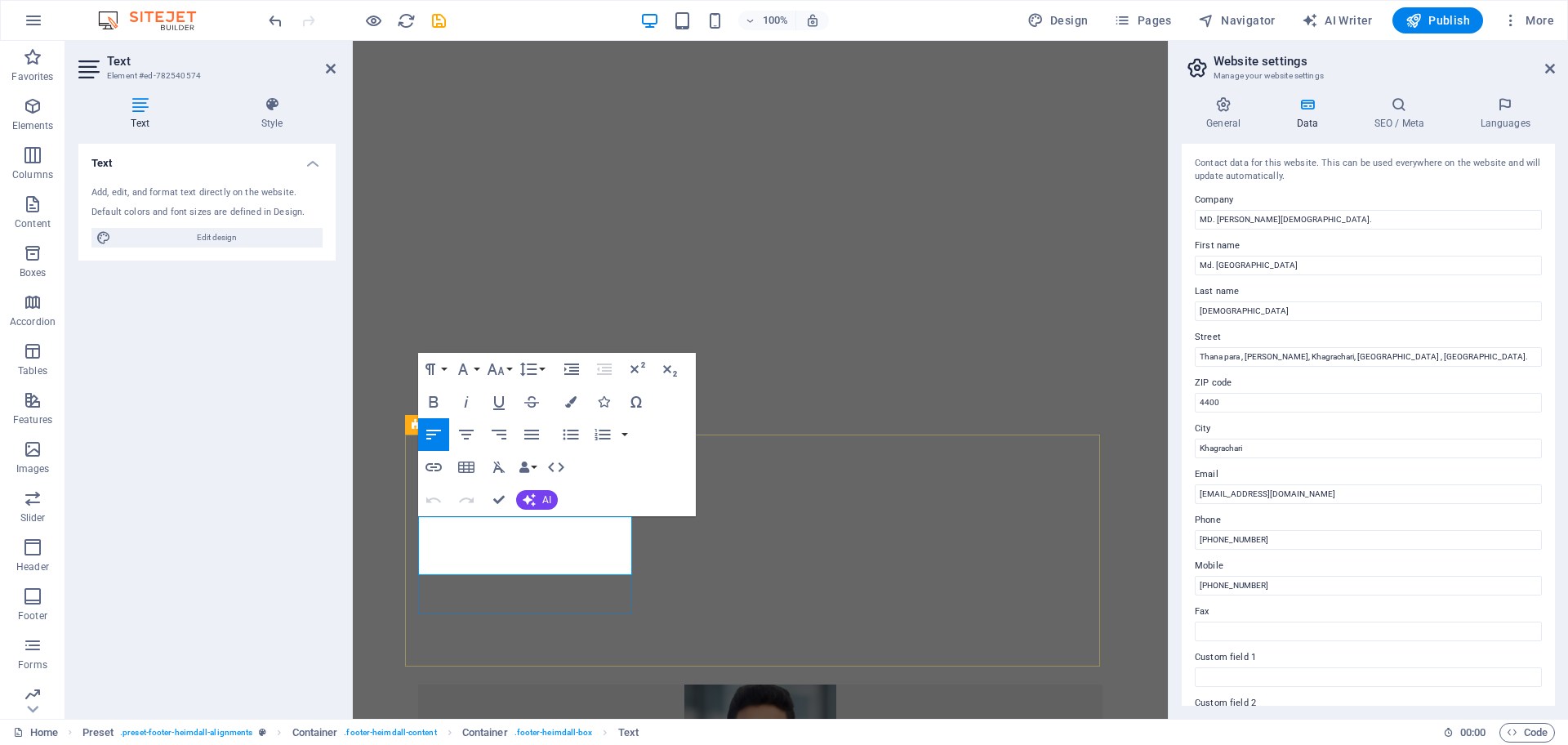 click on "[PHONE_NUMBER]" at bounding box center [472, 2557] 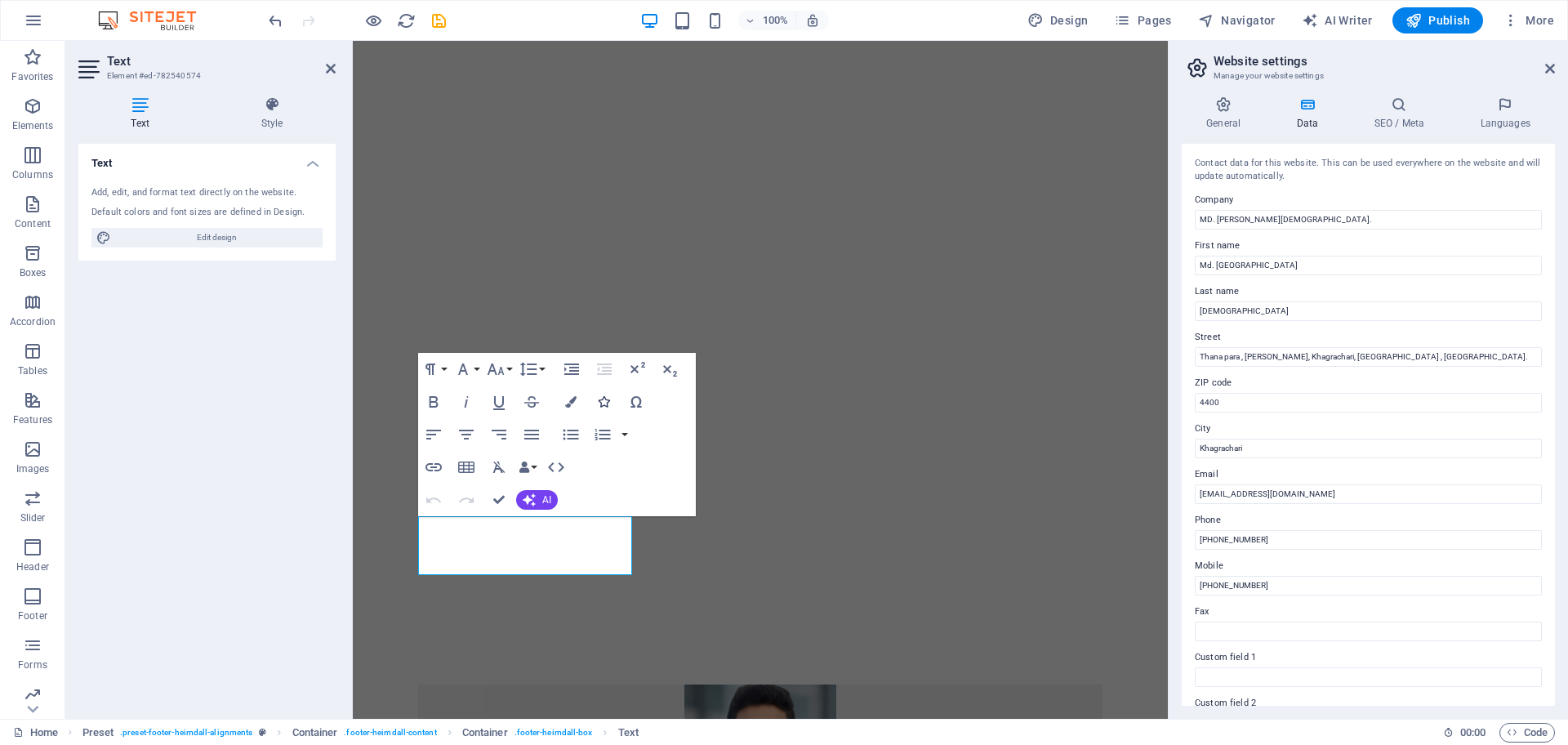 click at bounding box center (604, 402) 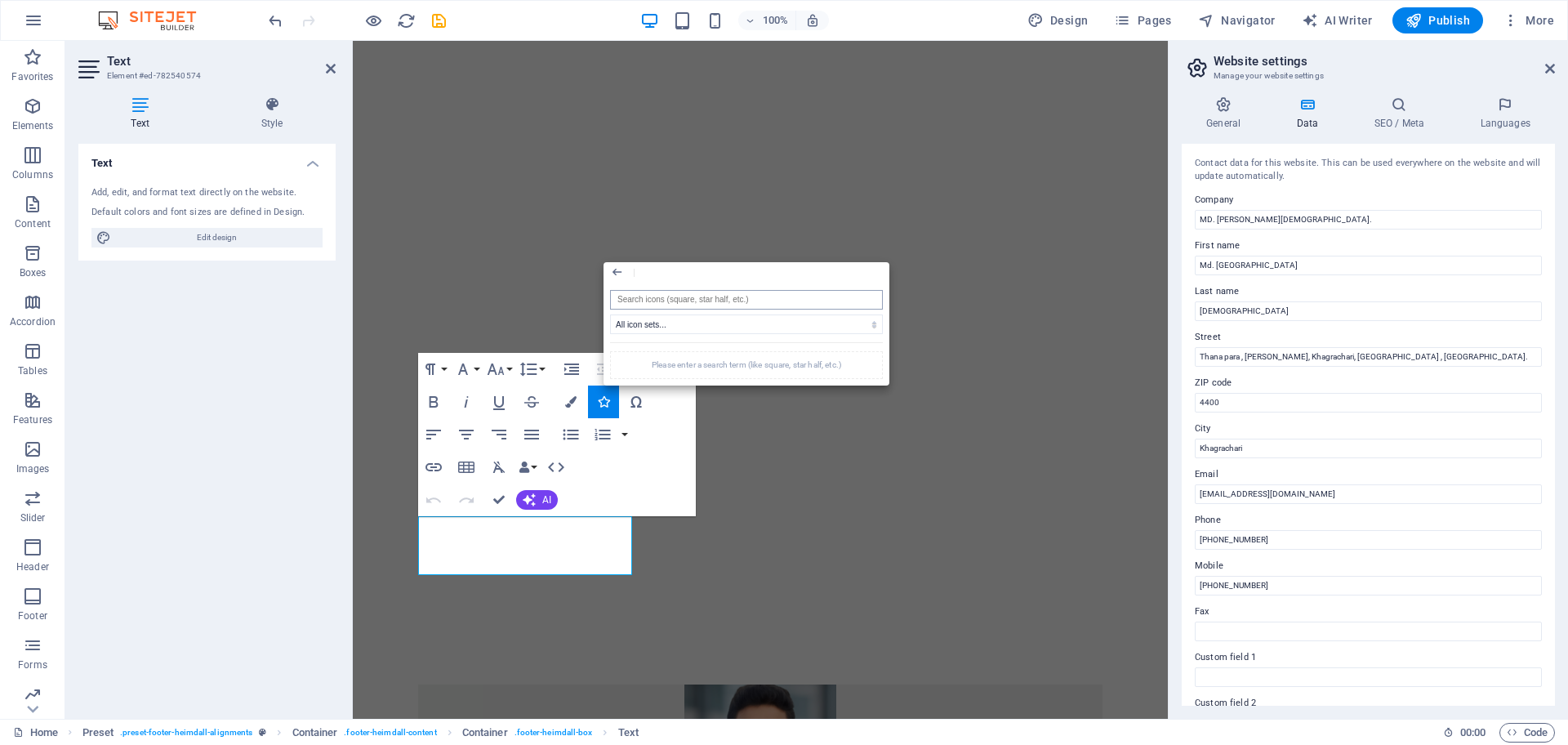 click at bounding box center (746, 300) 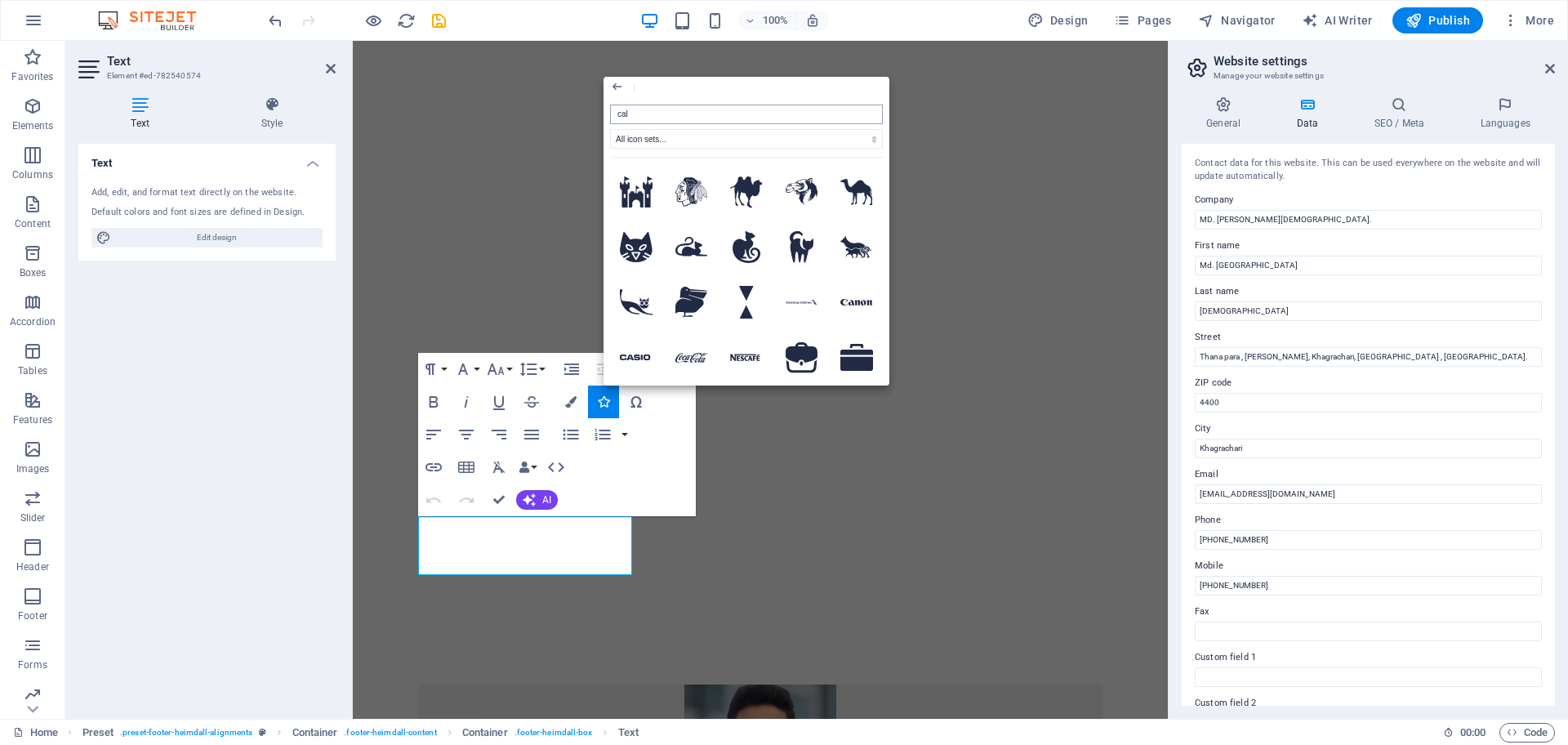 type on "call" 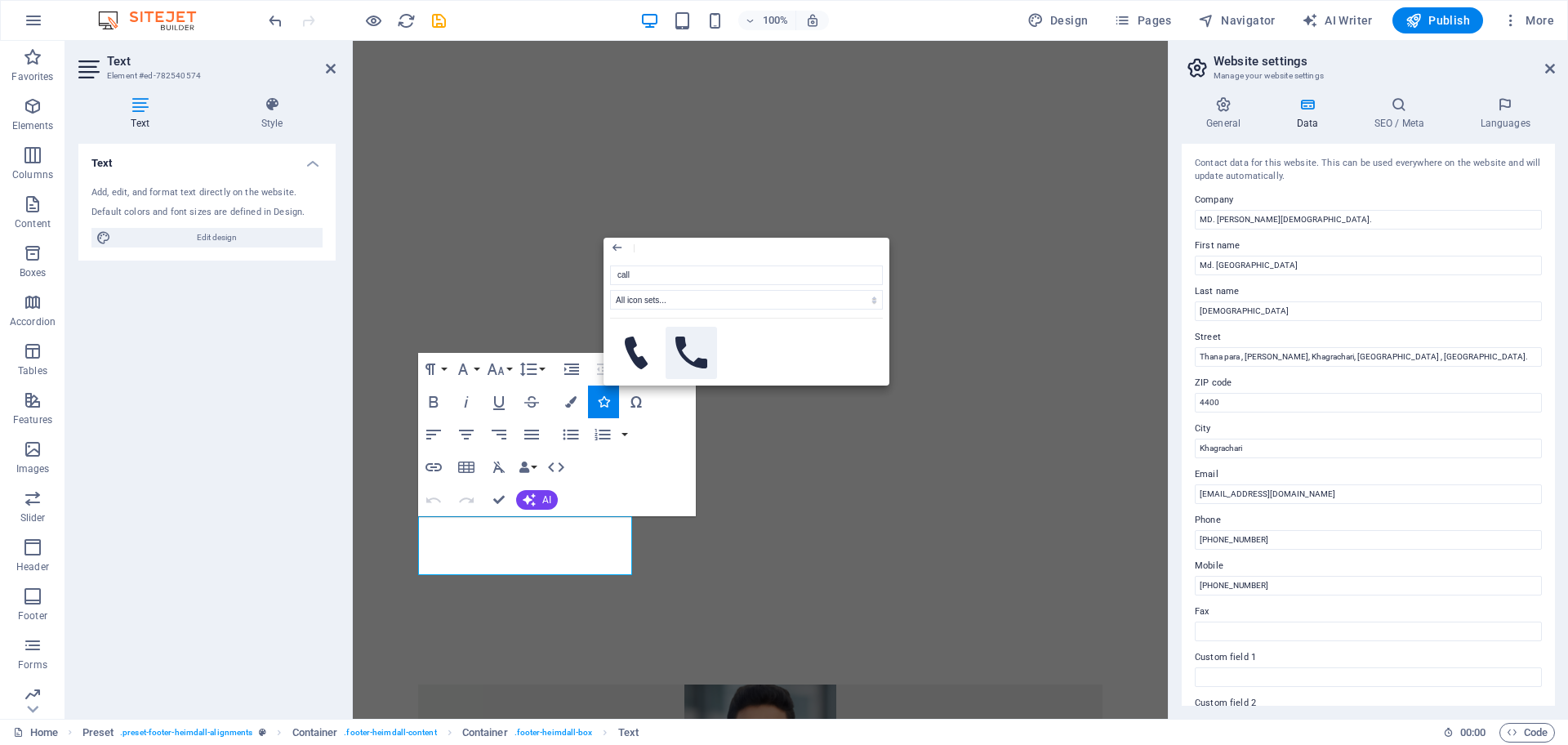 click 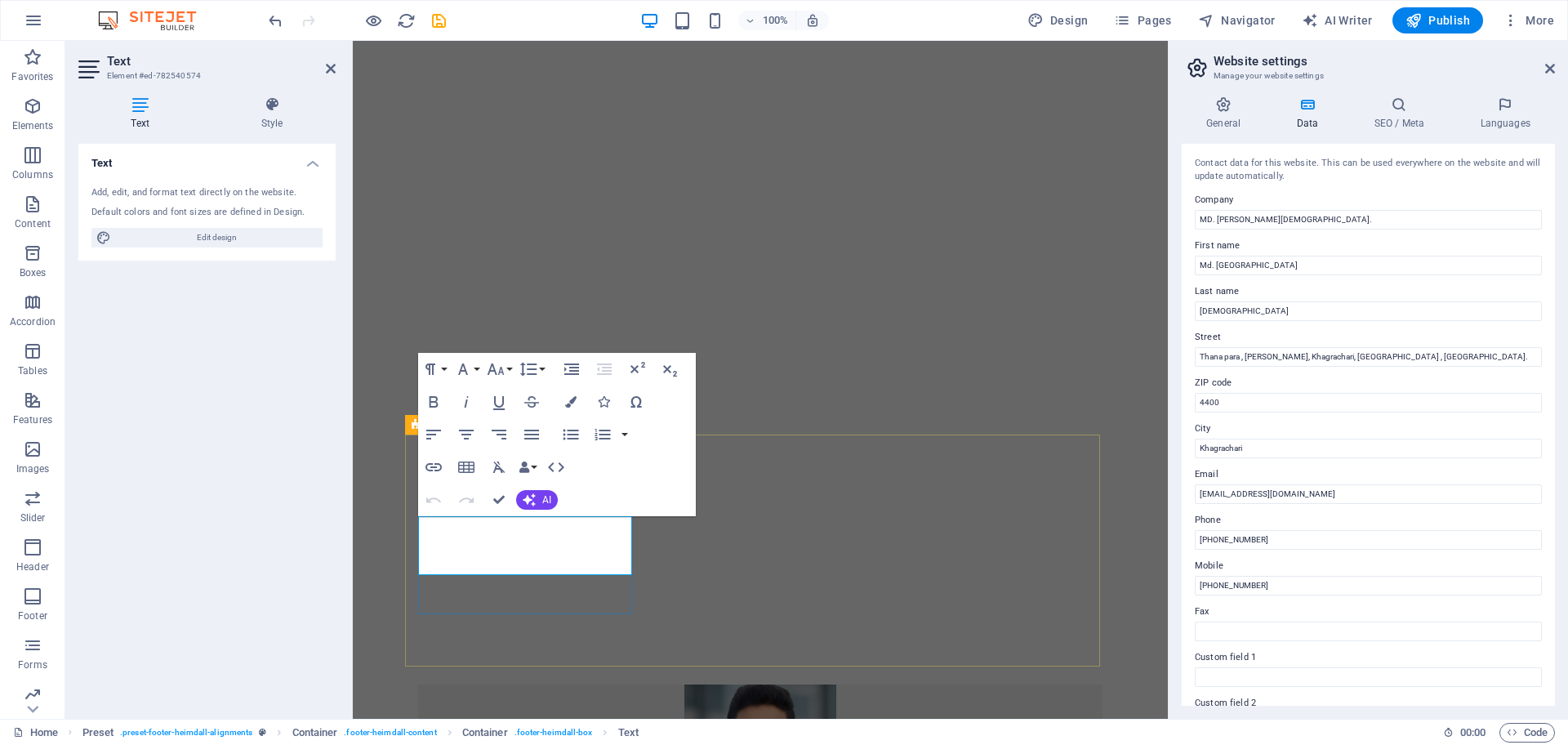 click on "Call me!" at bounding box center (760, 2893) 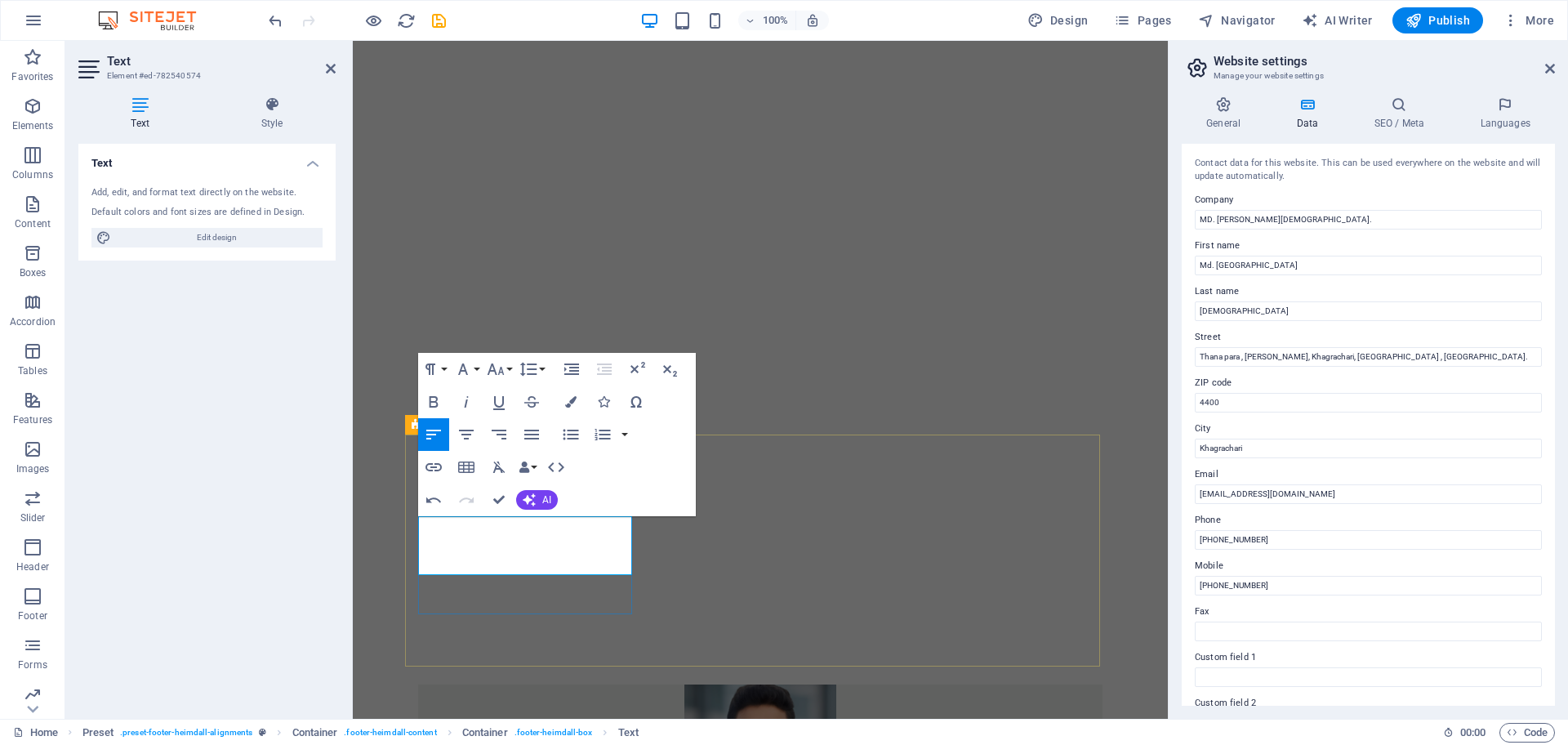 click on "[PHONE_NUMBER]" at bounding box center [472, 2557] 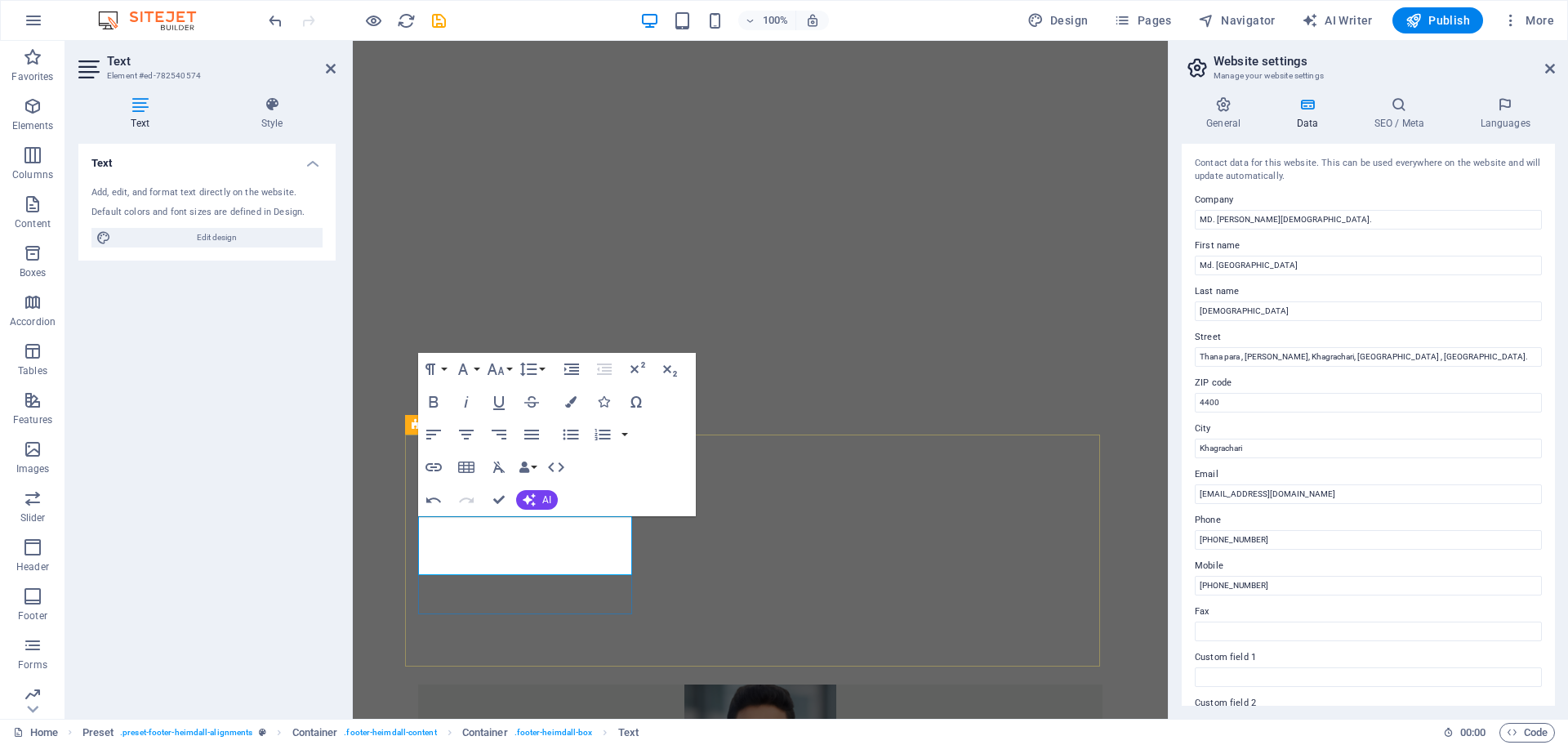 click on "Call me!" at bounding box center [760, 2538] 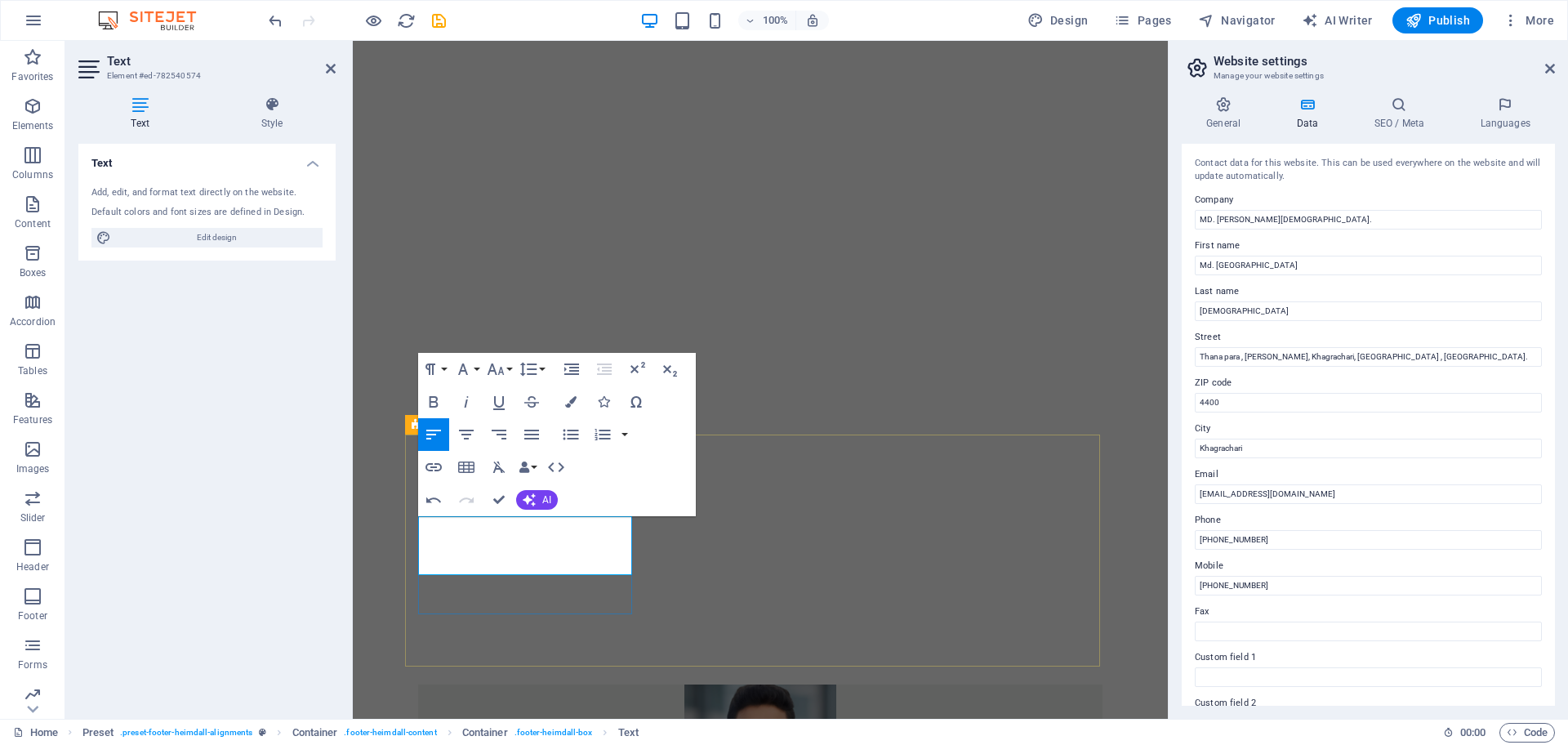 click on "Call me!" at bounding box center [760, 2538] 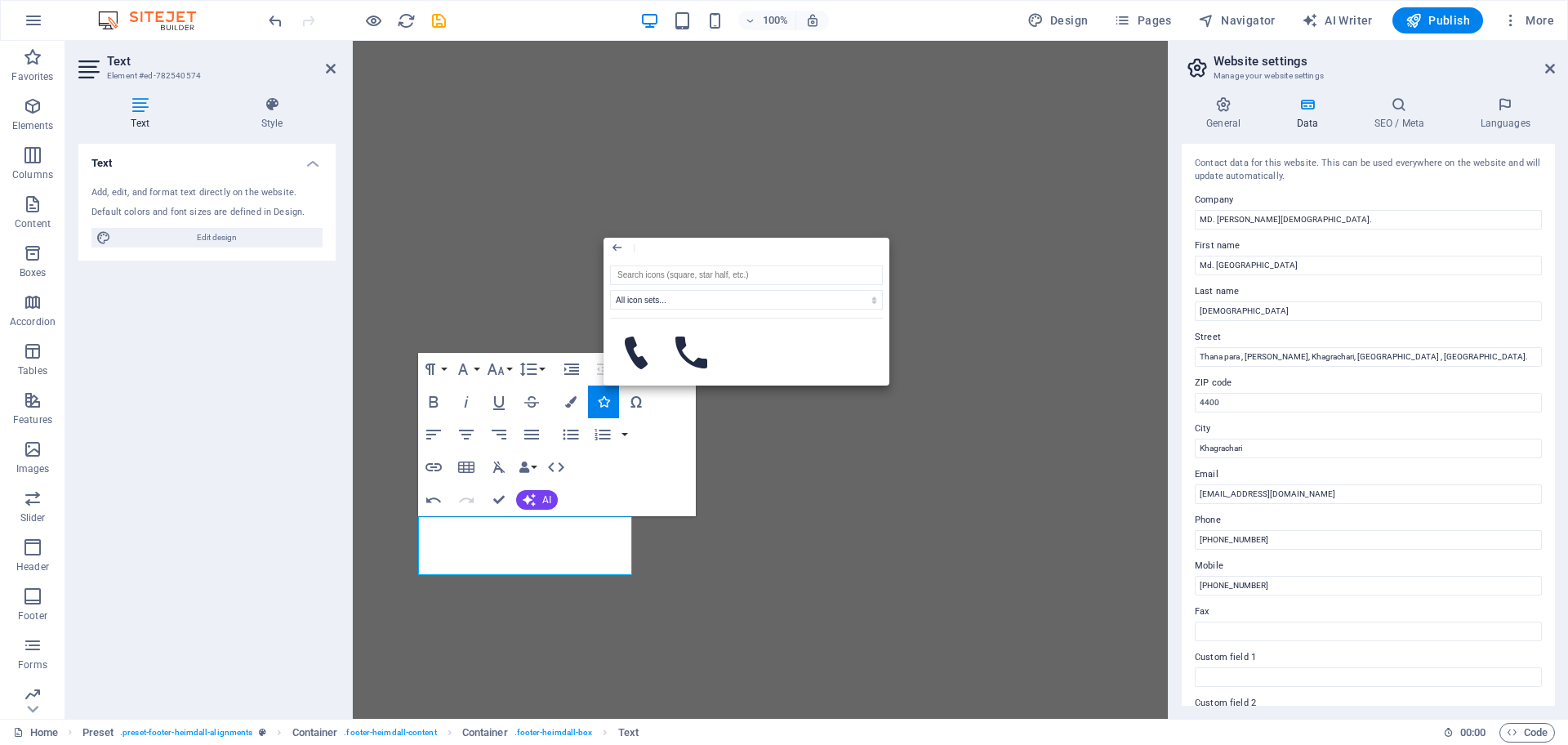 scroll, scrollTop: 0, scrollLeft: 0, axis: both 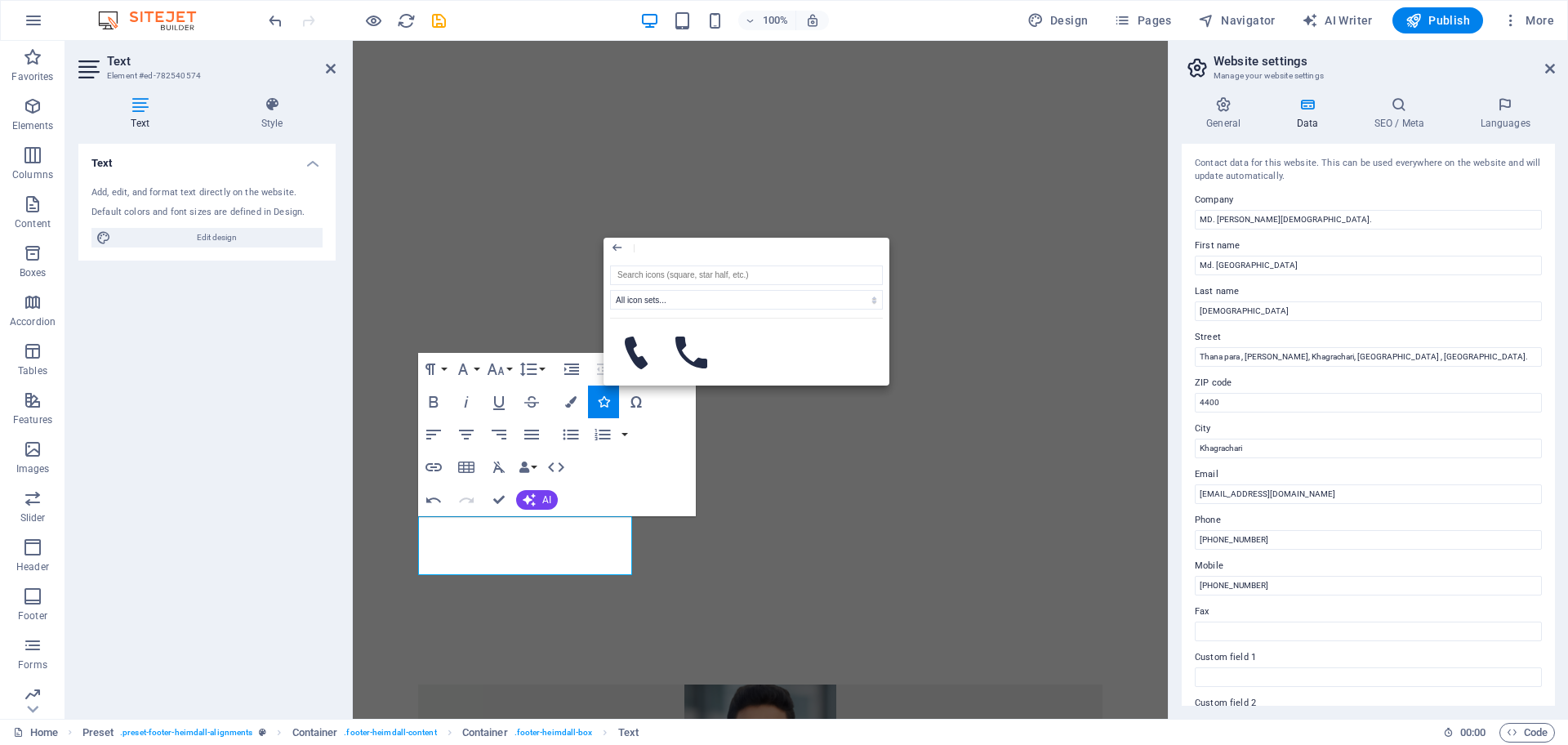 click 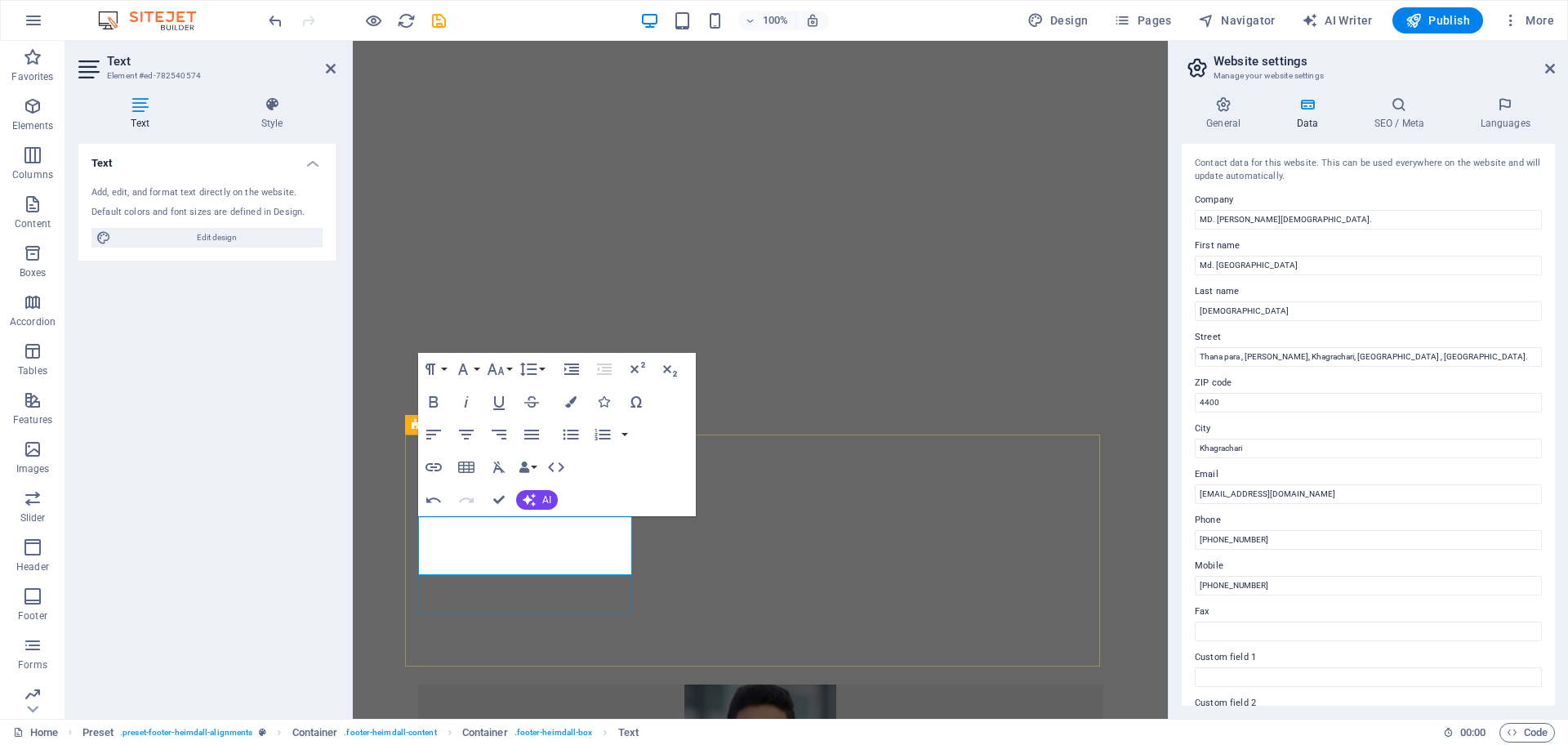 click on "Call me!" at bounding box center [760, 2864] 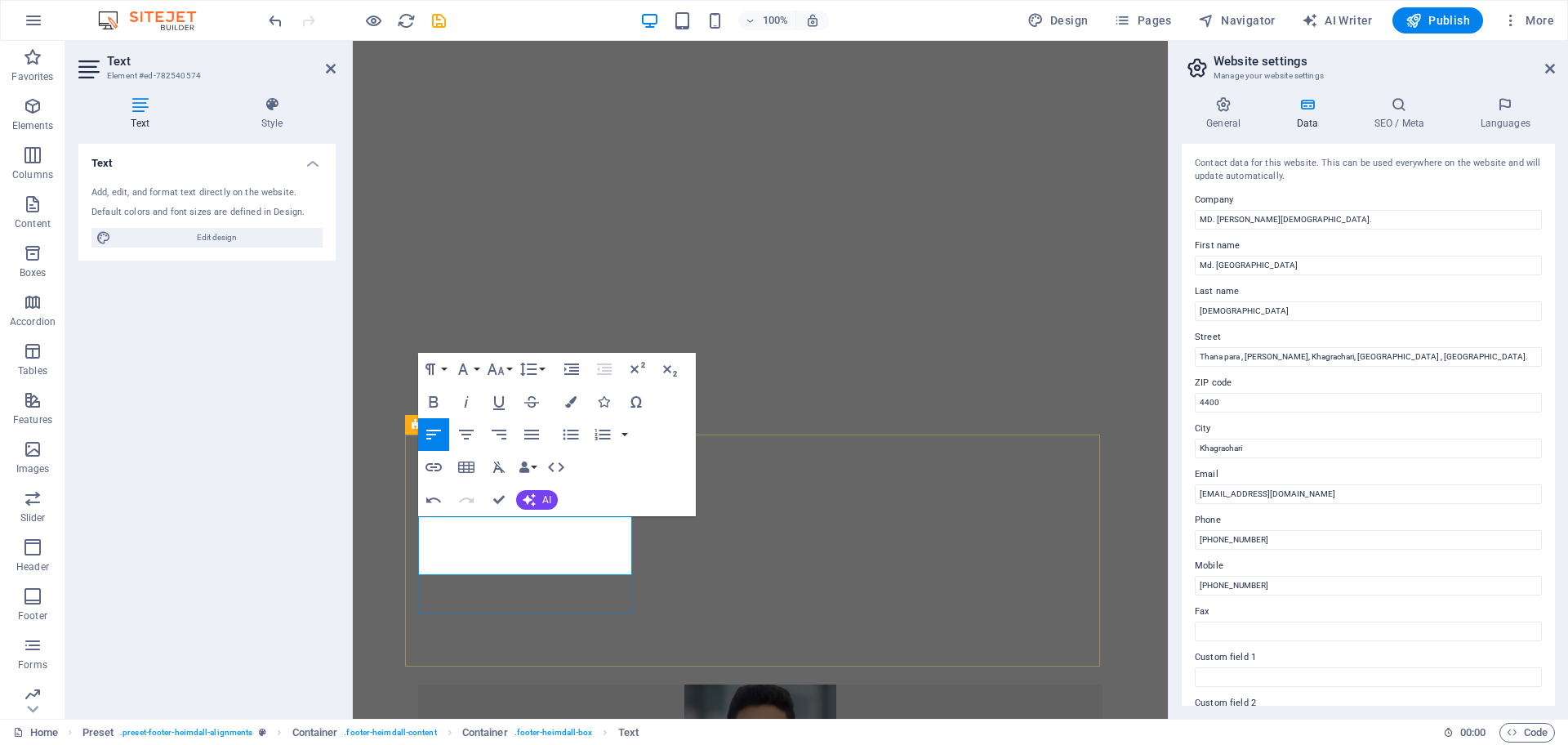 type 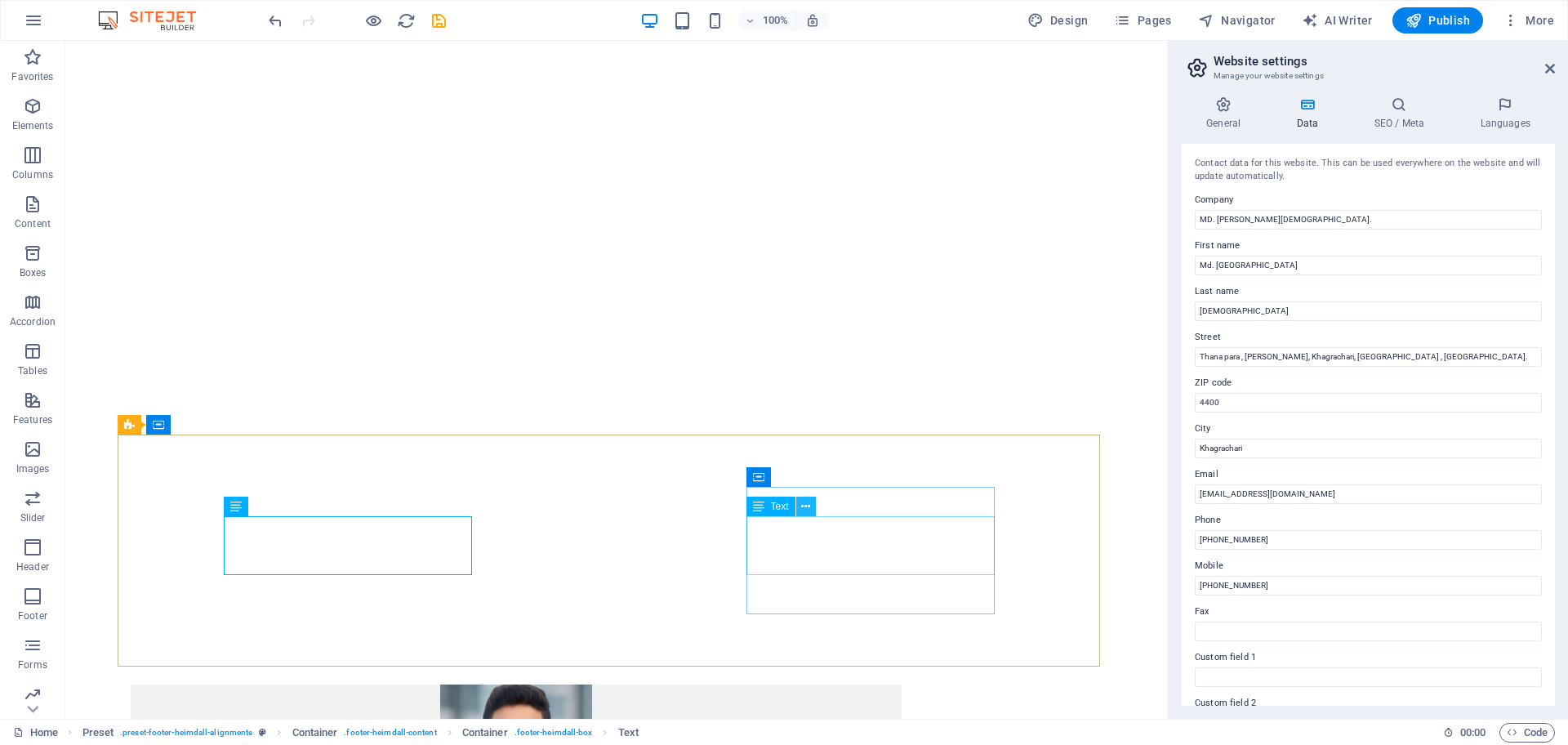 click at bounding box center (805, 506) 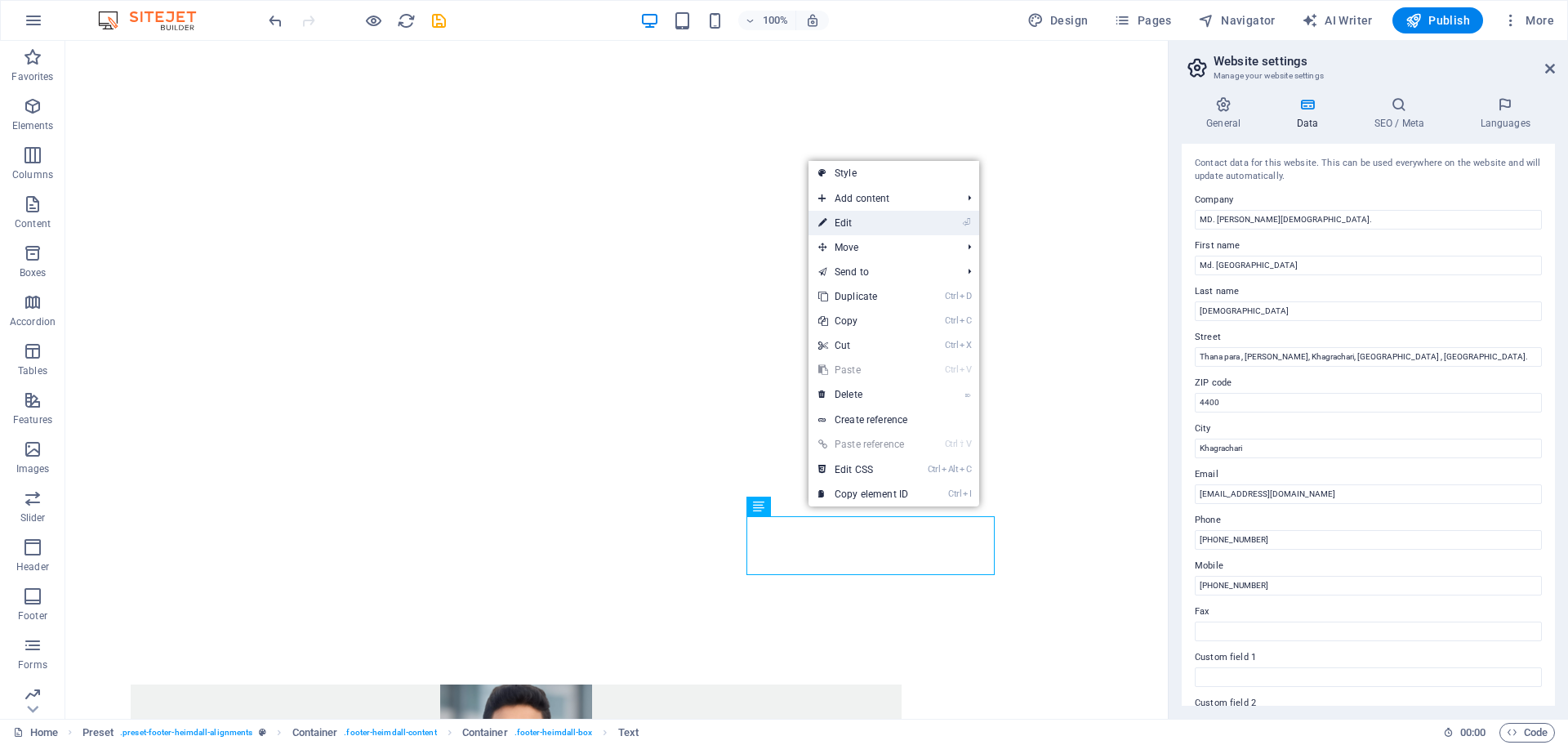 click on "⏎  Edit" at bounding box center (863, 223) 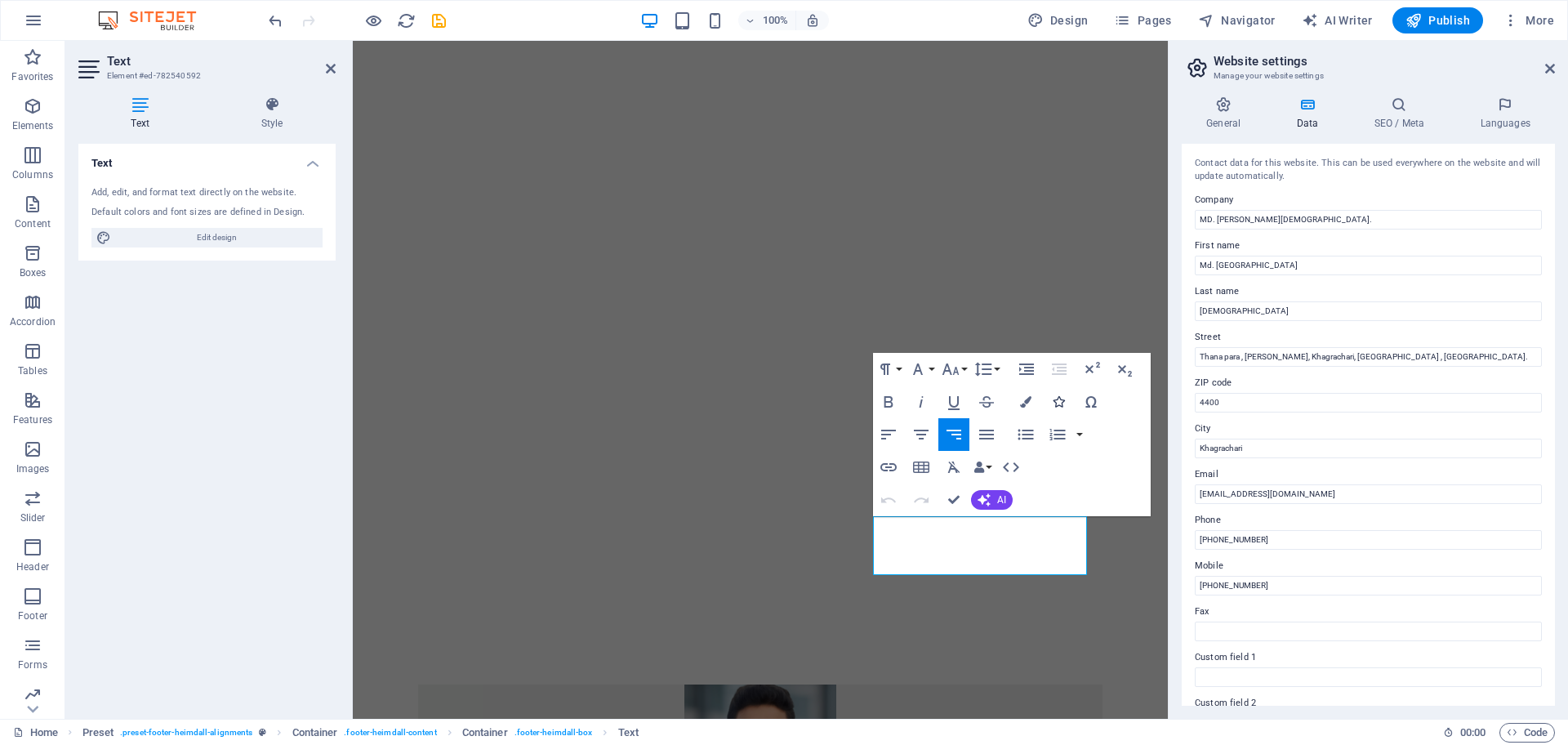 click at bounding box center [1058, 402] 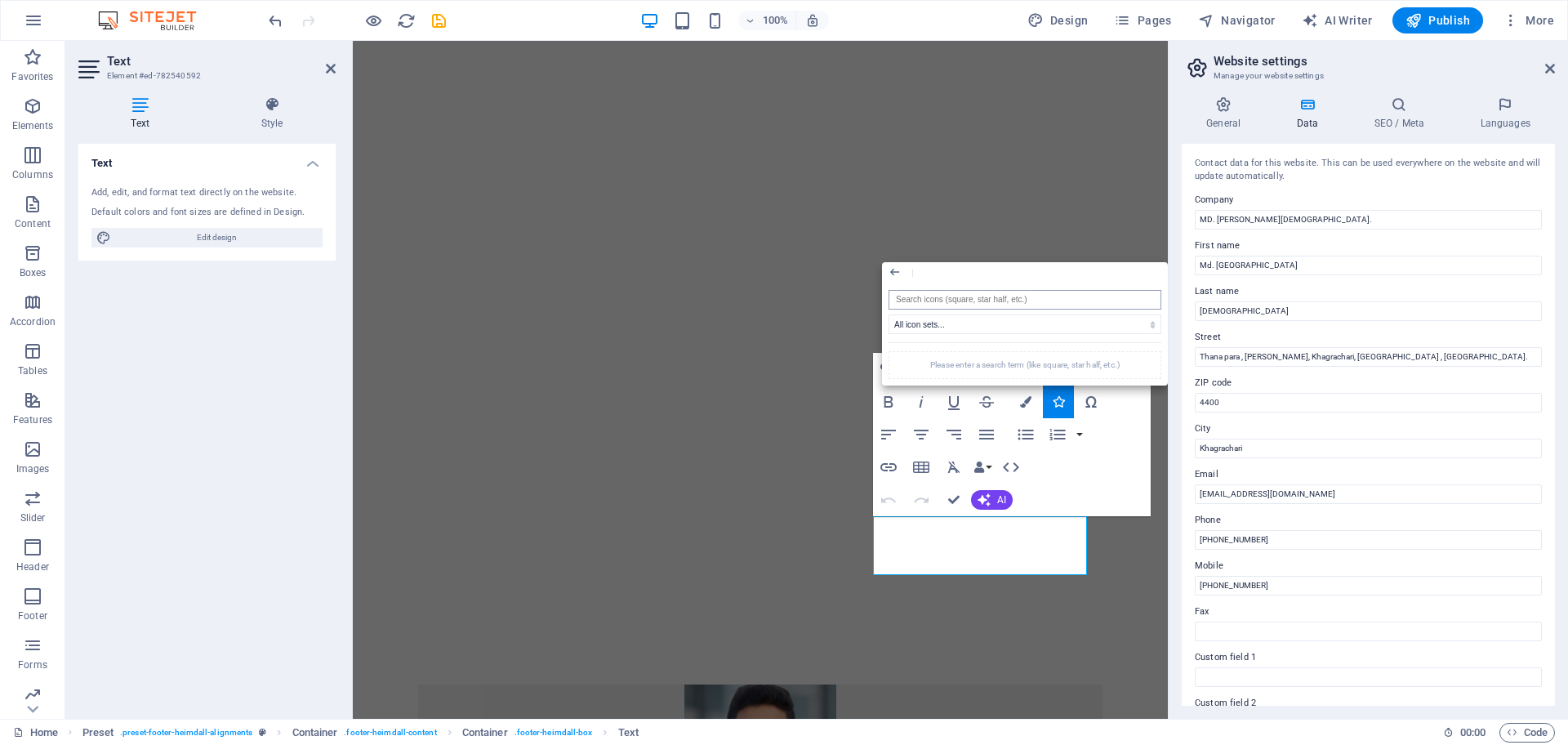 click at bounding box center (1025, 300) 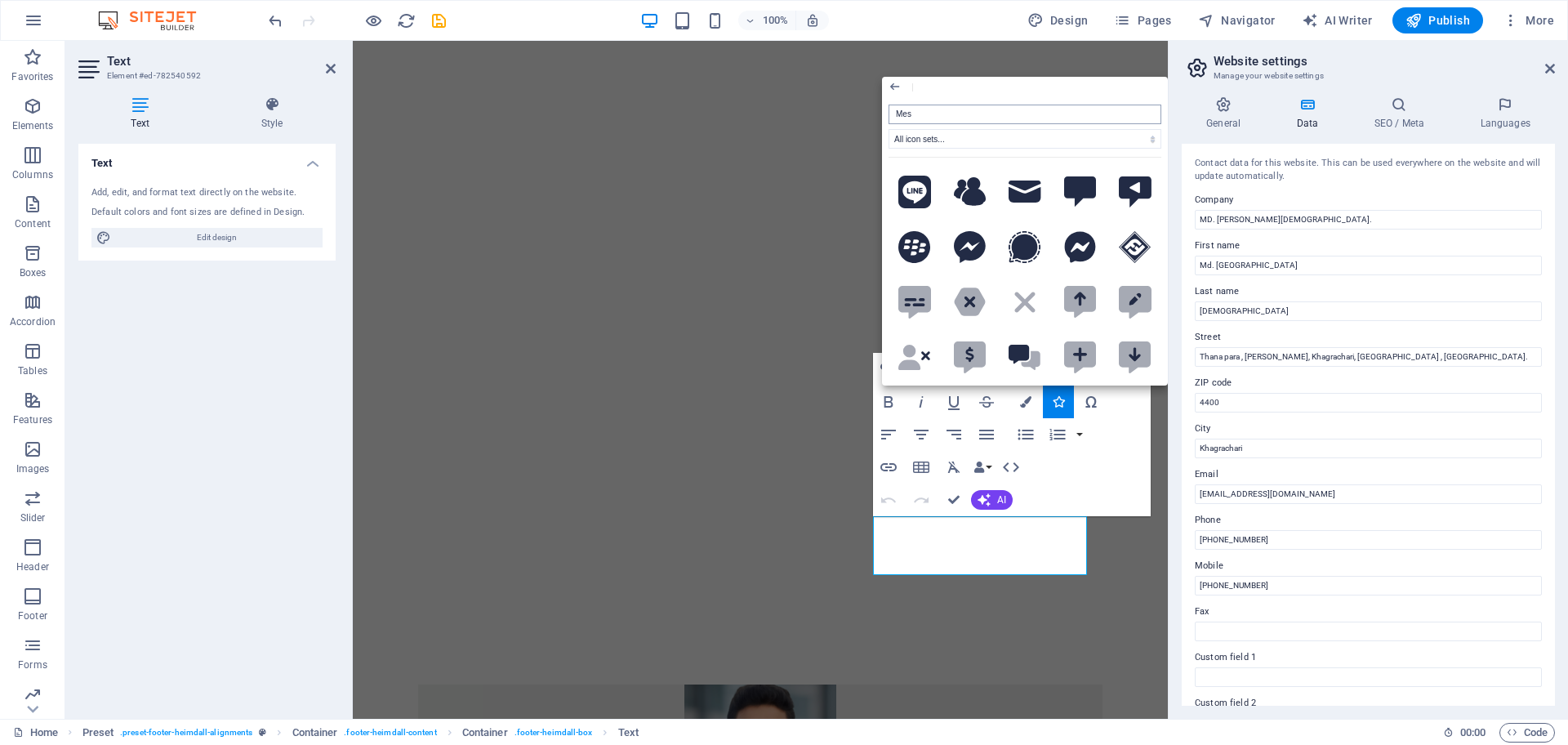 type on "Mess" 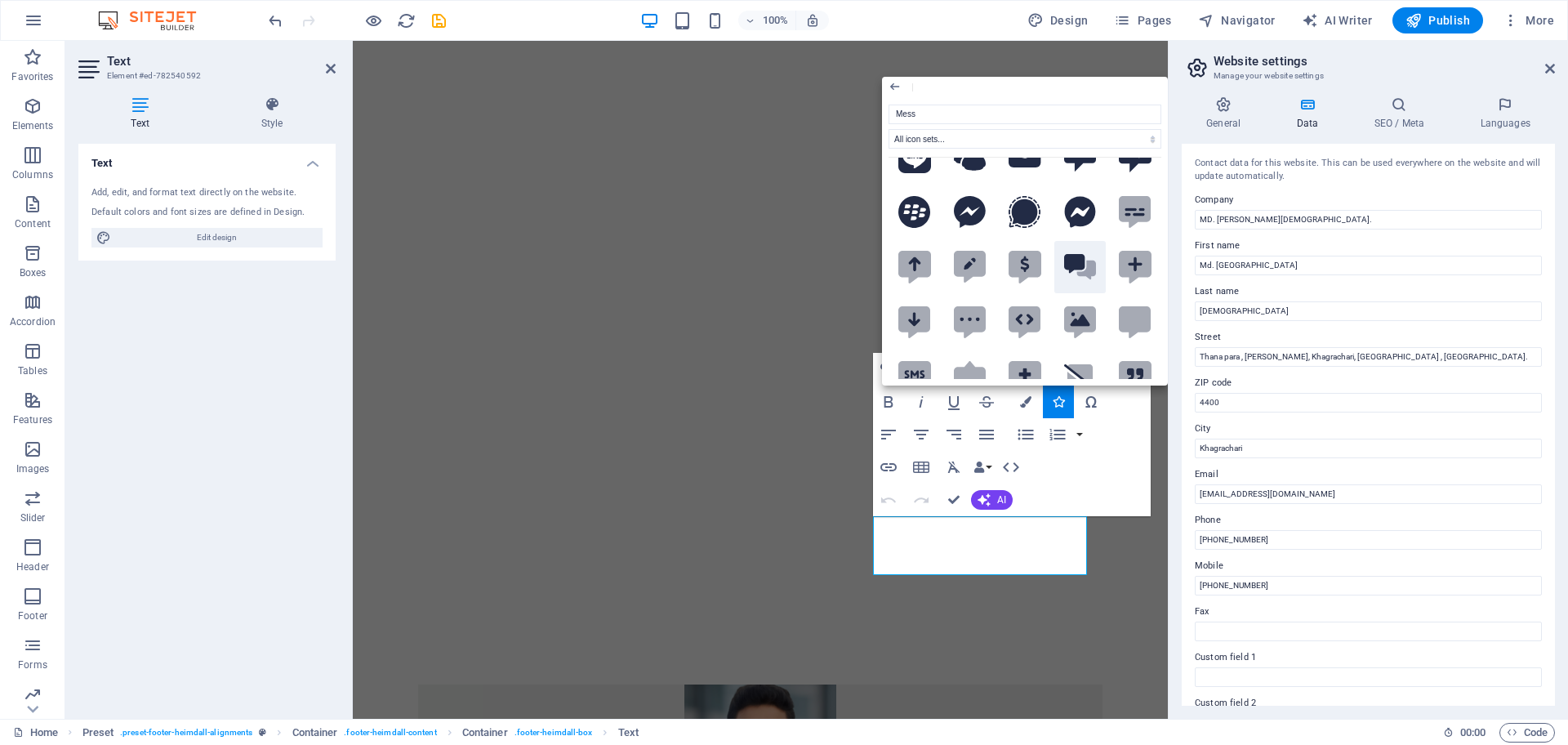 scroll, scrollTop: 0, scrollLeft: 0, axis: both 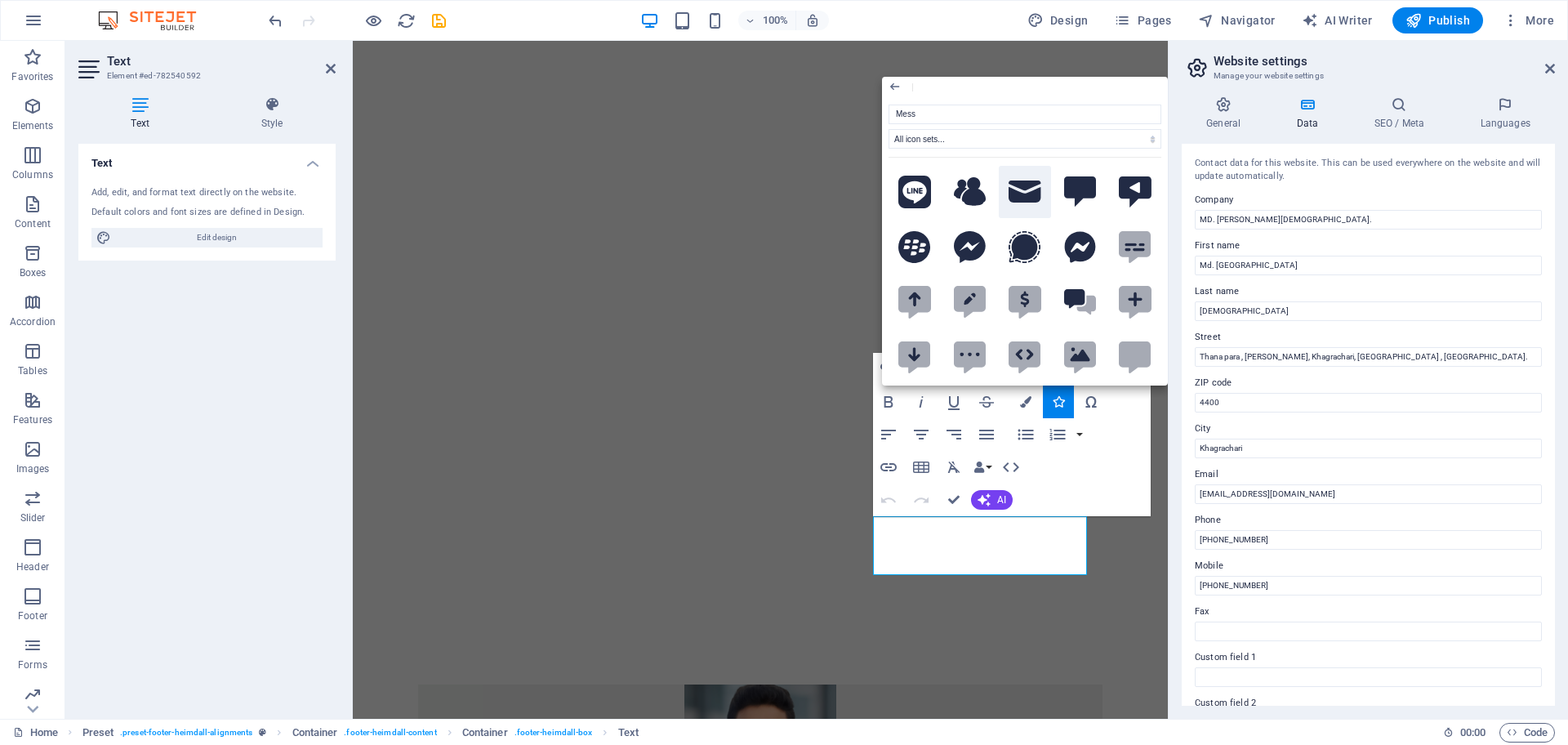 click 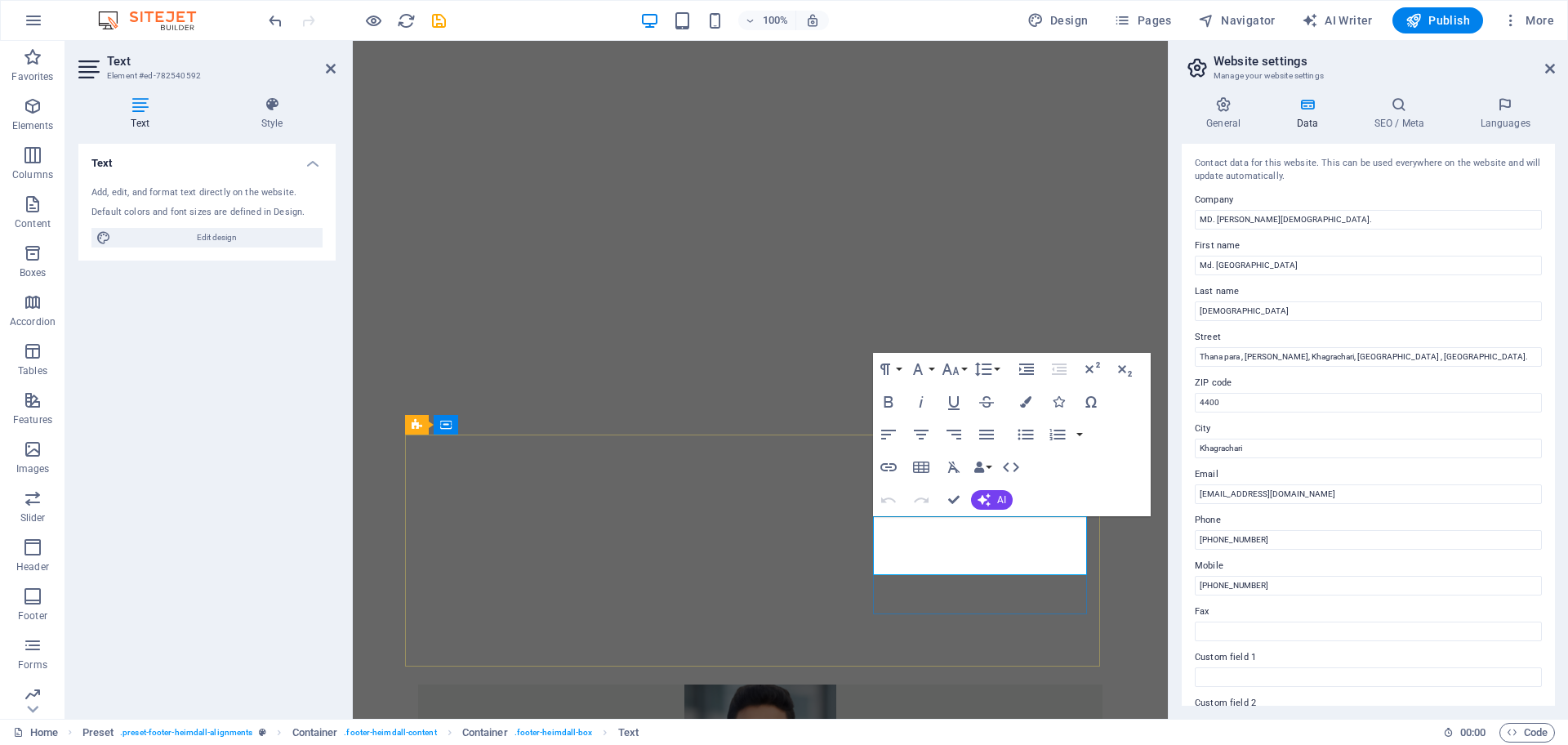 click 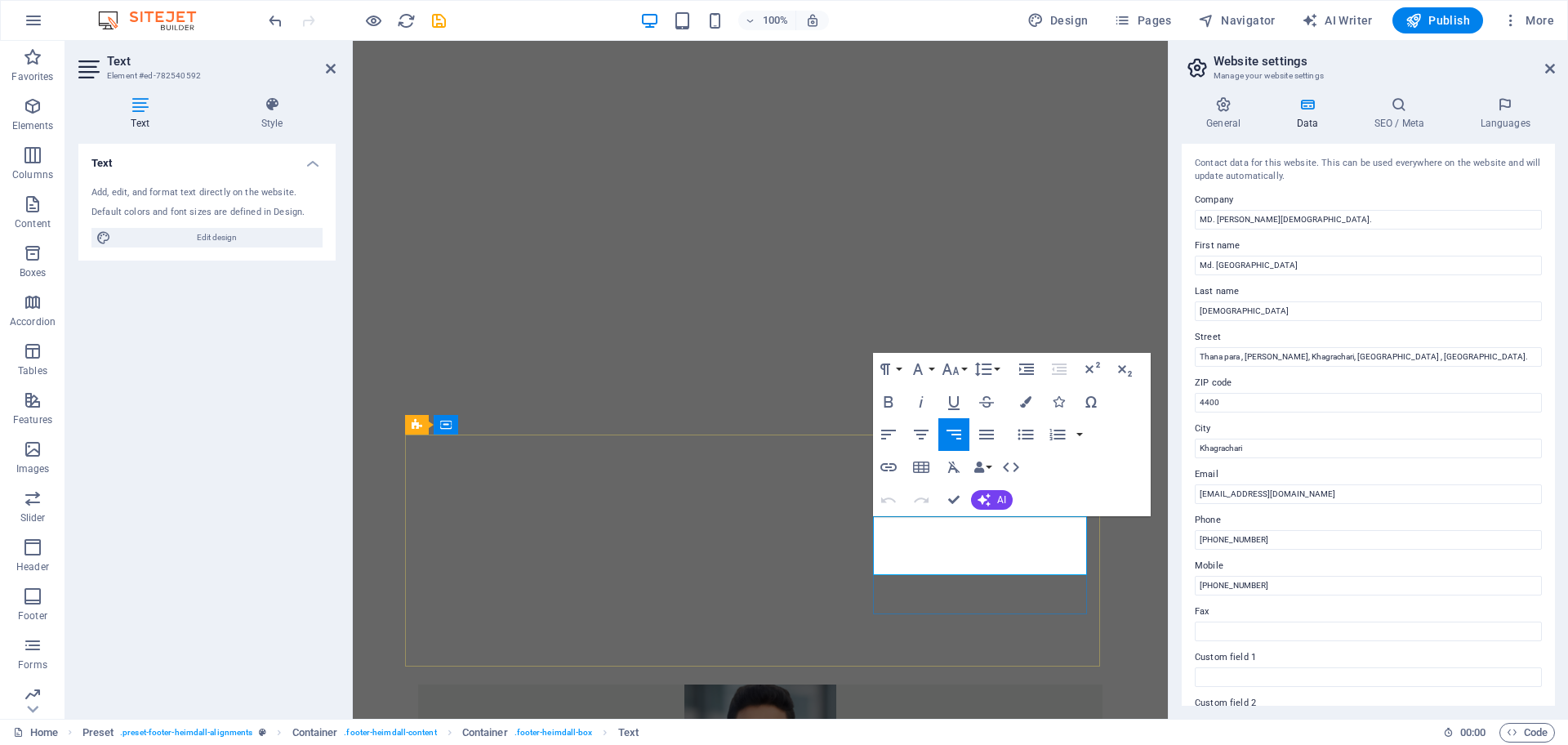 click 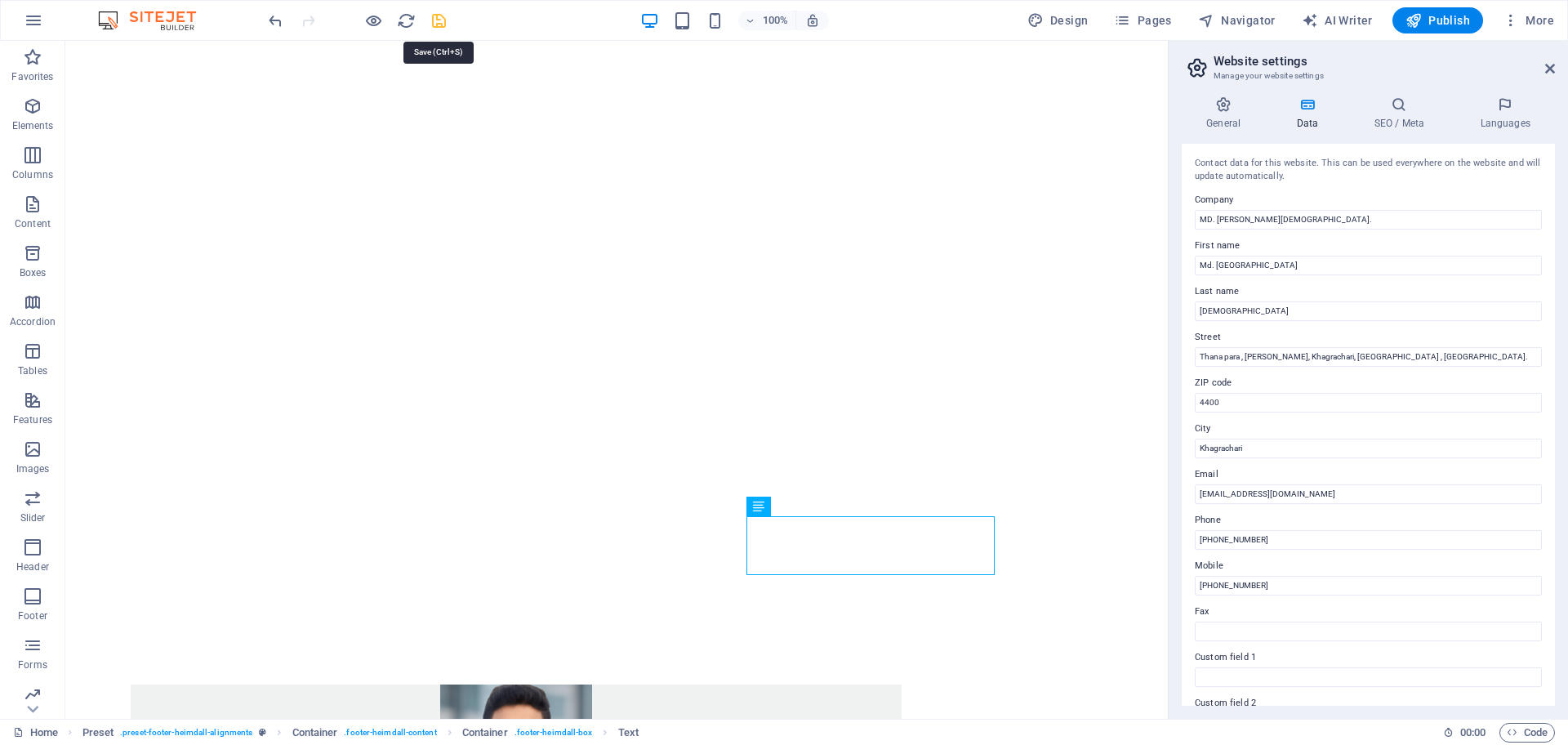 click at bounding box center (439, 20) 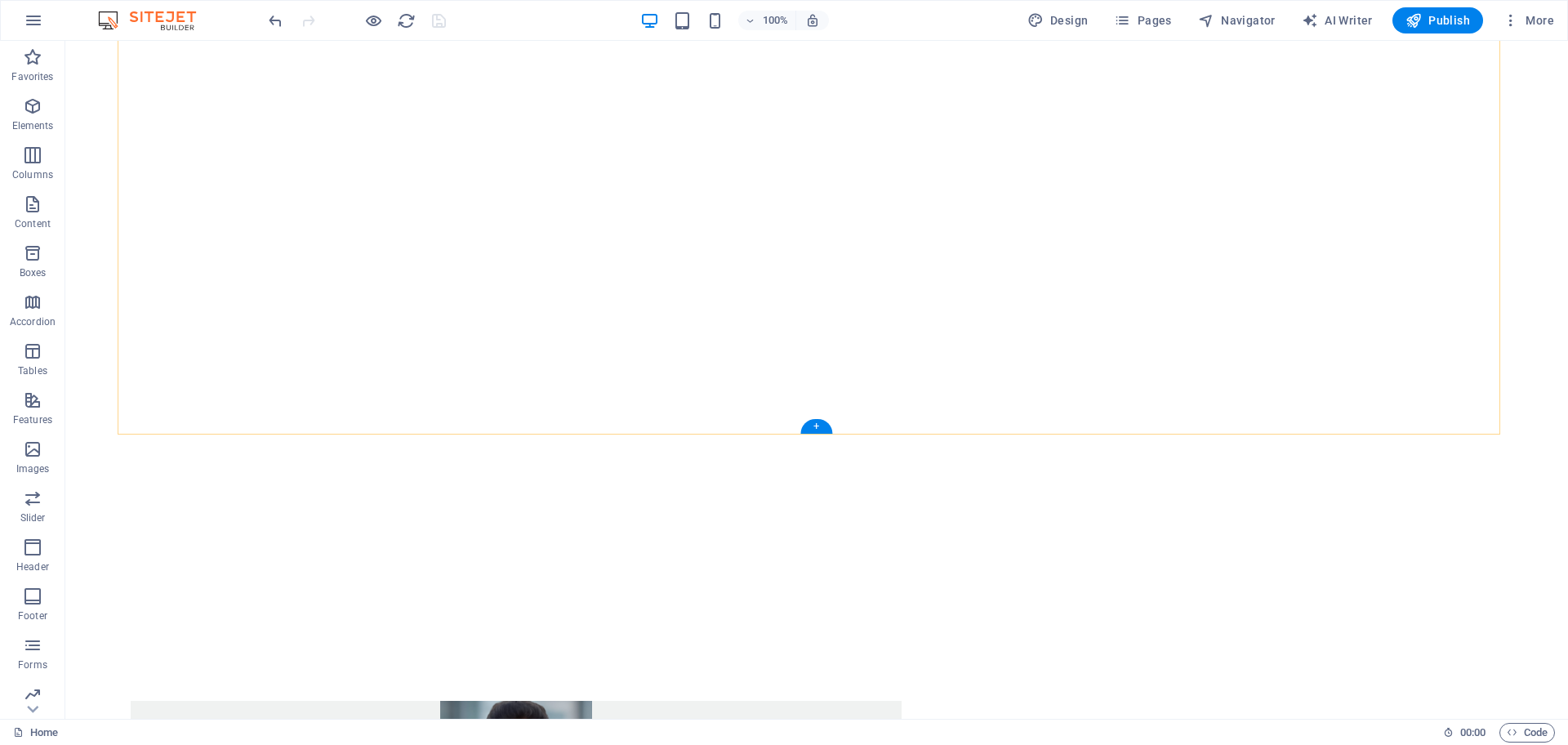 scroll, scrollTop: 864, scrollLeft: 0, axis: vertical 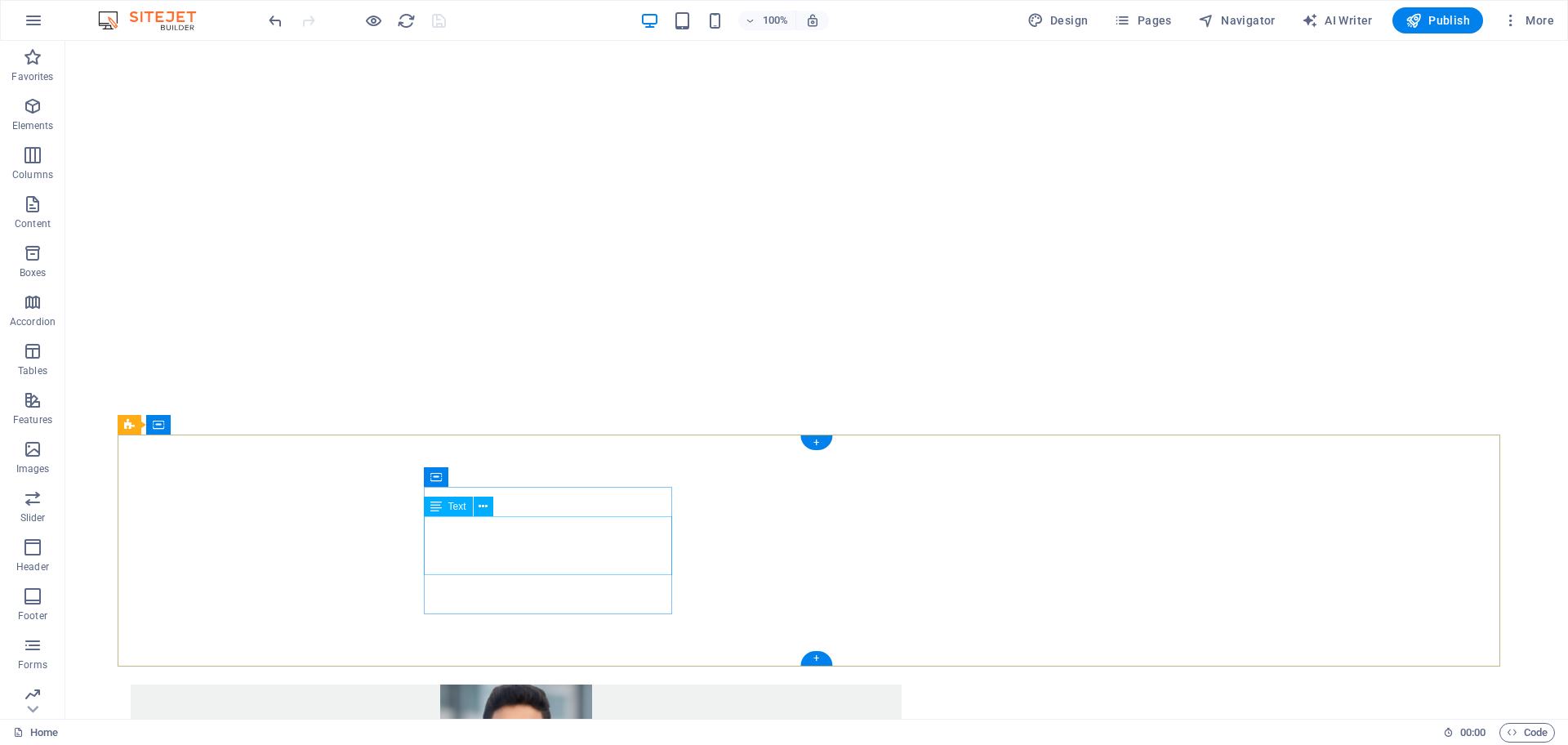 click on "[PHONE_NUMBER]" at bounding box center (185, 3373) 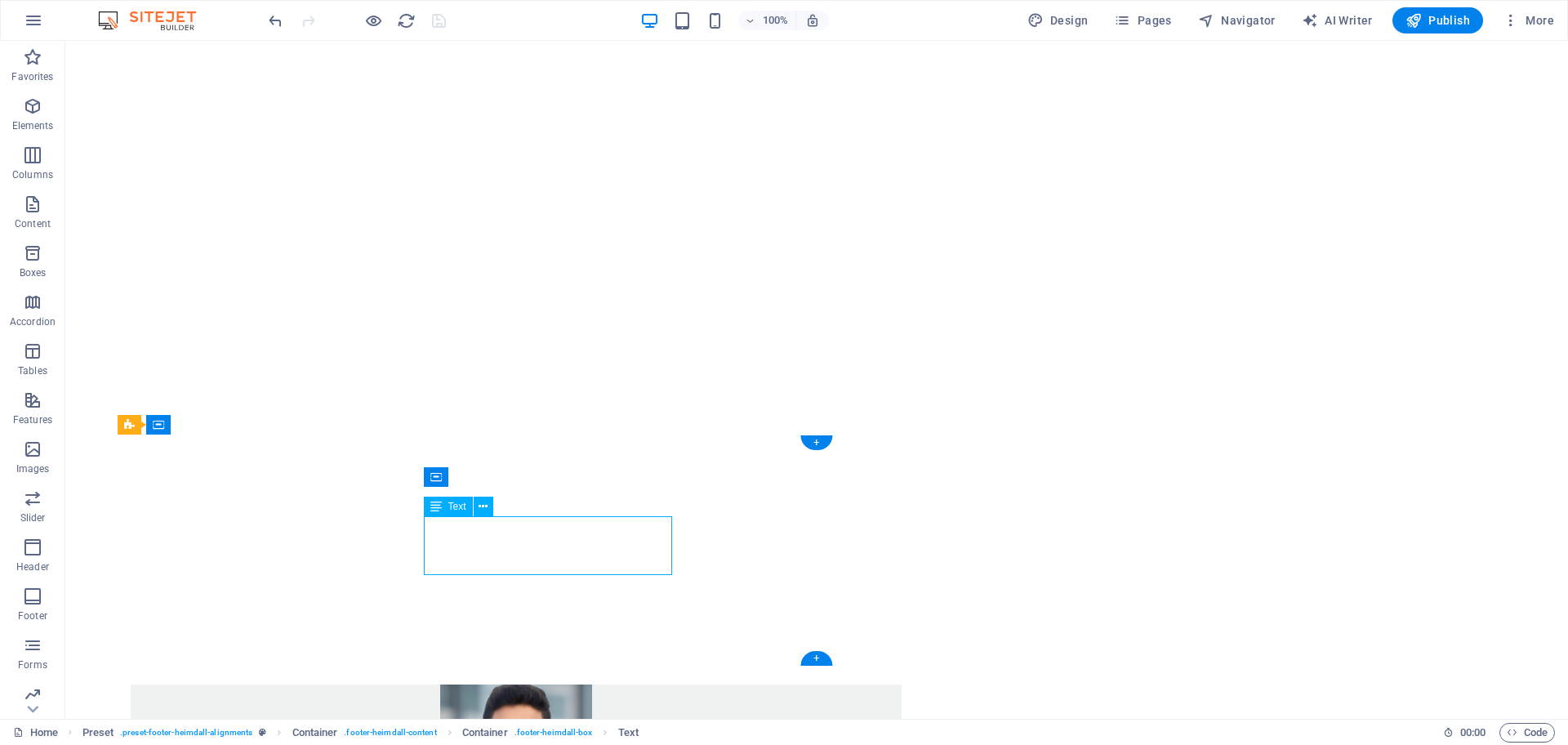 click on "[PHONE_NUMBER]" at bounding box center [185, 3373] 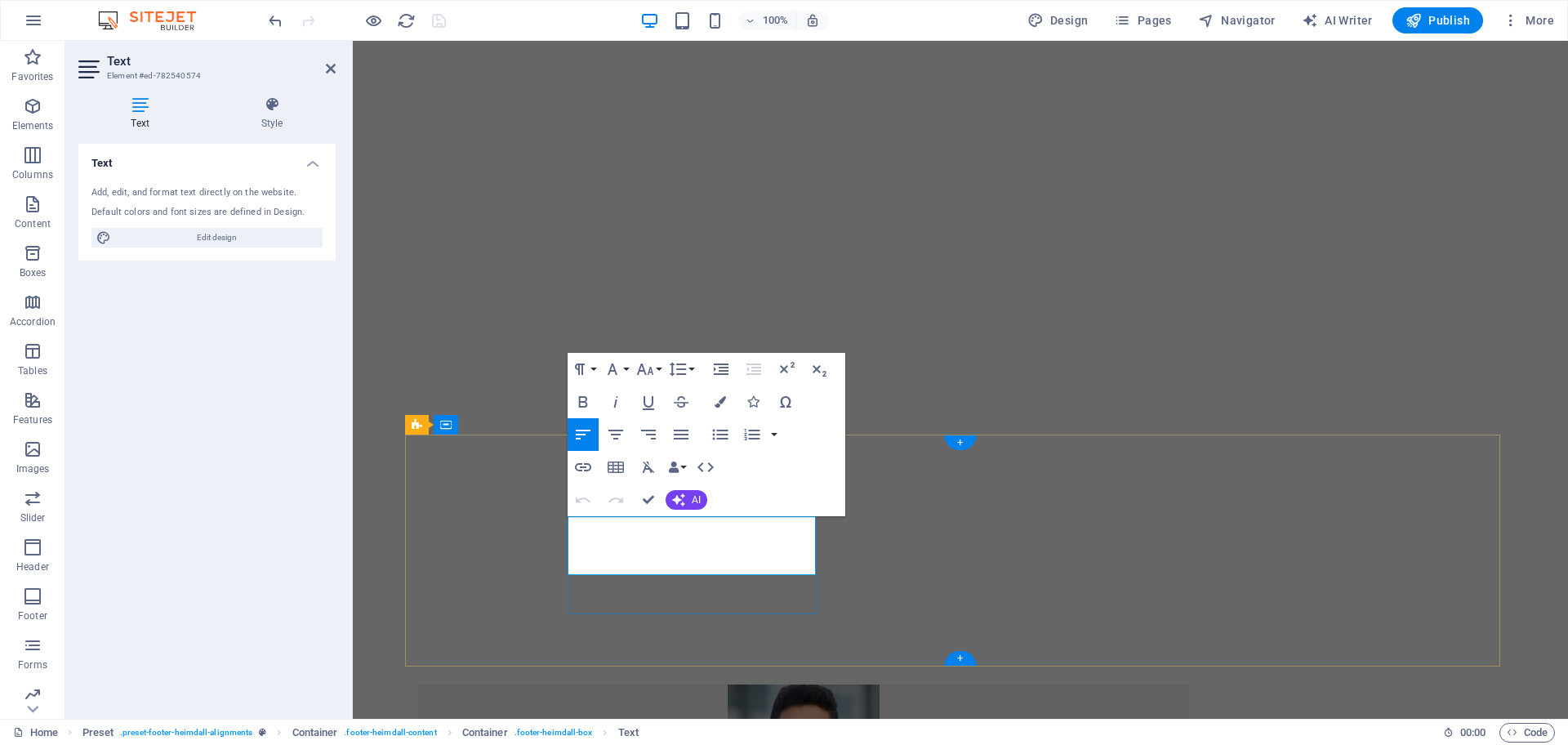 click on "[PHONE_NUMBER]" at bounding box center (472, 3373) 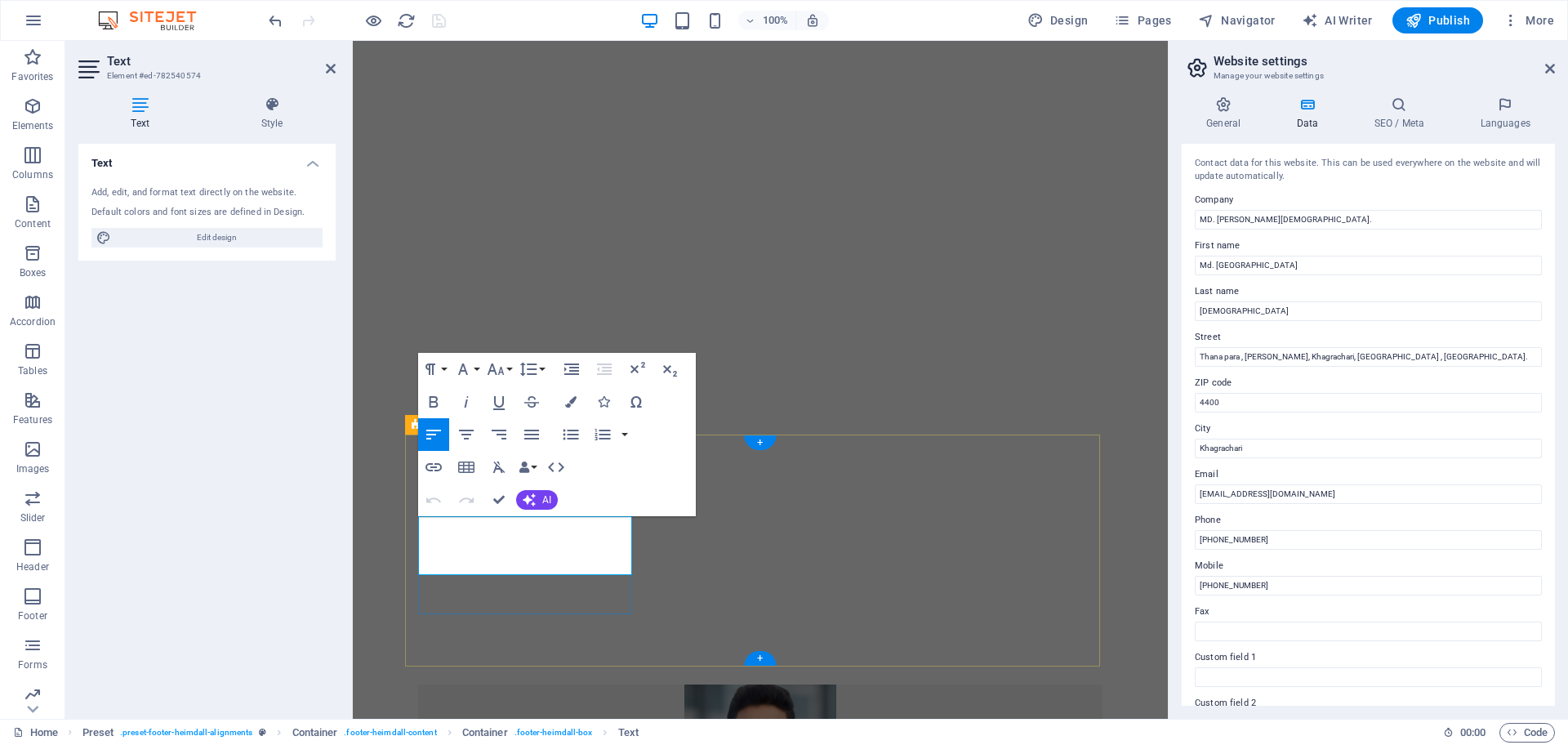 click on "[PHONE_NUMBER]" at bounding box center (760, 3287) 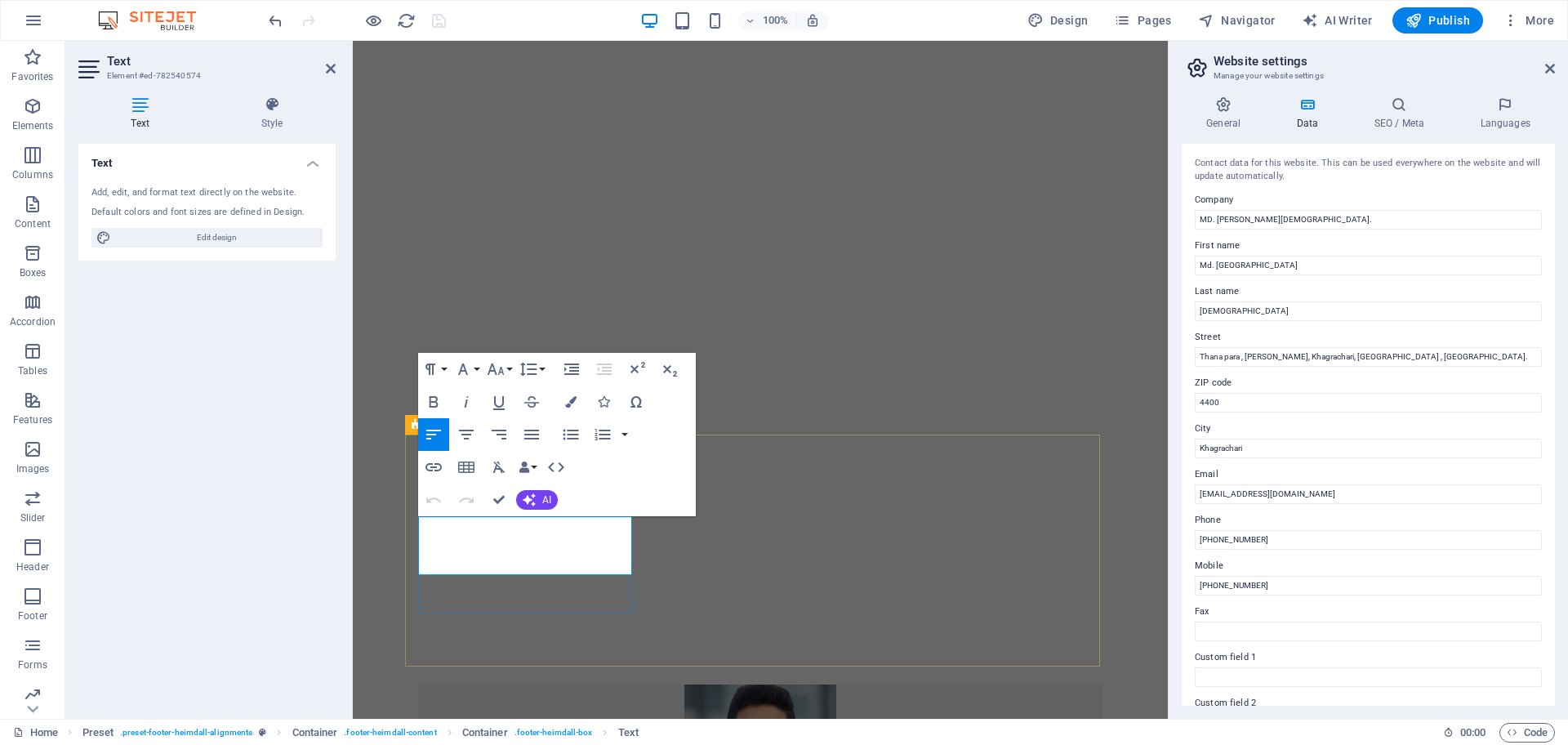 click on "[PHONE_NUMBER]" at bounding box center [472, 3286] 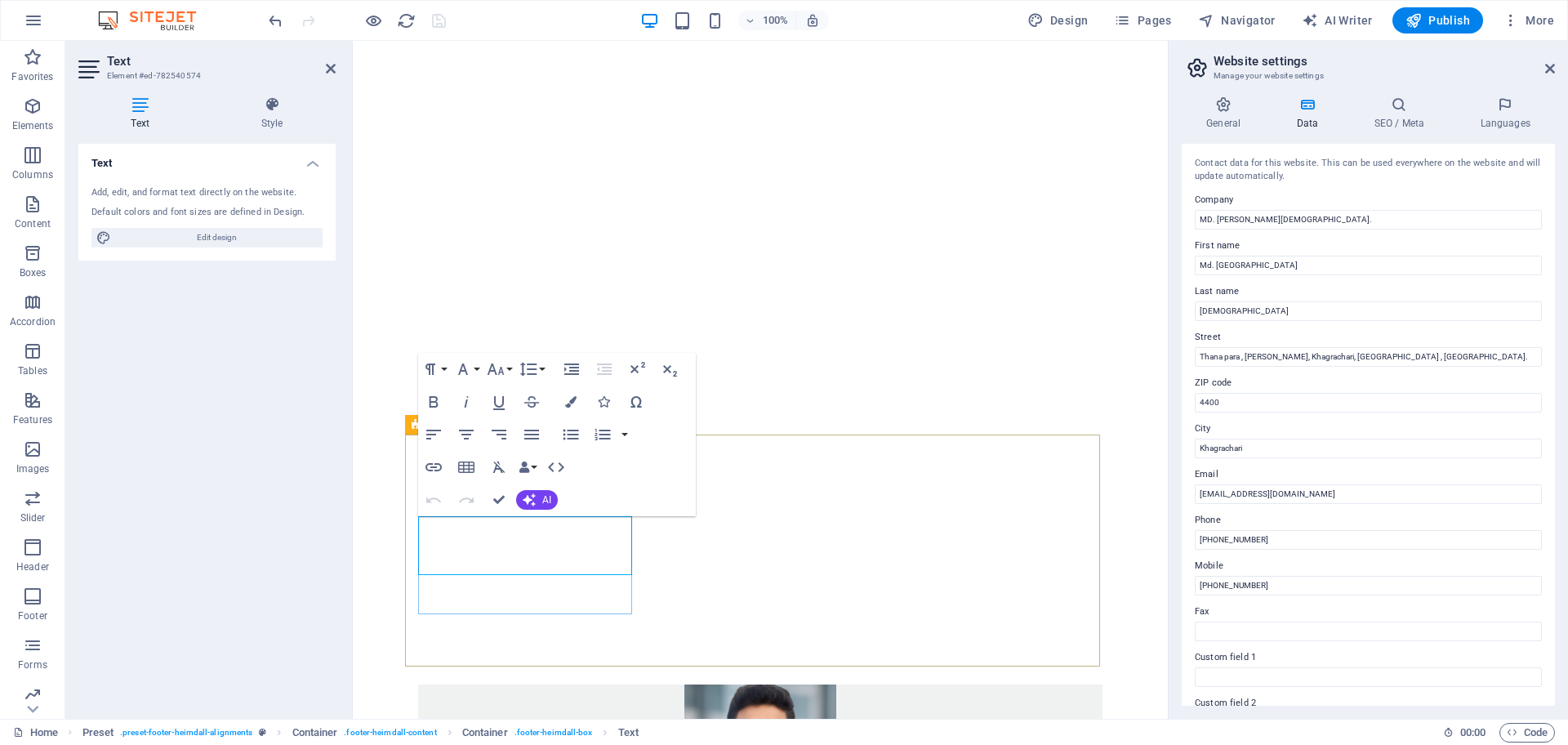 click on "[PHONE_NUMBER]" at bounding box center (472, 3286) 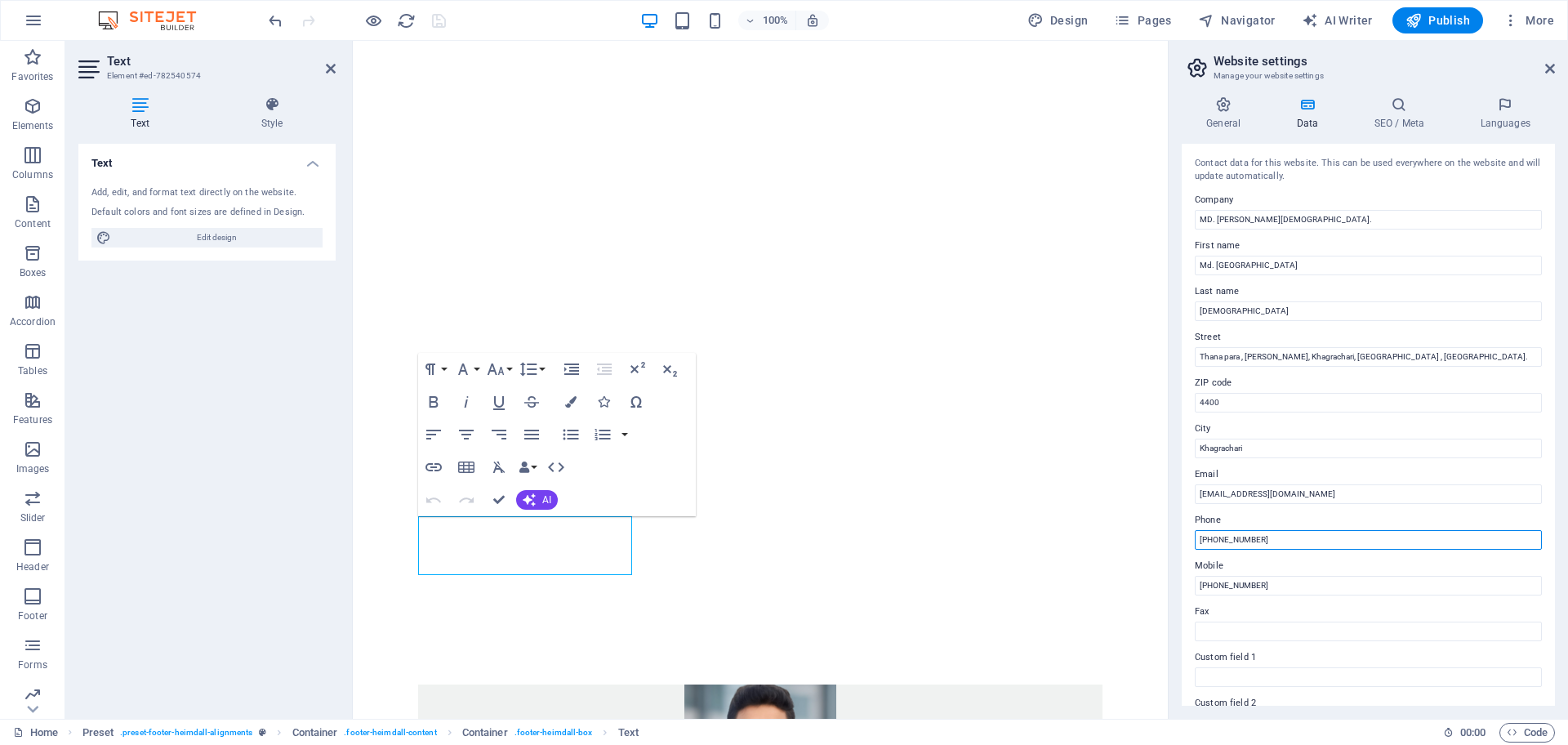 drag, startPoint x: 1281, startPoint y: 542, endPoint x: 1223, endPoint y: 542, distance: 58 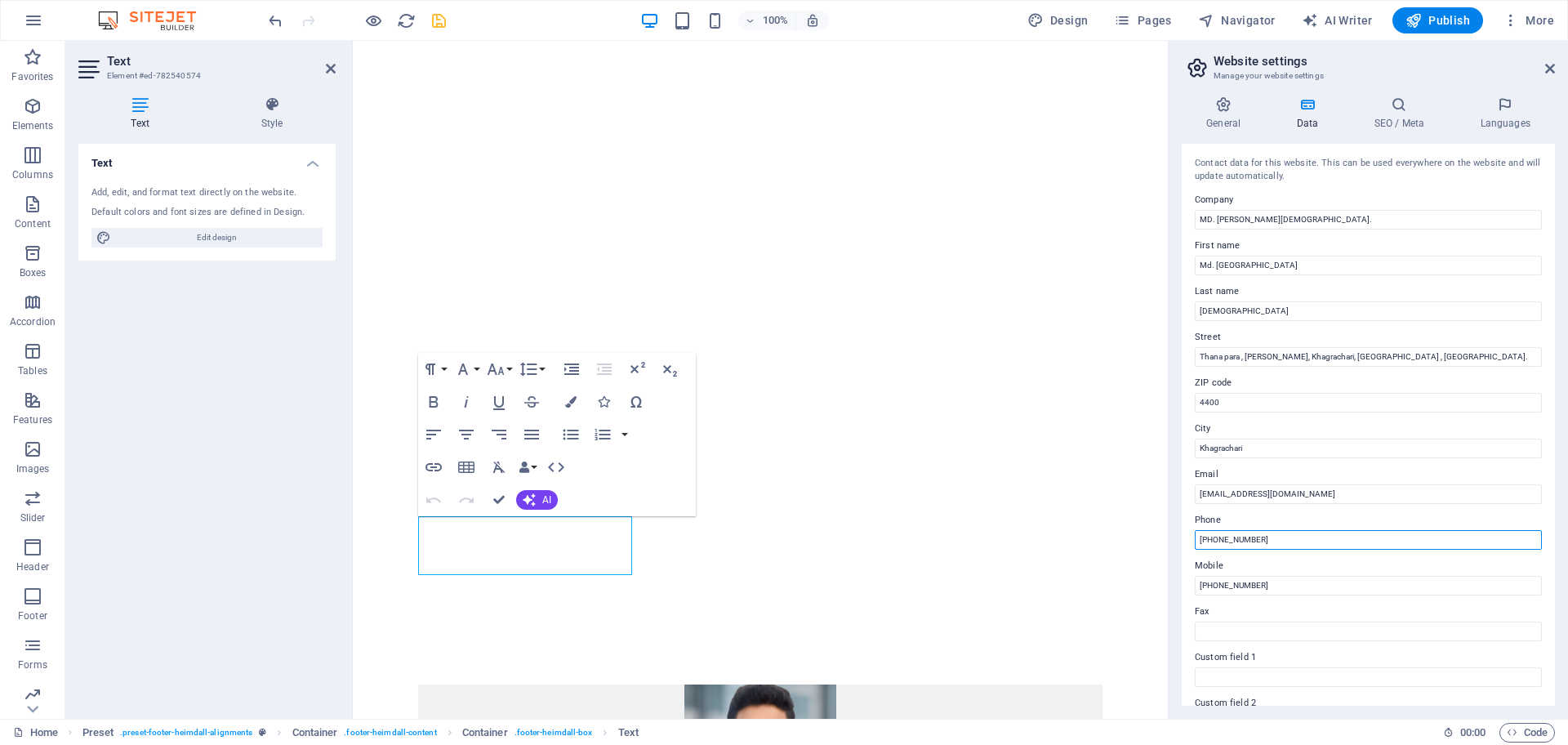 click on "+88018181812" at bounding box center (1368, 540) 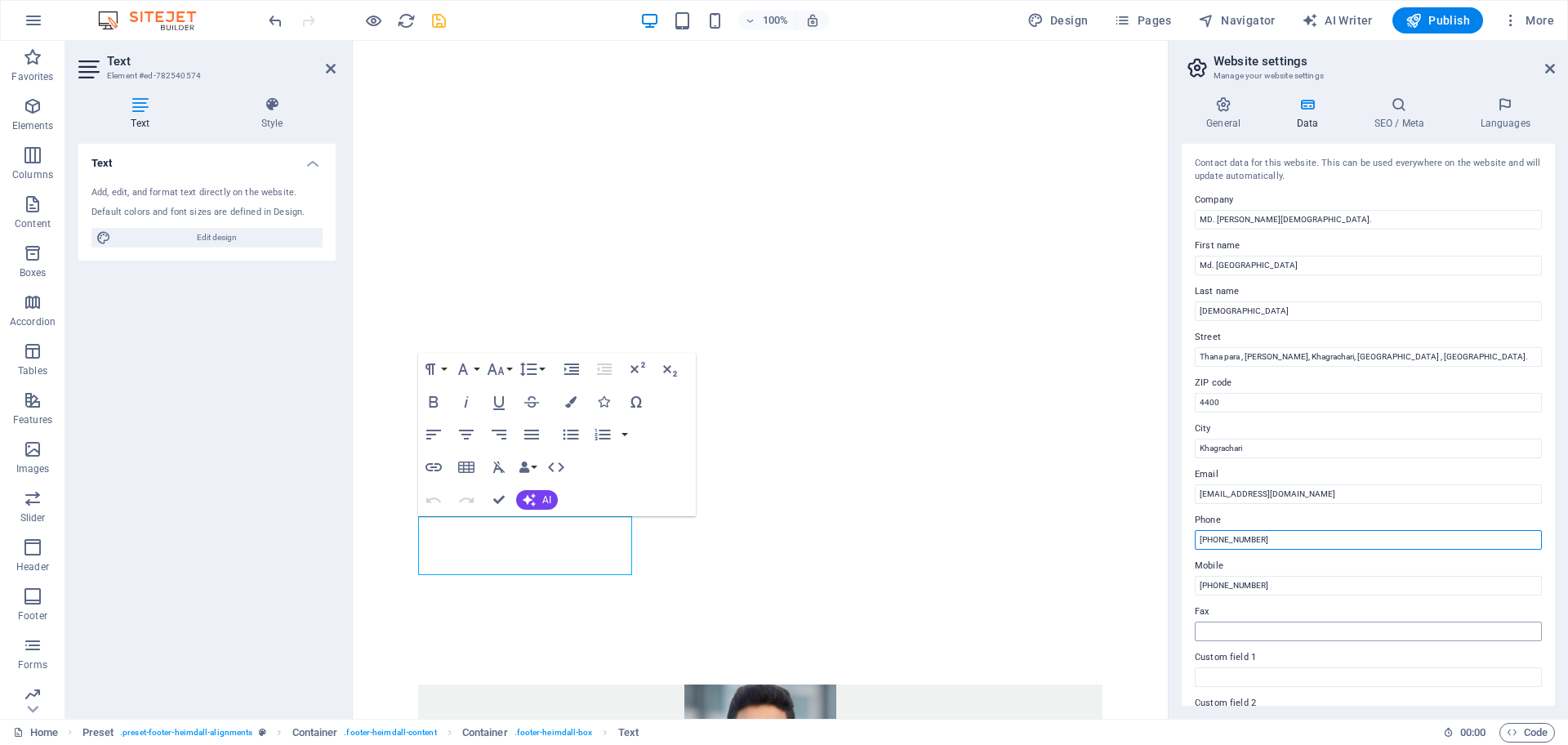 type on "[PHONE_NUMBER]" 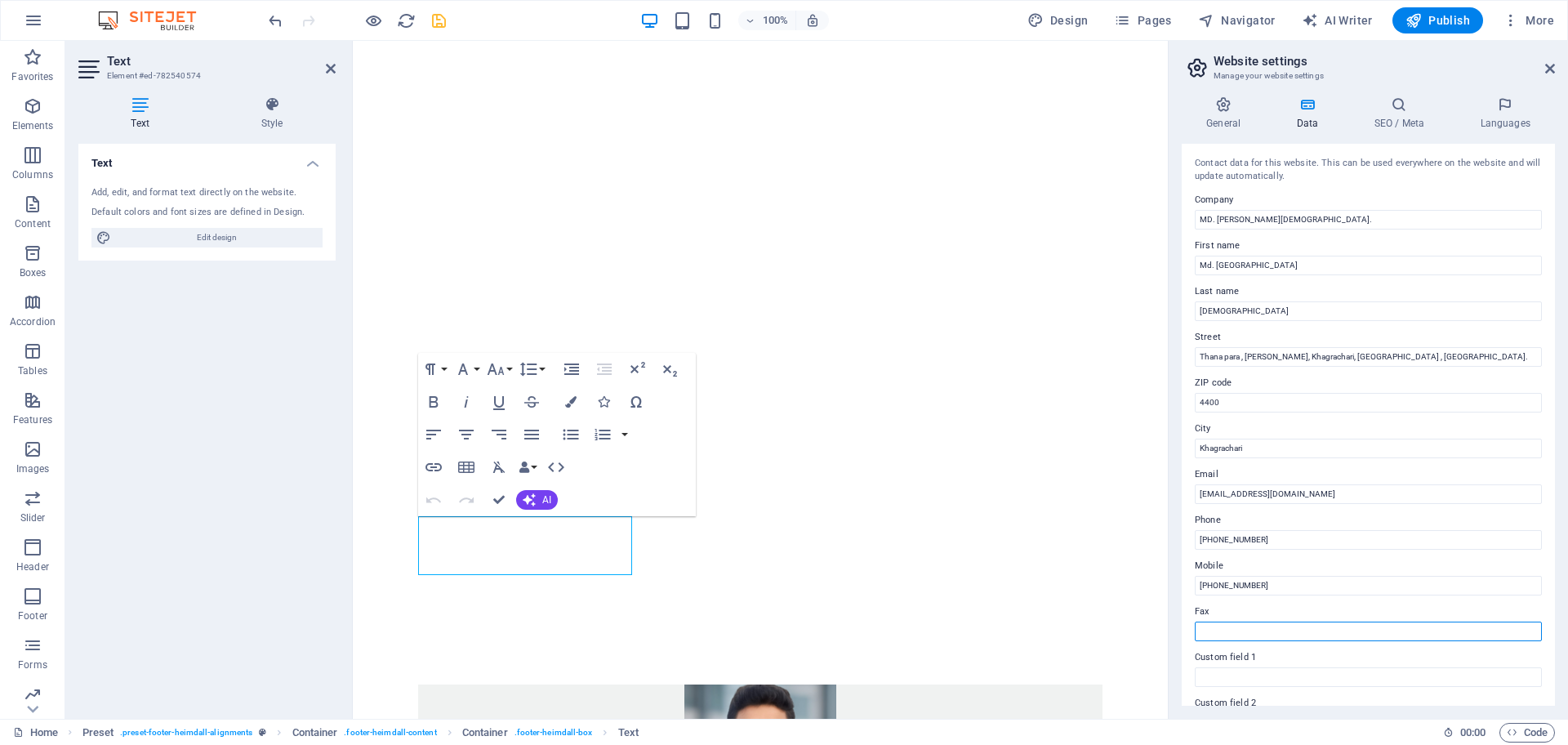 click on "Fax" at bounding box center (1368, 631) 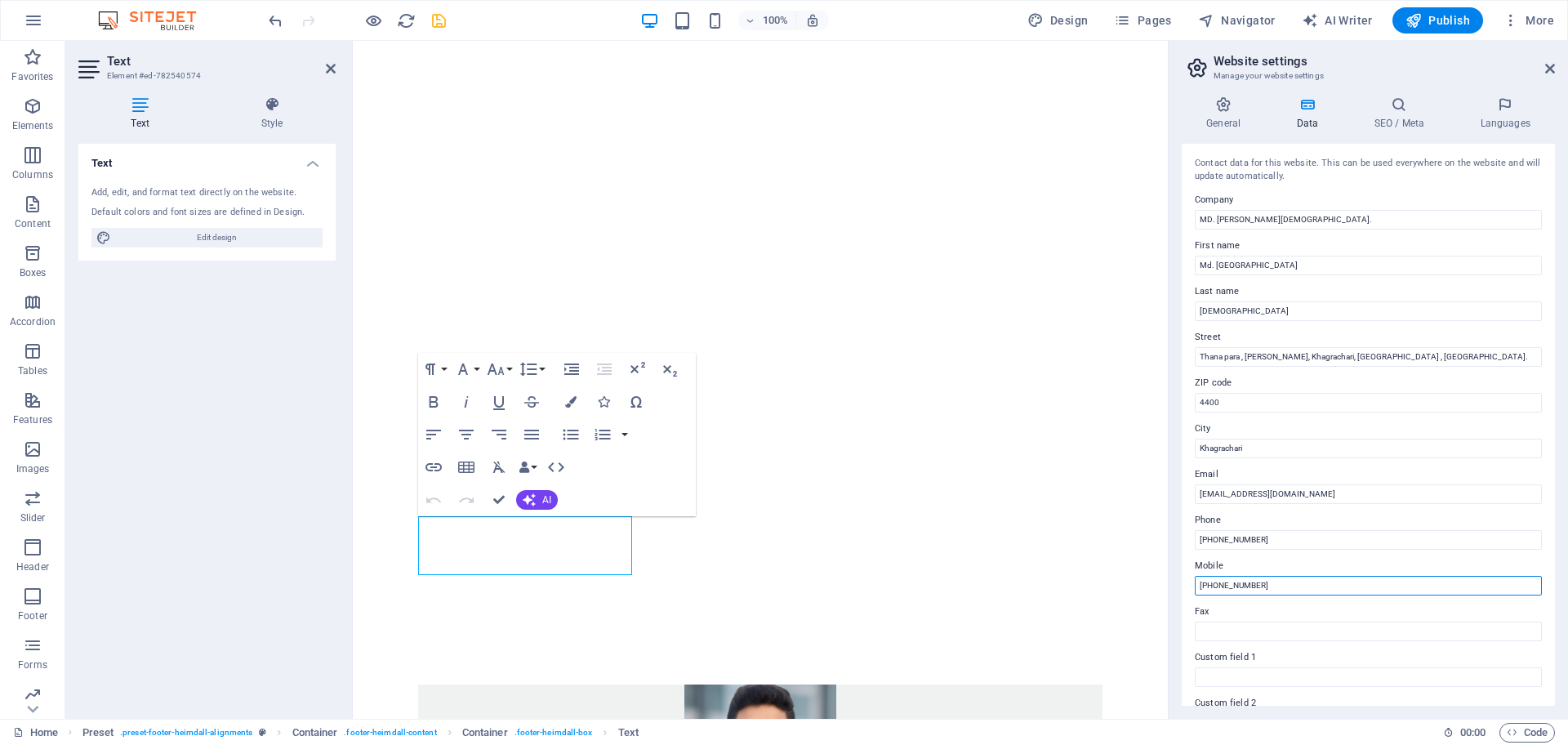 drag, startPoint x: 1647, startPoint y: 627, endPoint x: 1146, endPoint y: 587, distance: 502.5943 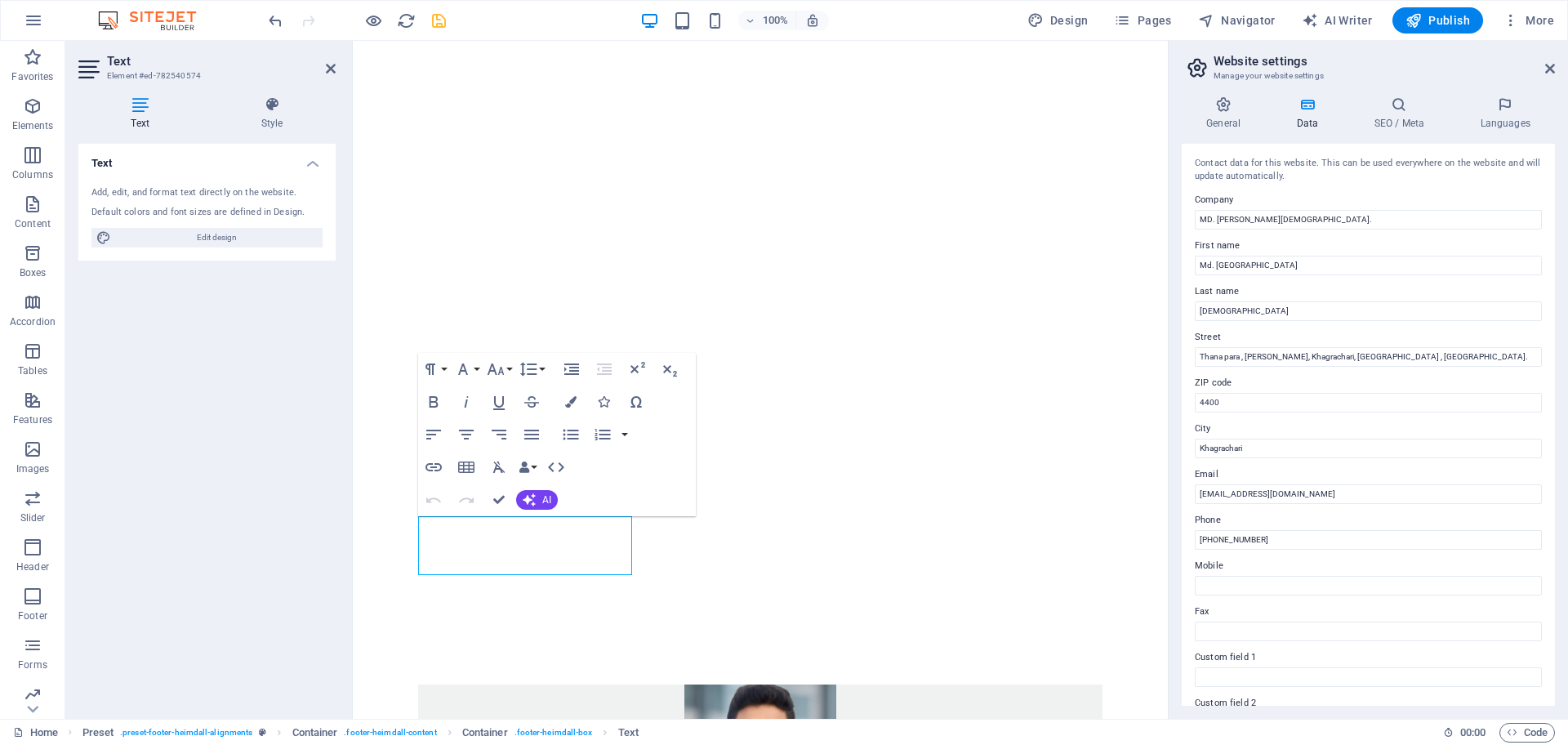 click on "Home About Work News Partners Contact About me My work Partners Contact About I am MD. Morshedul Islam, a dedicated and professional administrative officer. Currently, I am working as DH_Admin at M/s Titas Corporation, where I serve as an authorized distributor for Nagad Limited. see more Work upcoming.... see more Blog upcoming.... see more Phone      Call me! +8801818181812 +8801818181812 Social      Facebook      Instagram      Threads      Facebook Page      Youtube Contact      info@mdmorshedulislam.com.bd Legal Notice Privacy" at bounding box center (760, 3469) 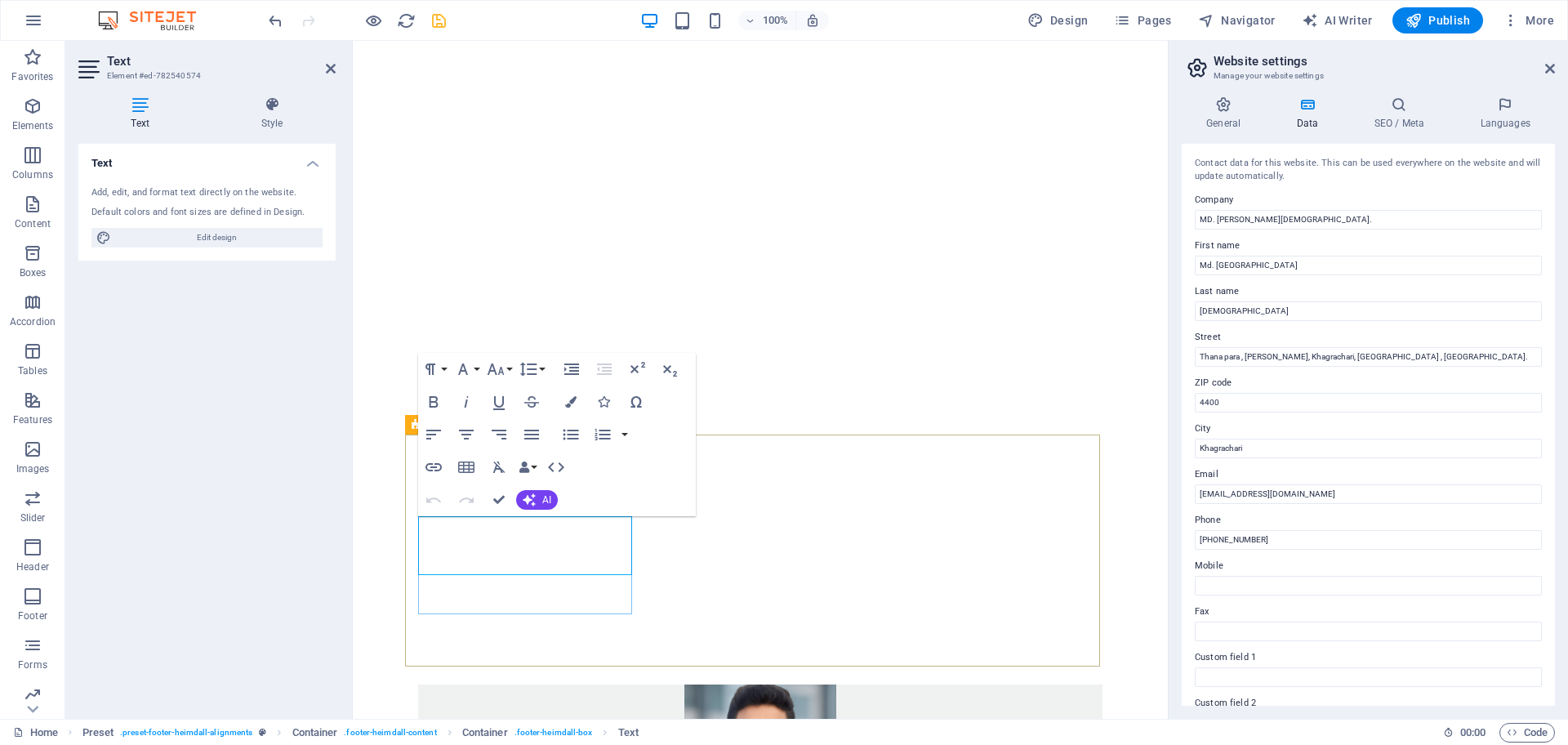 click on "[PHONE_NUMBER]" at bounding box center (472, 3286) 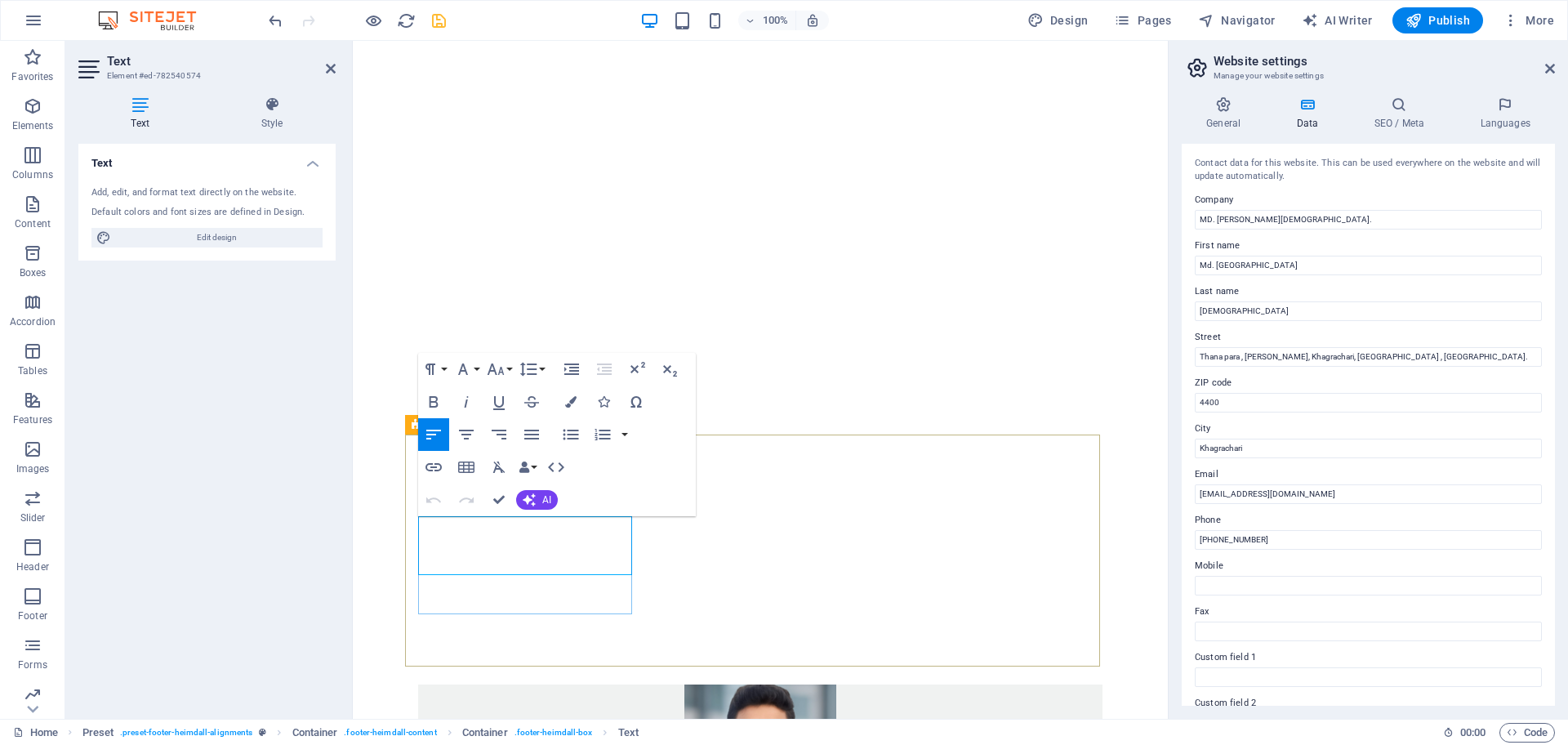 click on "[PHONE_NUMBER]" at bounding box center (760, 3287) 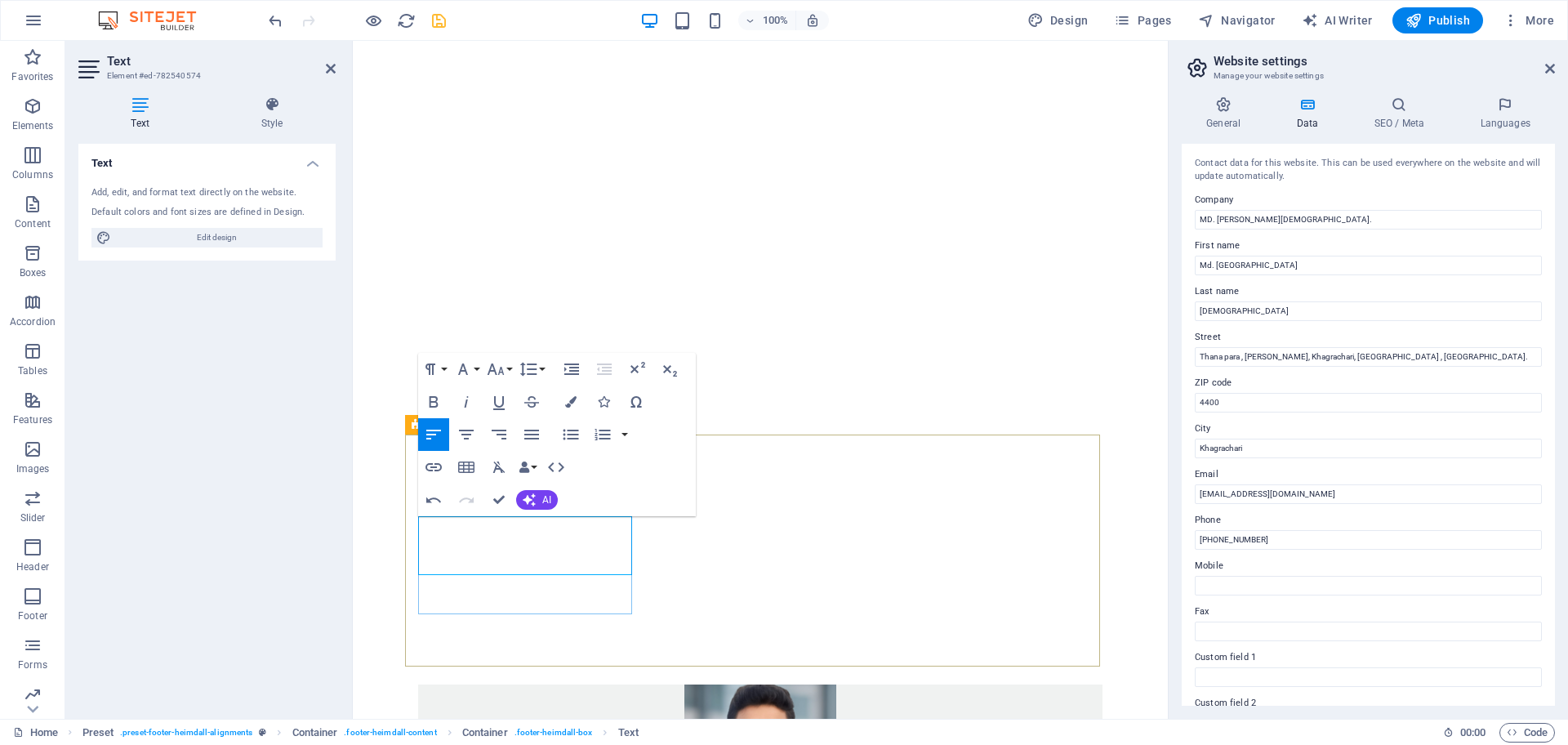 click at bounding box center (760, 3287) 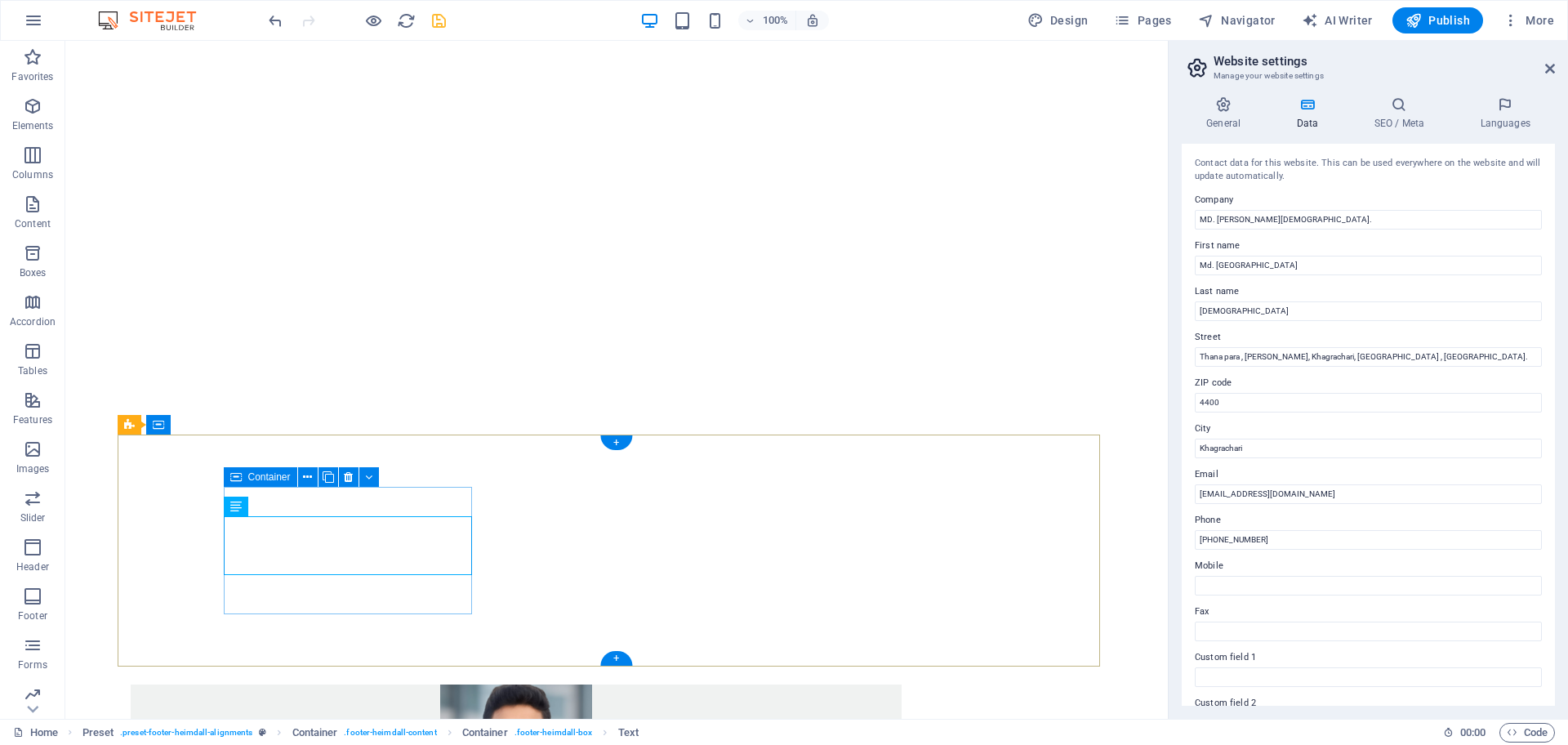 click on "Phone      Call me! +8801818181812" at bounding box center (516, 2941) 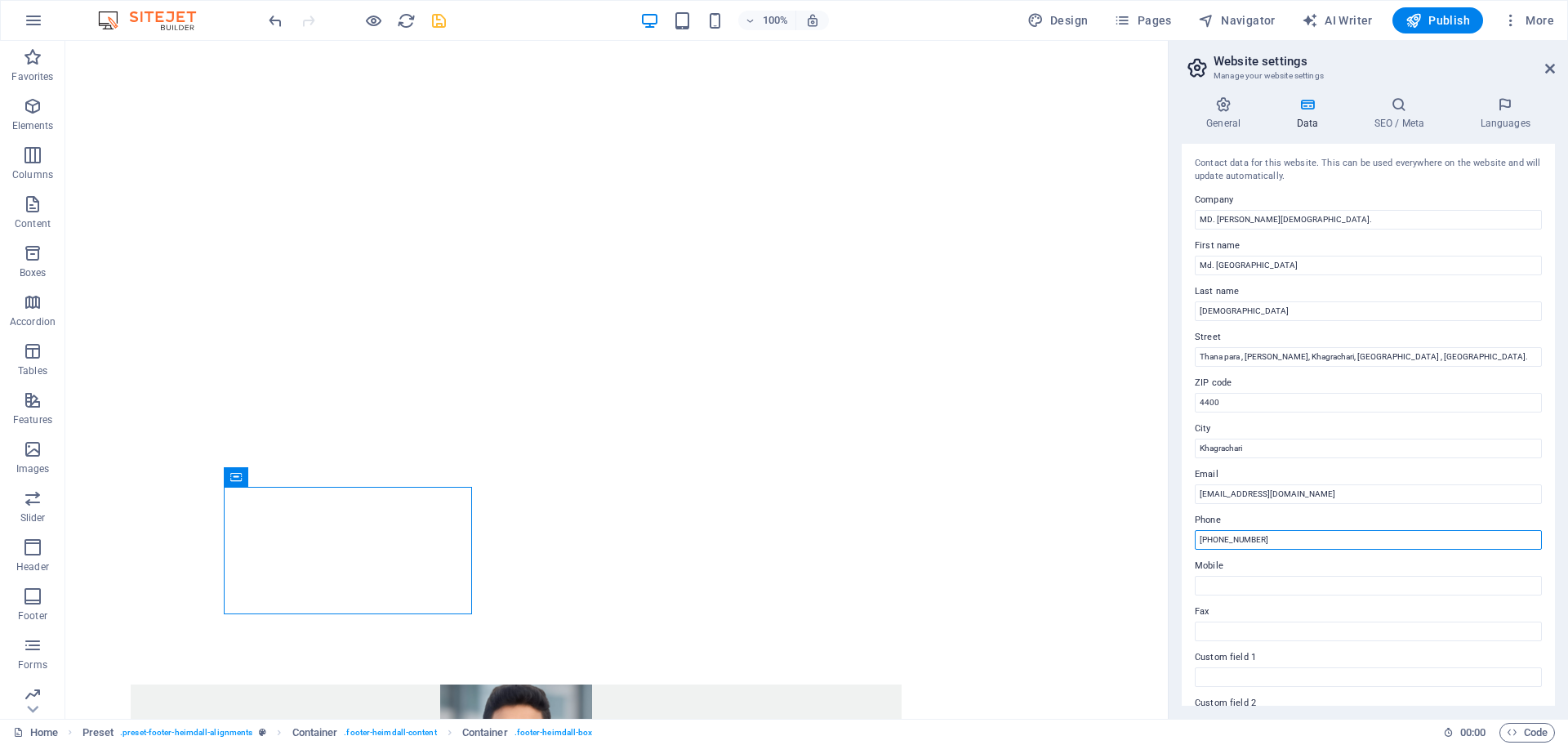 drag, startPoint x: 1276, startPoint y: 539, endPoint x: 1192, endPoint y: 530, distance: 84.48077 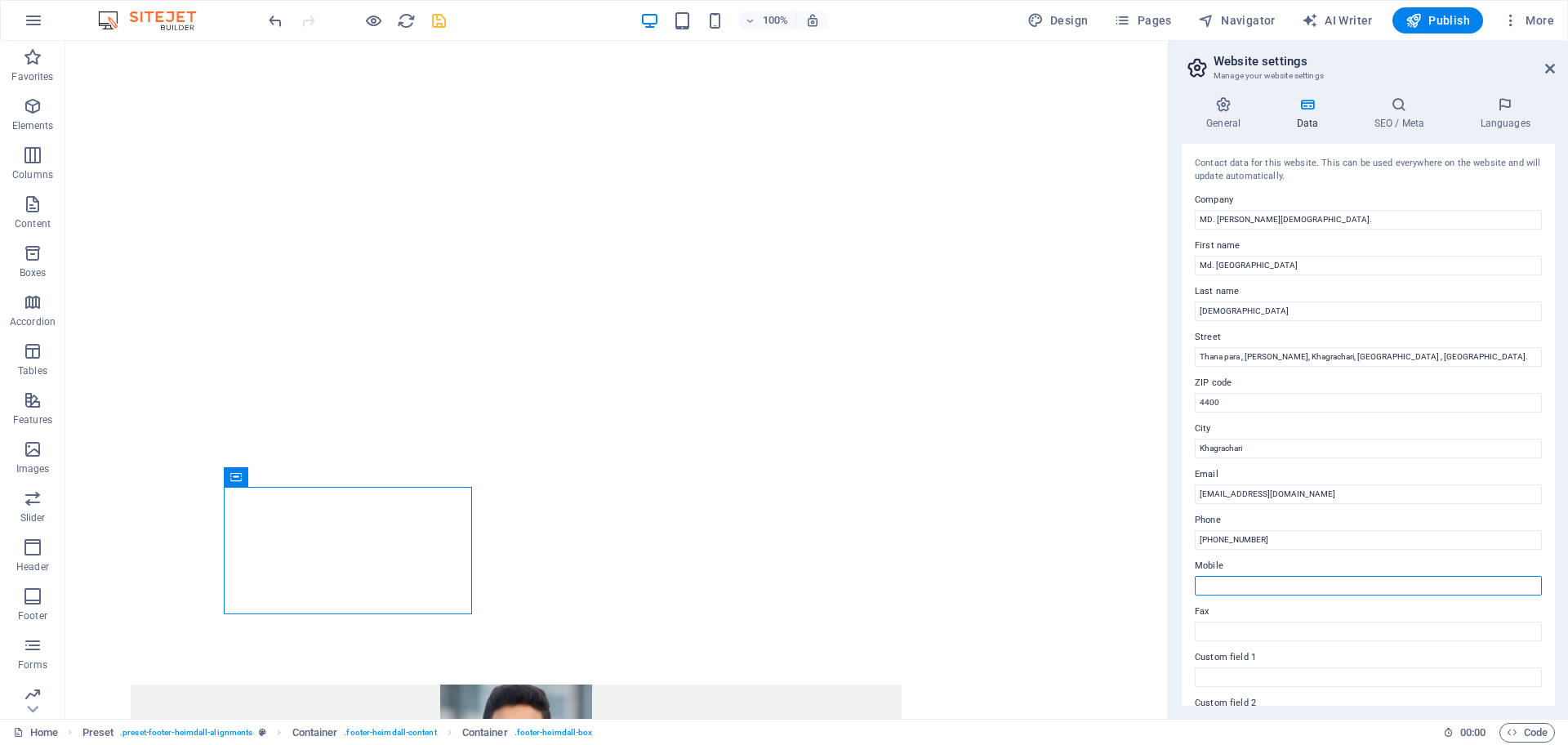 click on "Mobile" at bounding box center (1368, 586) 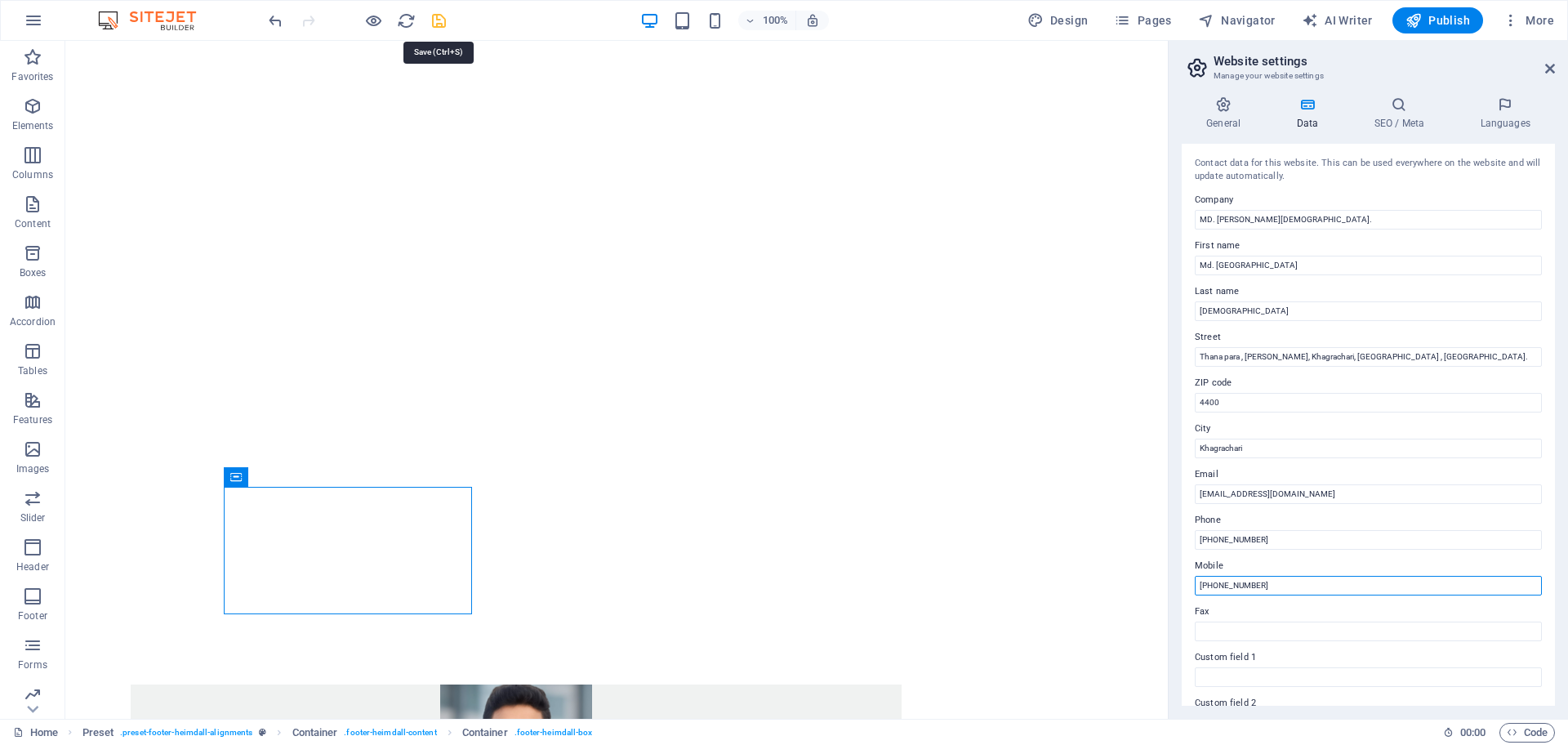 type on "[PHONE_NUMBER]" 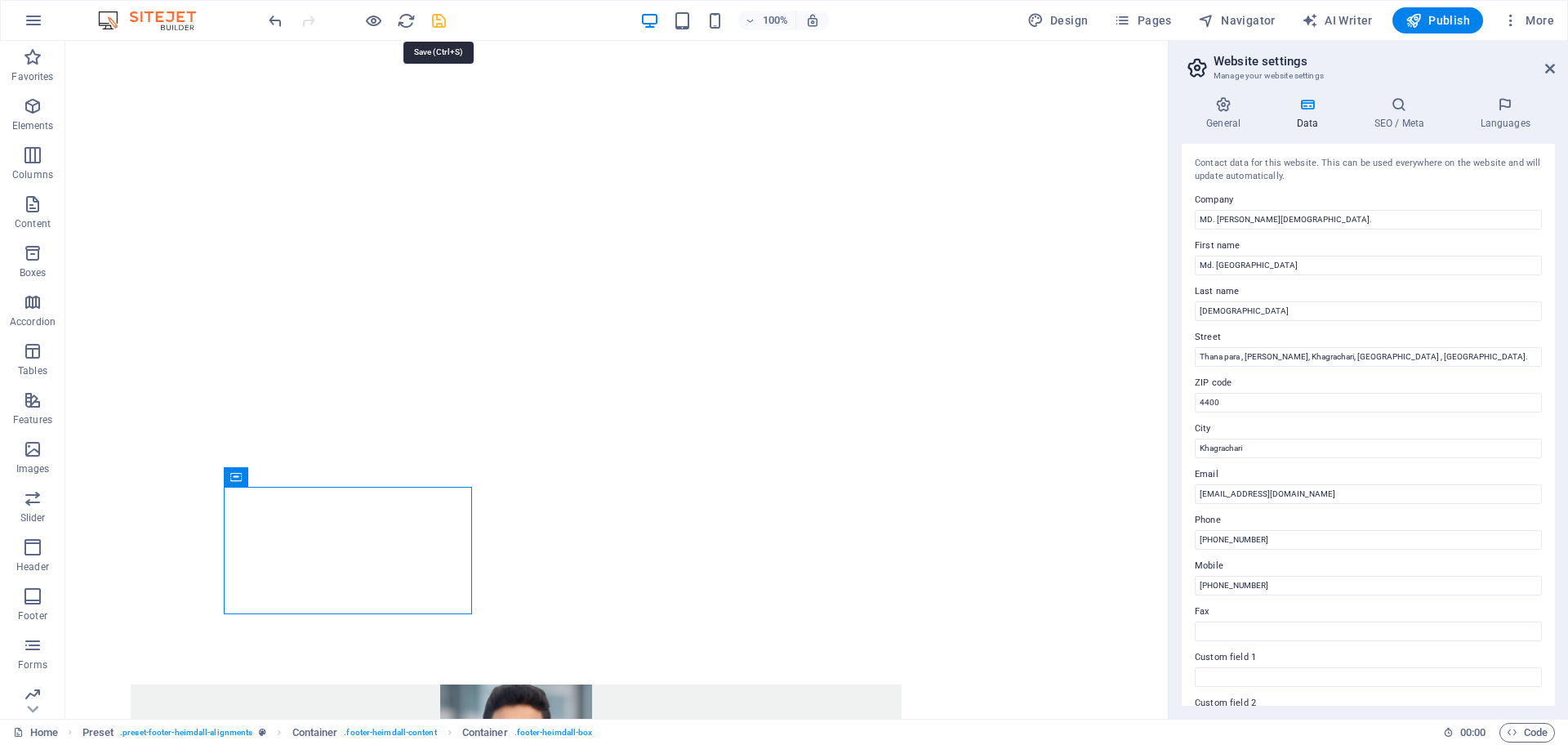 click at bounding box center [439, 20] 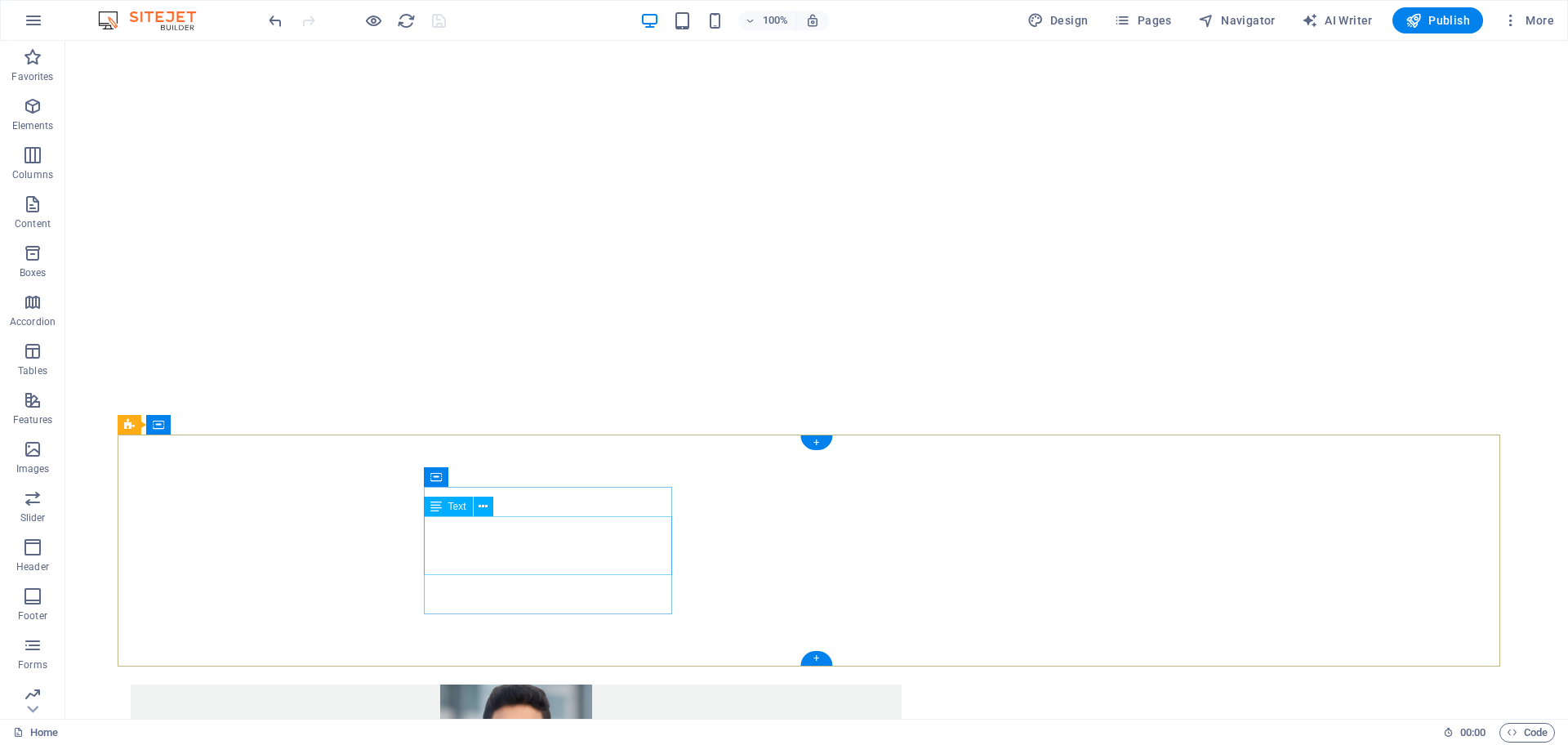 click on "[PHONE_NUMBER]" at bounding box center (185, 3353) 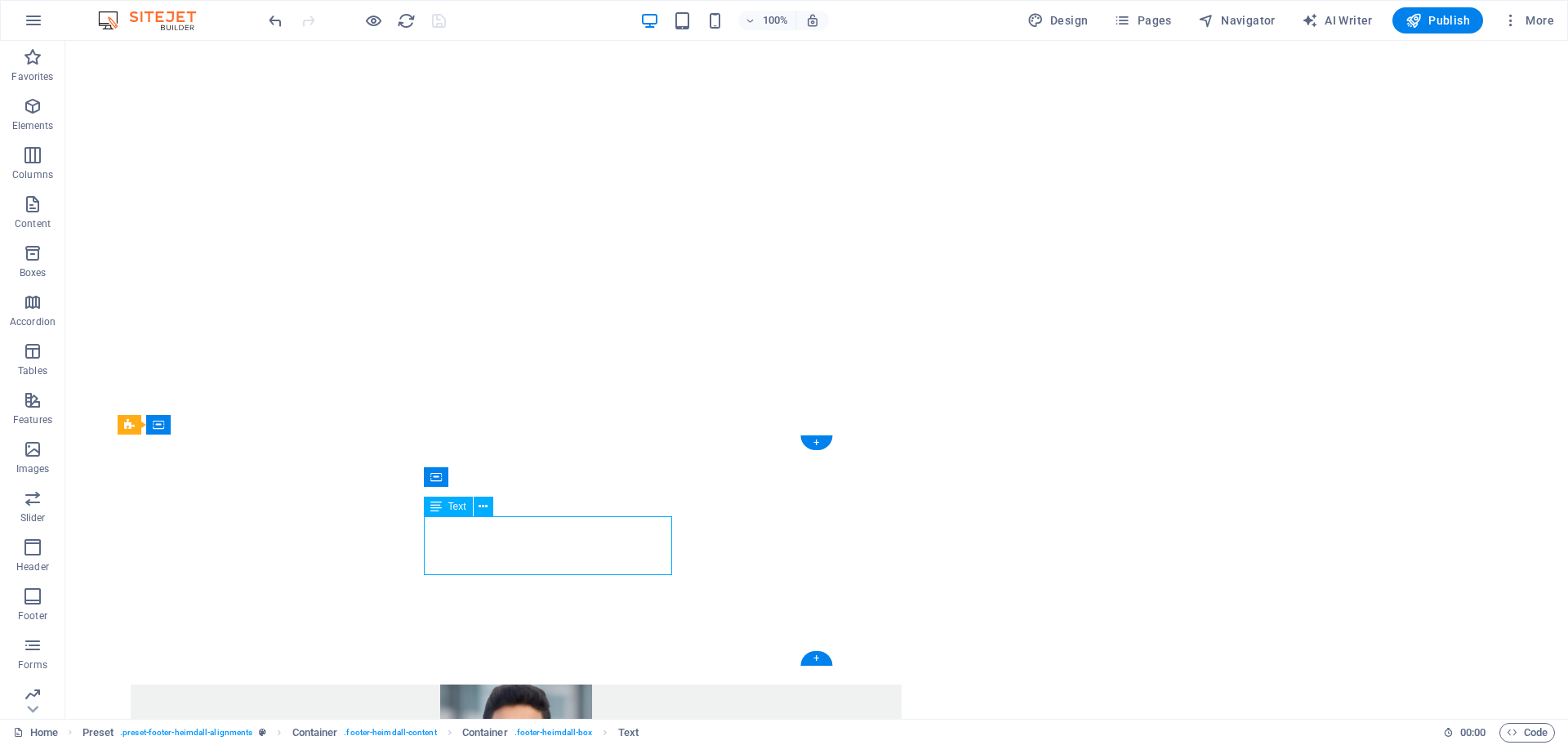 click on "[PHONE_NUMBER]" at bounding box center [185, 3353] 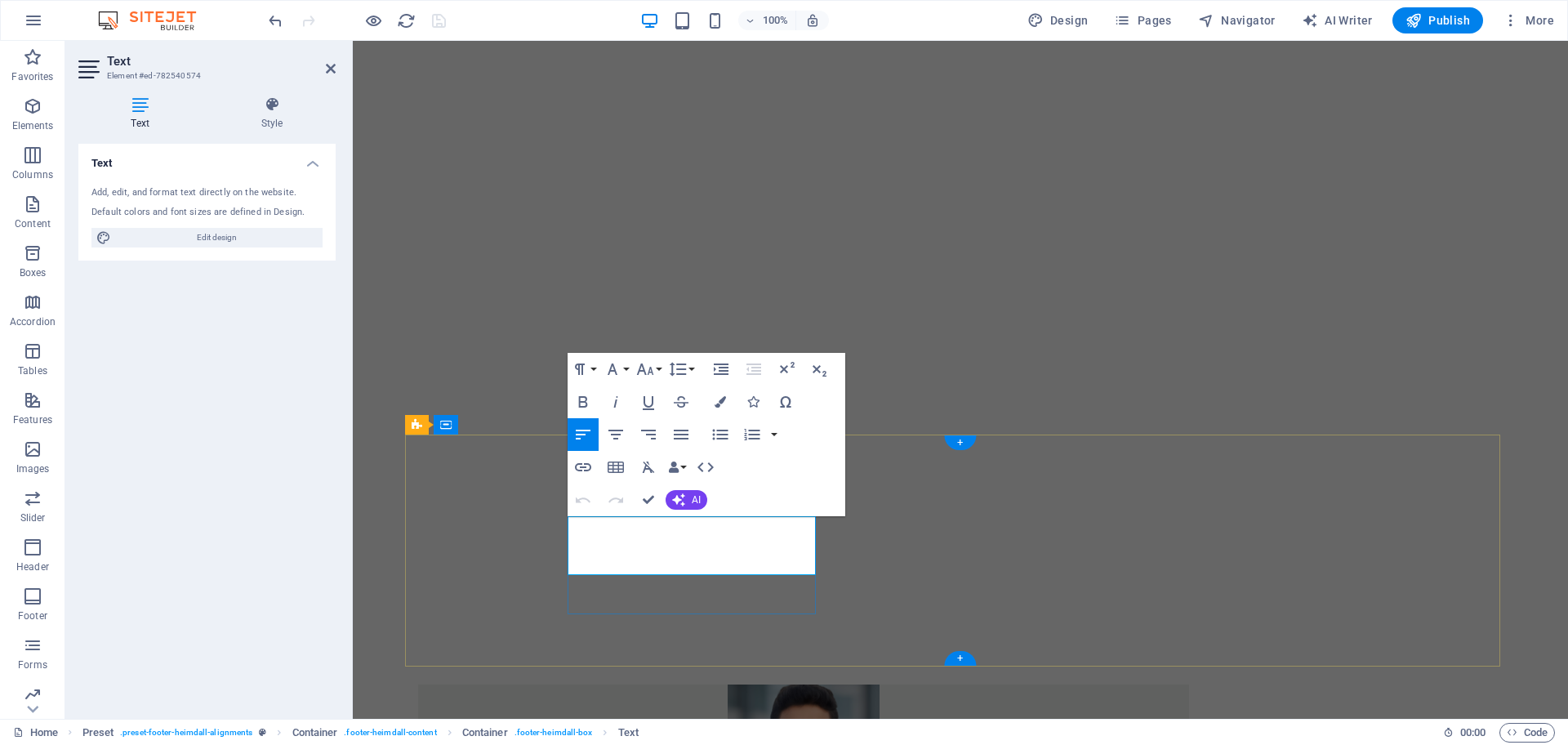 click on "[PHONE_NUMBER]" at bounding box center [472, 3353] 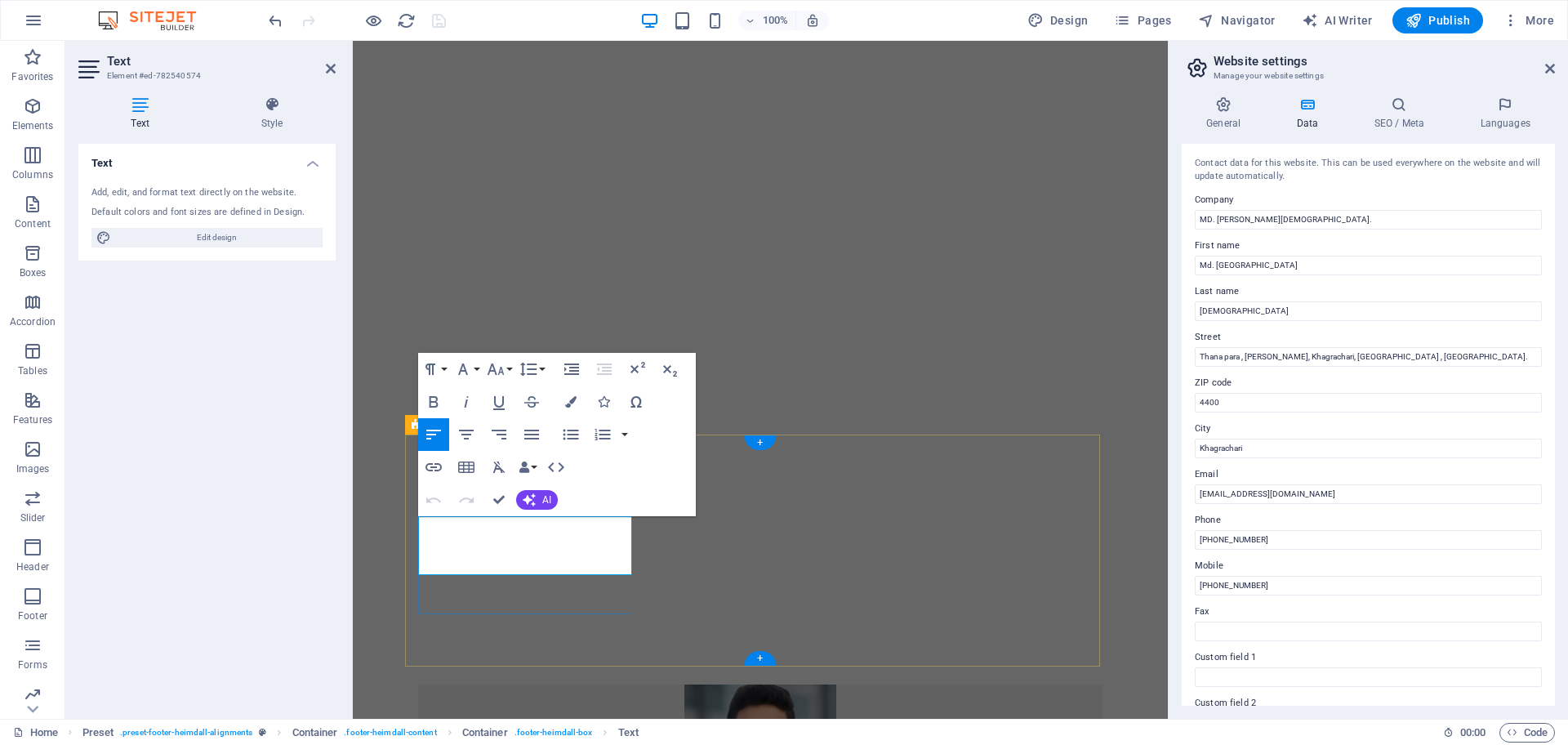 click on "[PHONE_NUMBER]" at bounding box center (472, 3267) 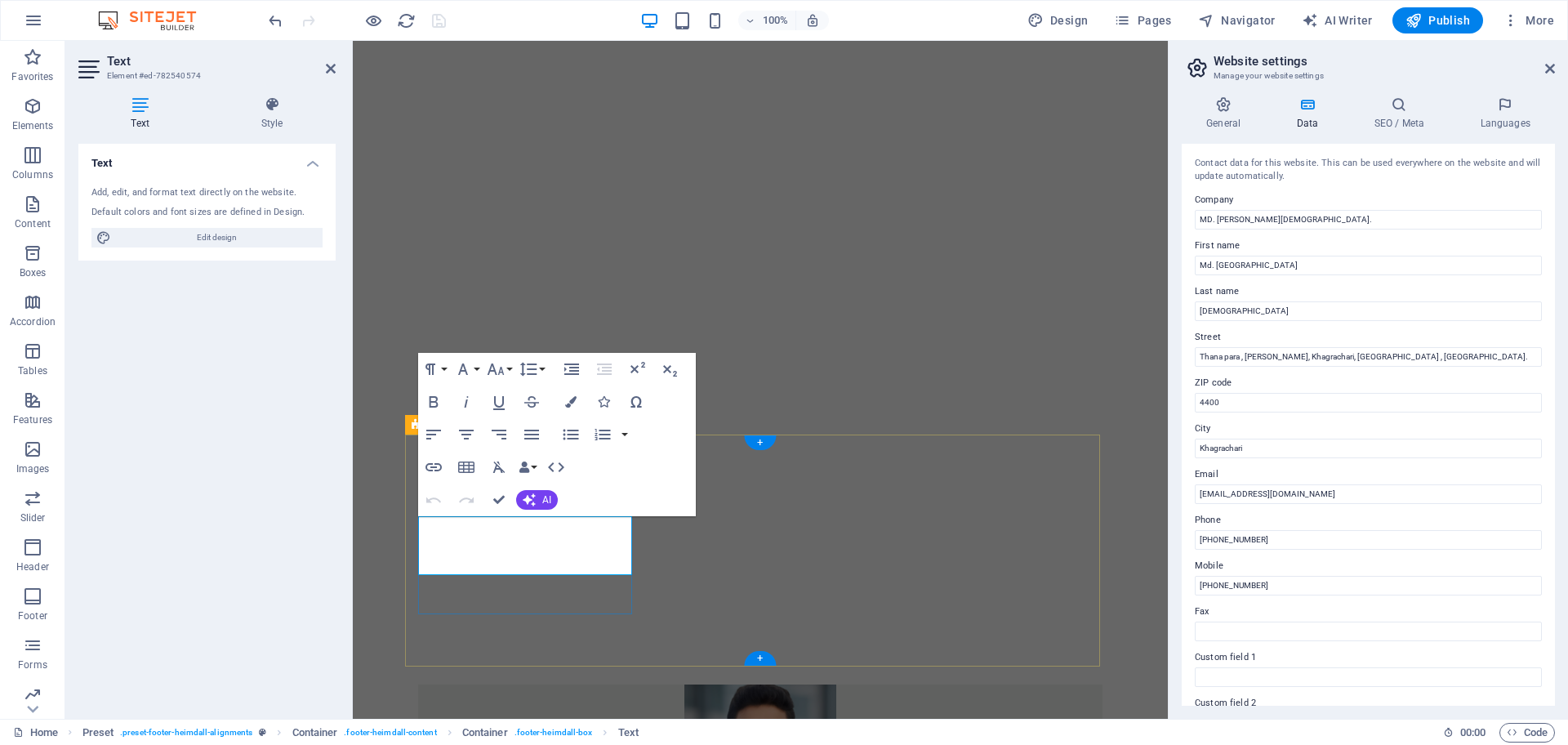 click on "[PHONE_NUMBER]" at bounding box center (472, 3267) 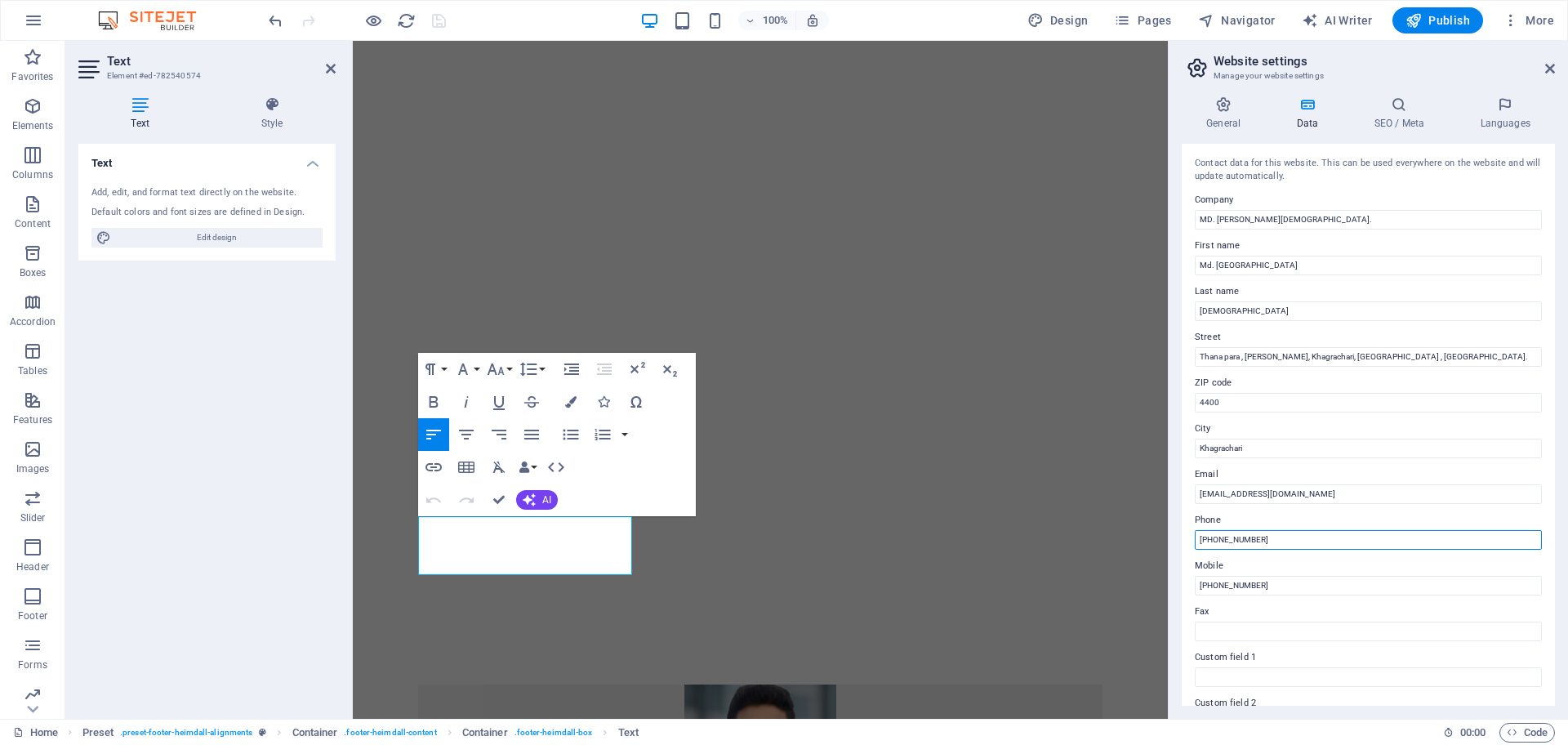 click on "[PHONE_NUMBER]" at bounding box center [1368, 540] 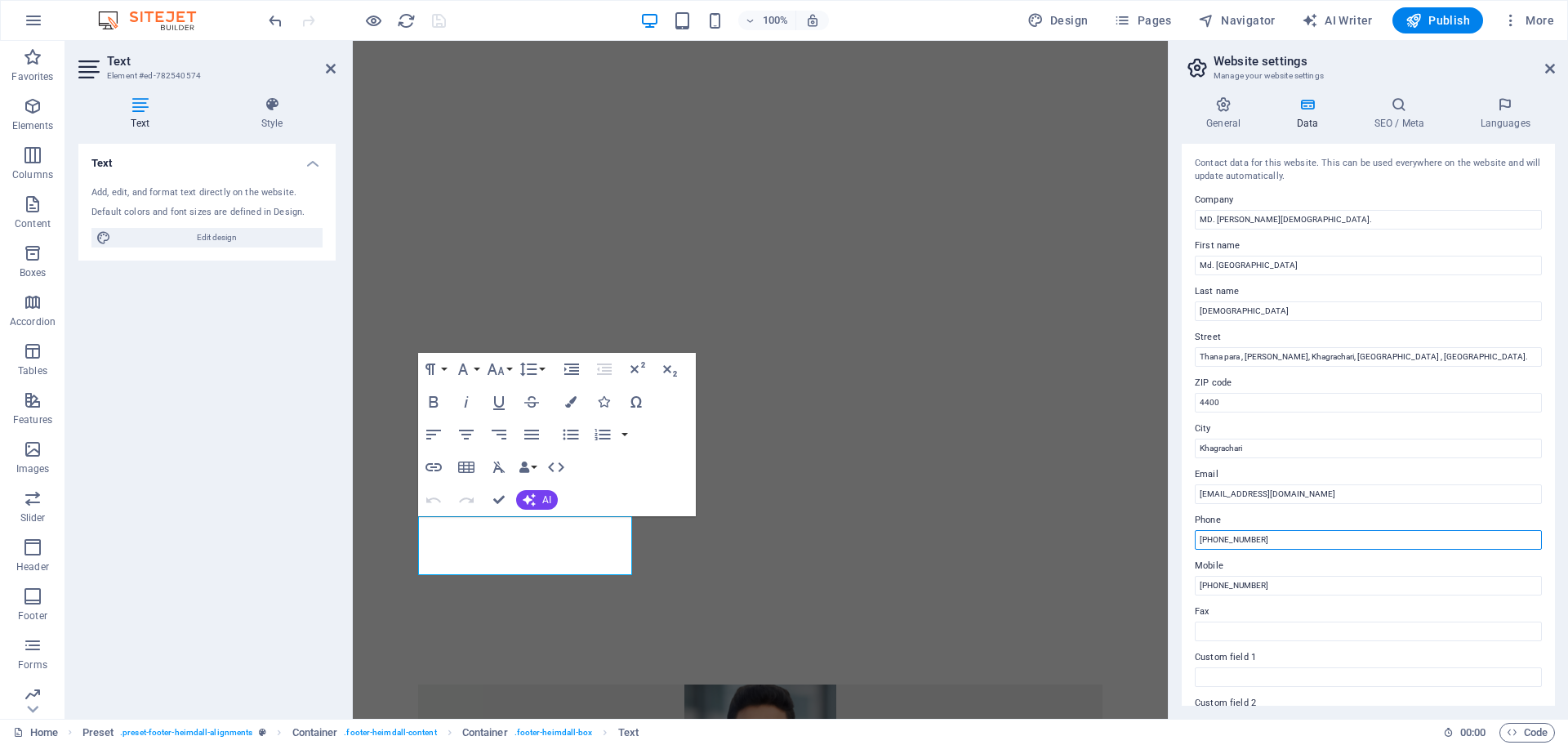 click on "[PHONE_NUMBER]" at bounding box center (1368, 540) 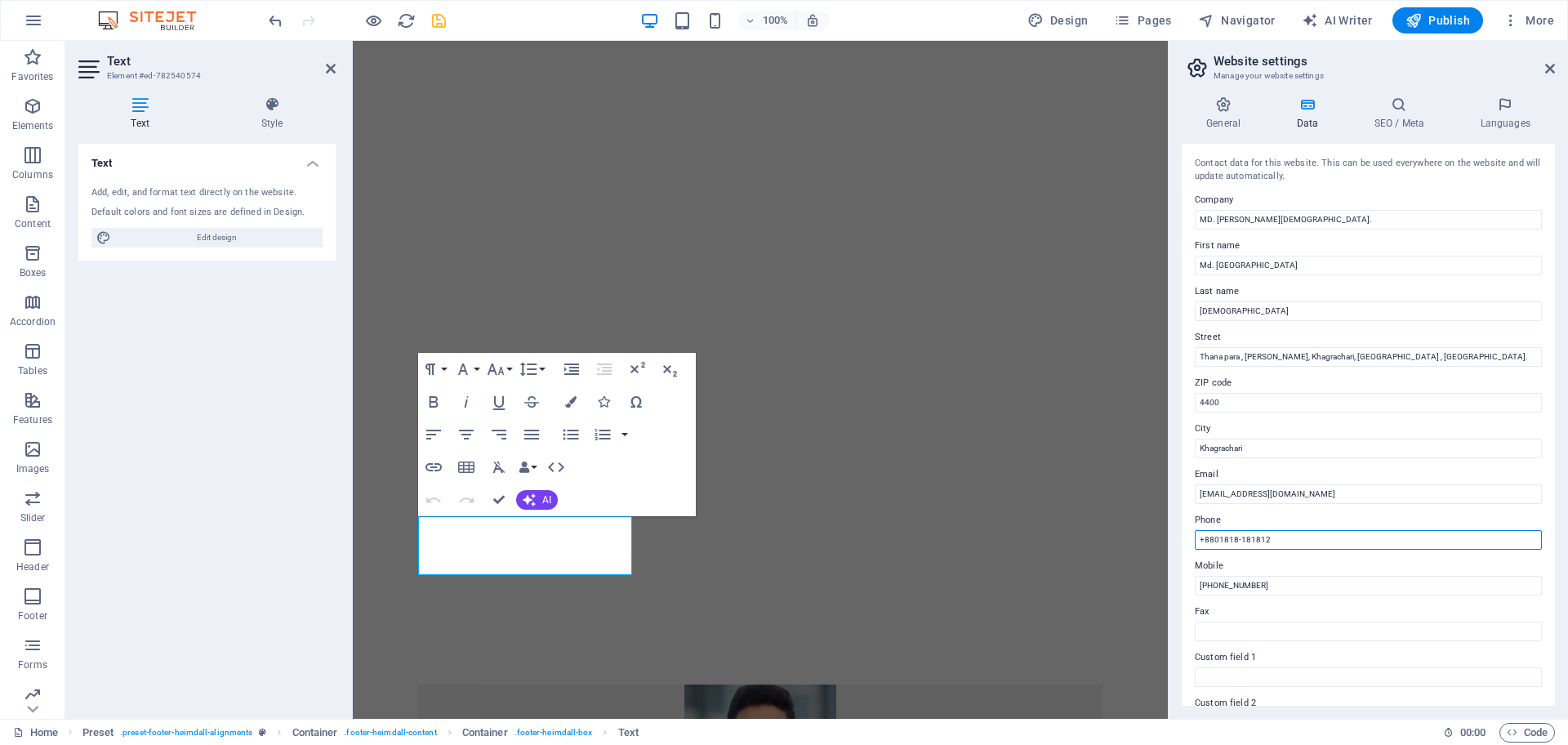type on "+8801818-181812" 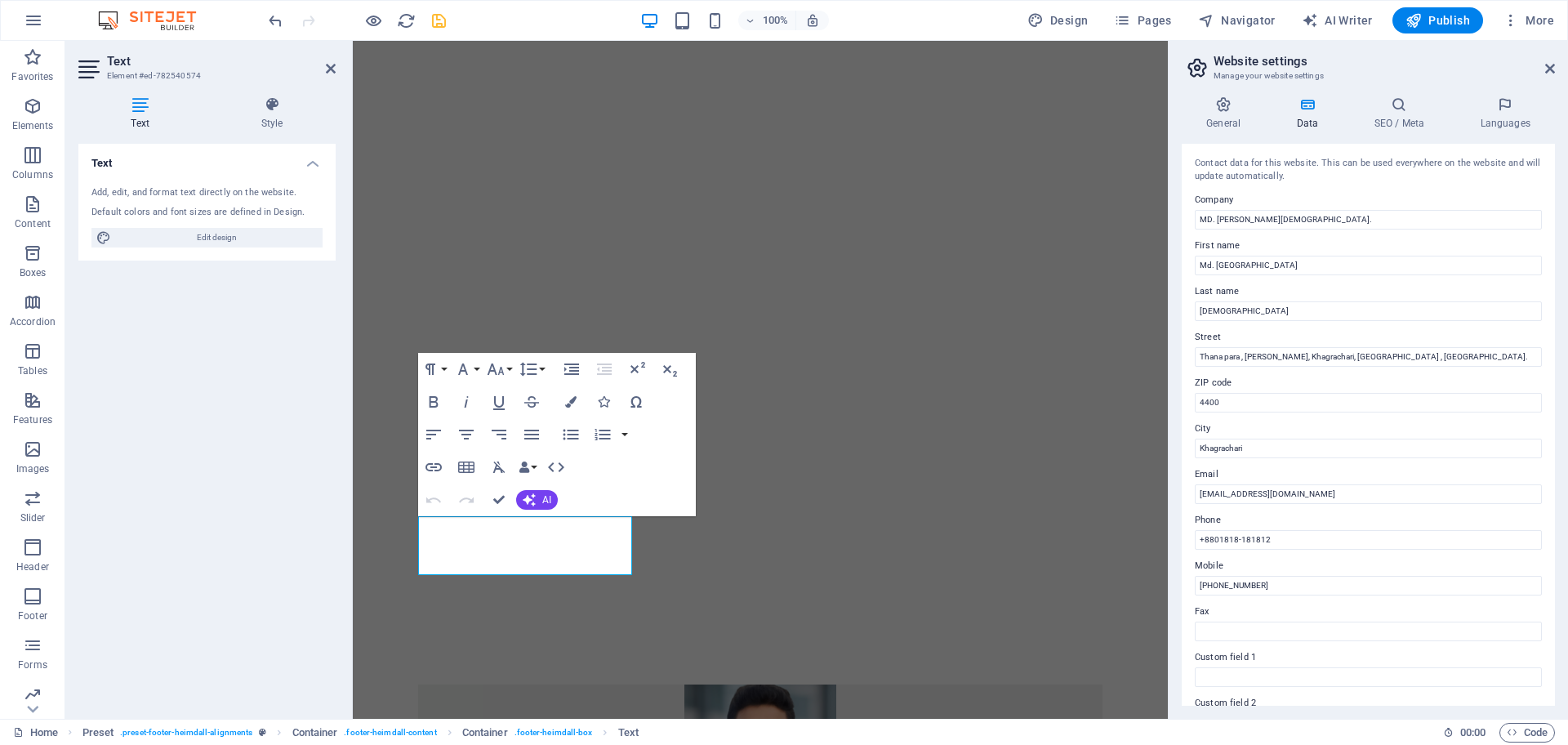 click on "Mobile" at bounding box center (1368, 566) 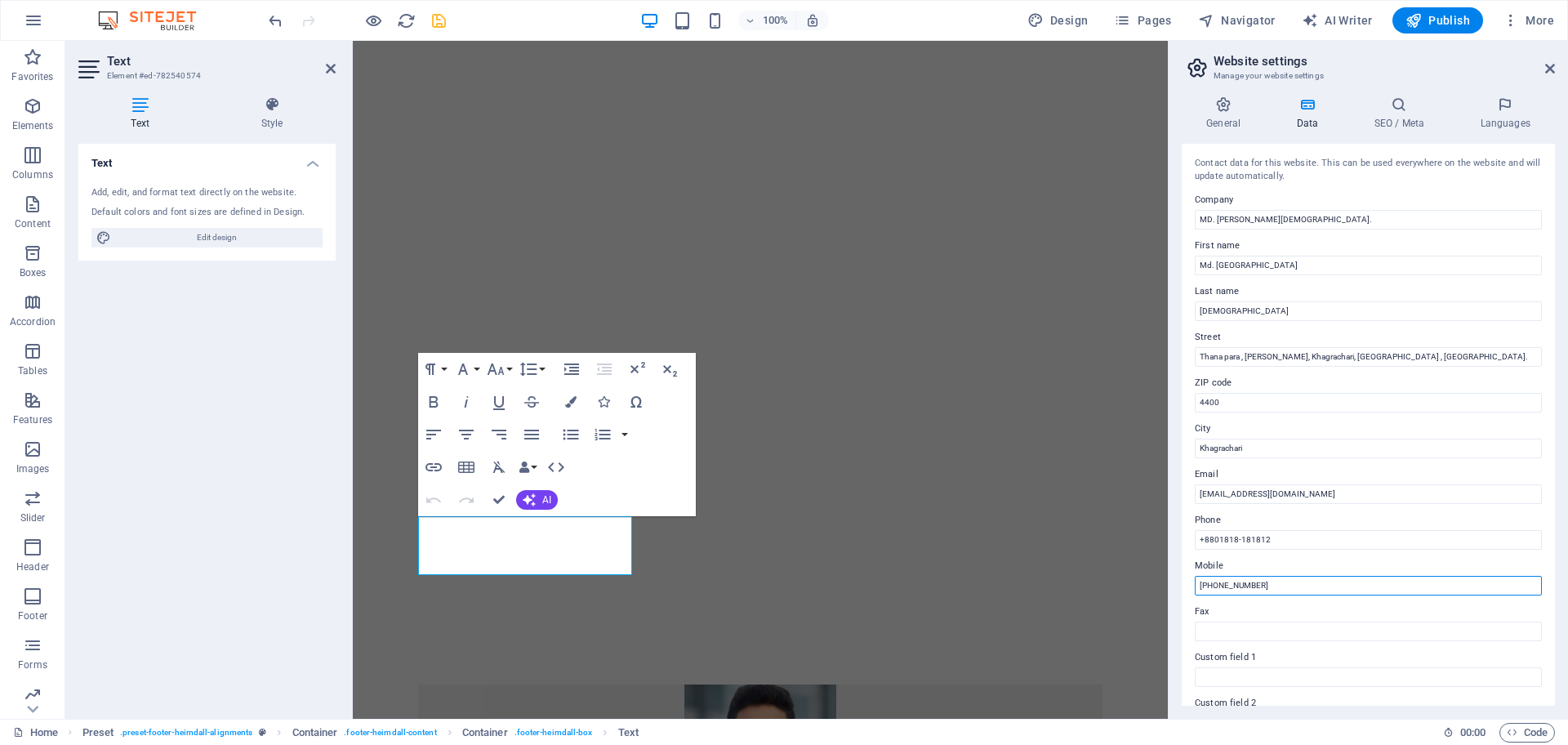 click on "[PHONE_NUMBER]" at bounding box center [1368, 586] 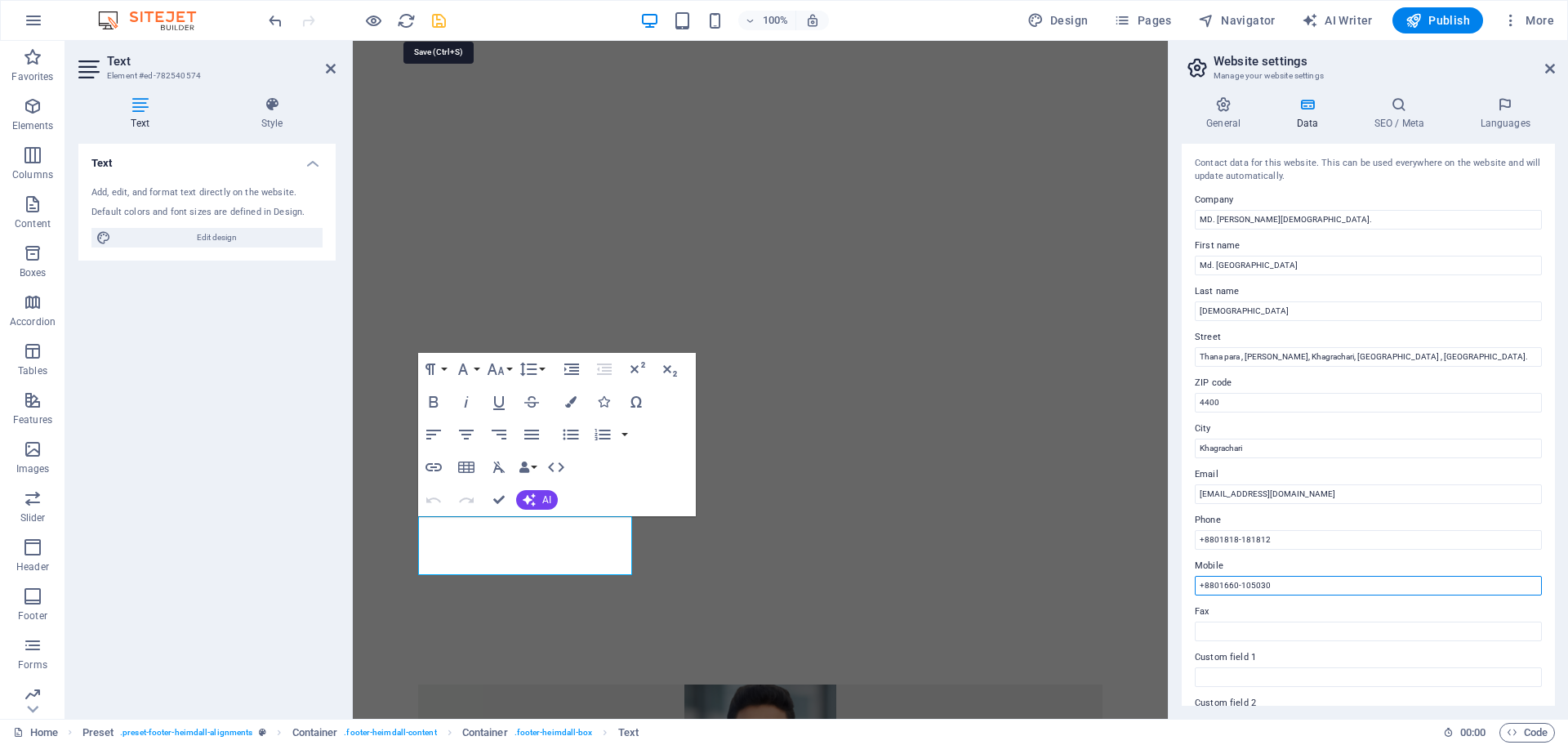 type on "+8801660-105030" 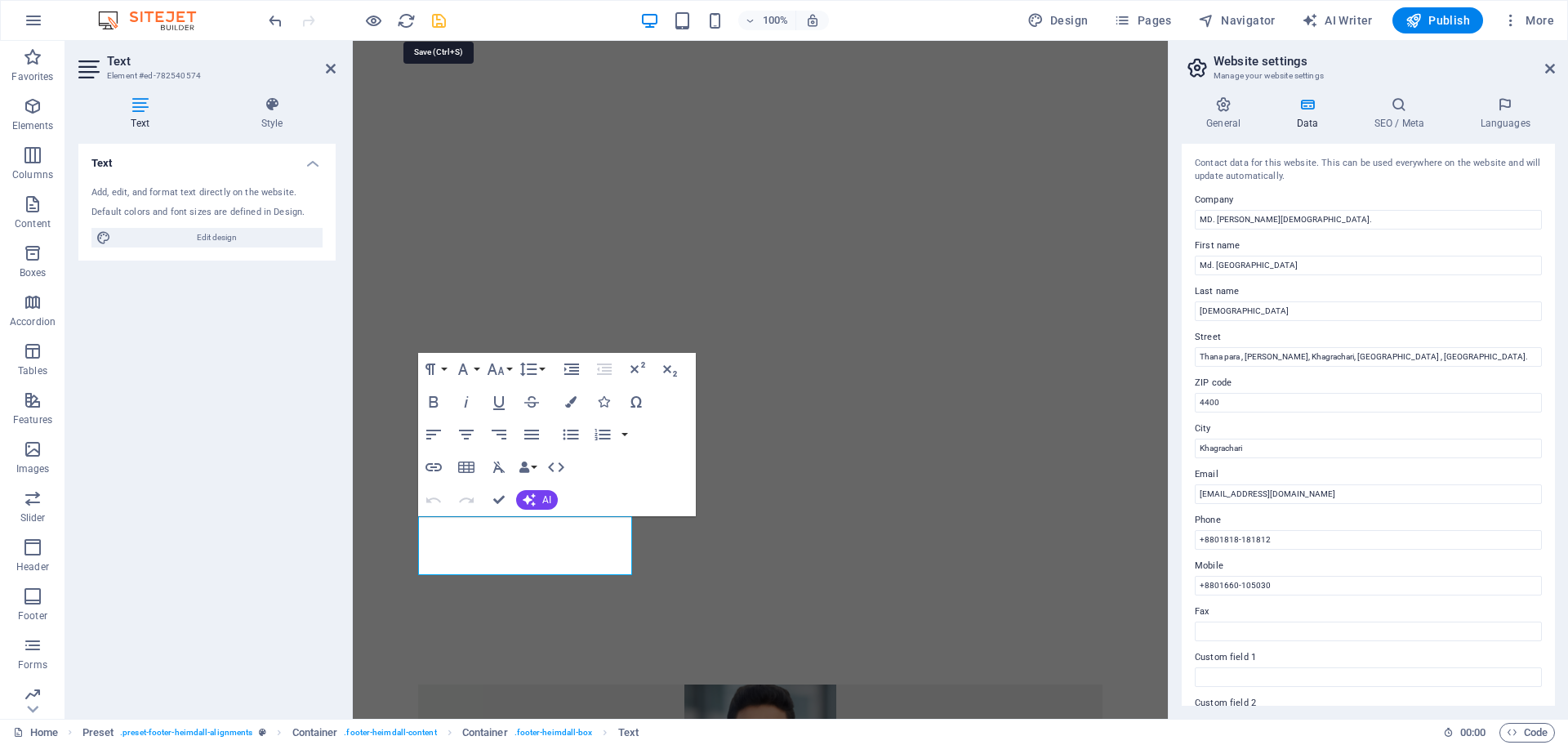 click at bounding box center [439, 20] 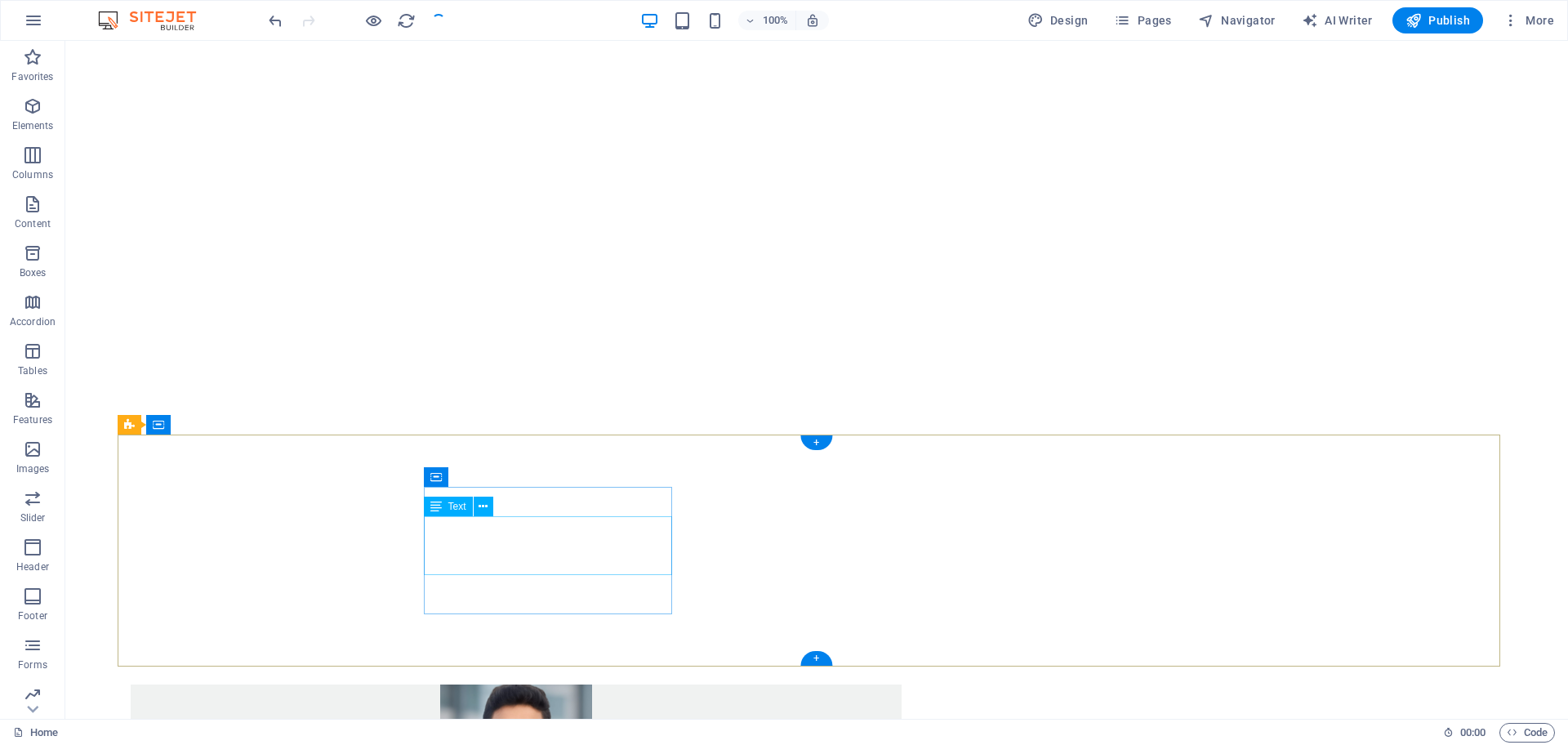 click on "+8801818-181812" at bounding box center [184, 3353] 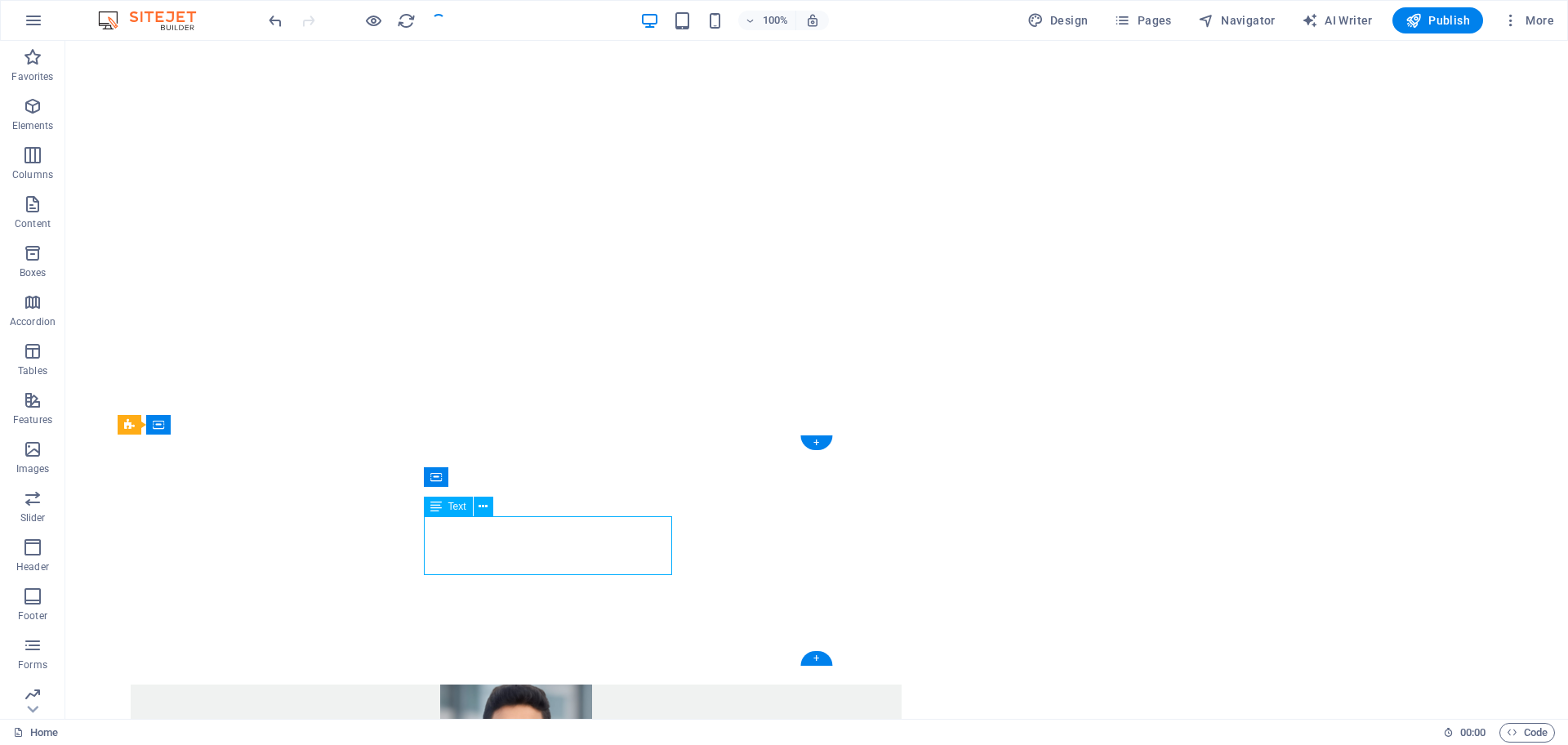 click on "+8801818-181812" at bounding box center [184, 3353] 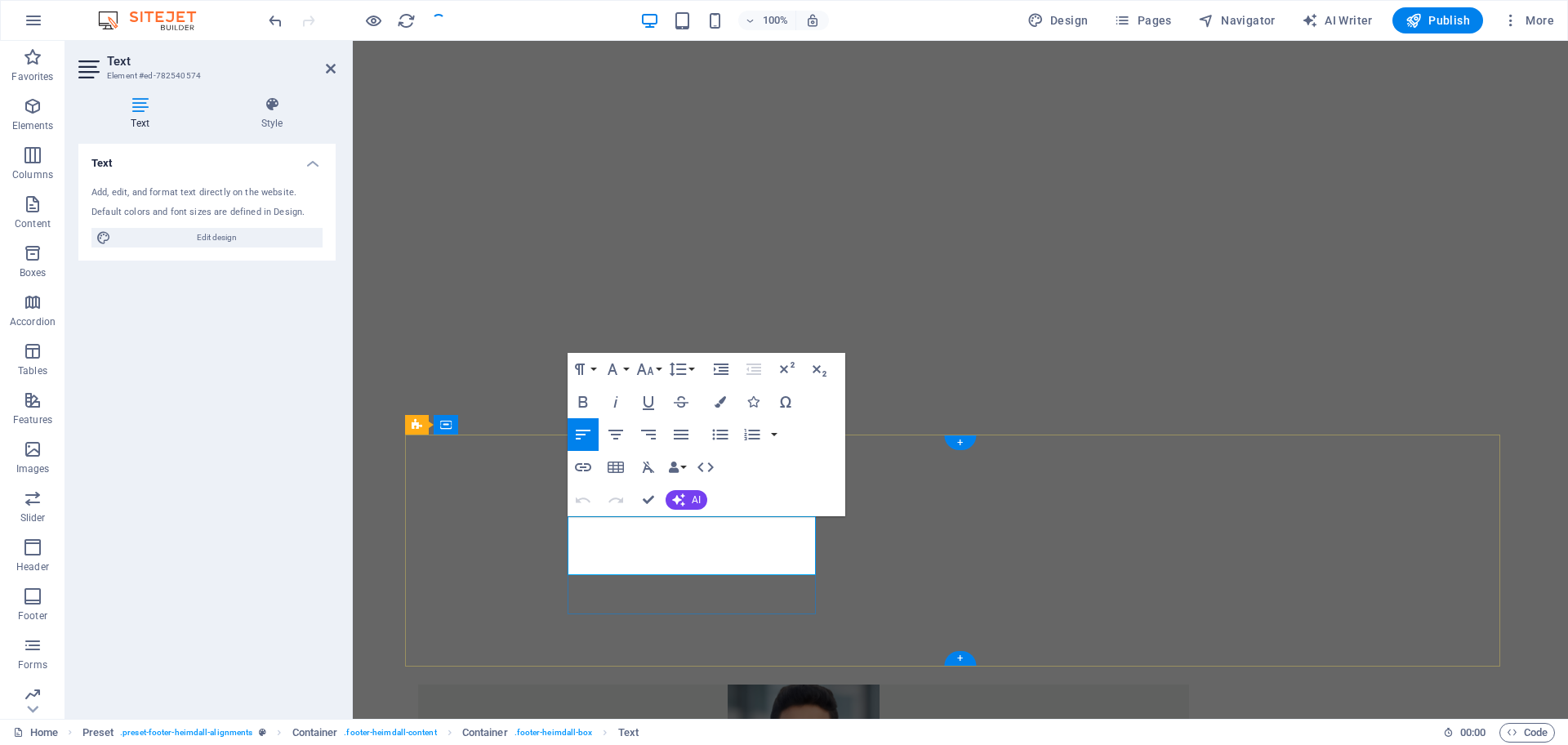 click on "+8801818-181812" at bounding box center [471, 3353] 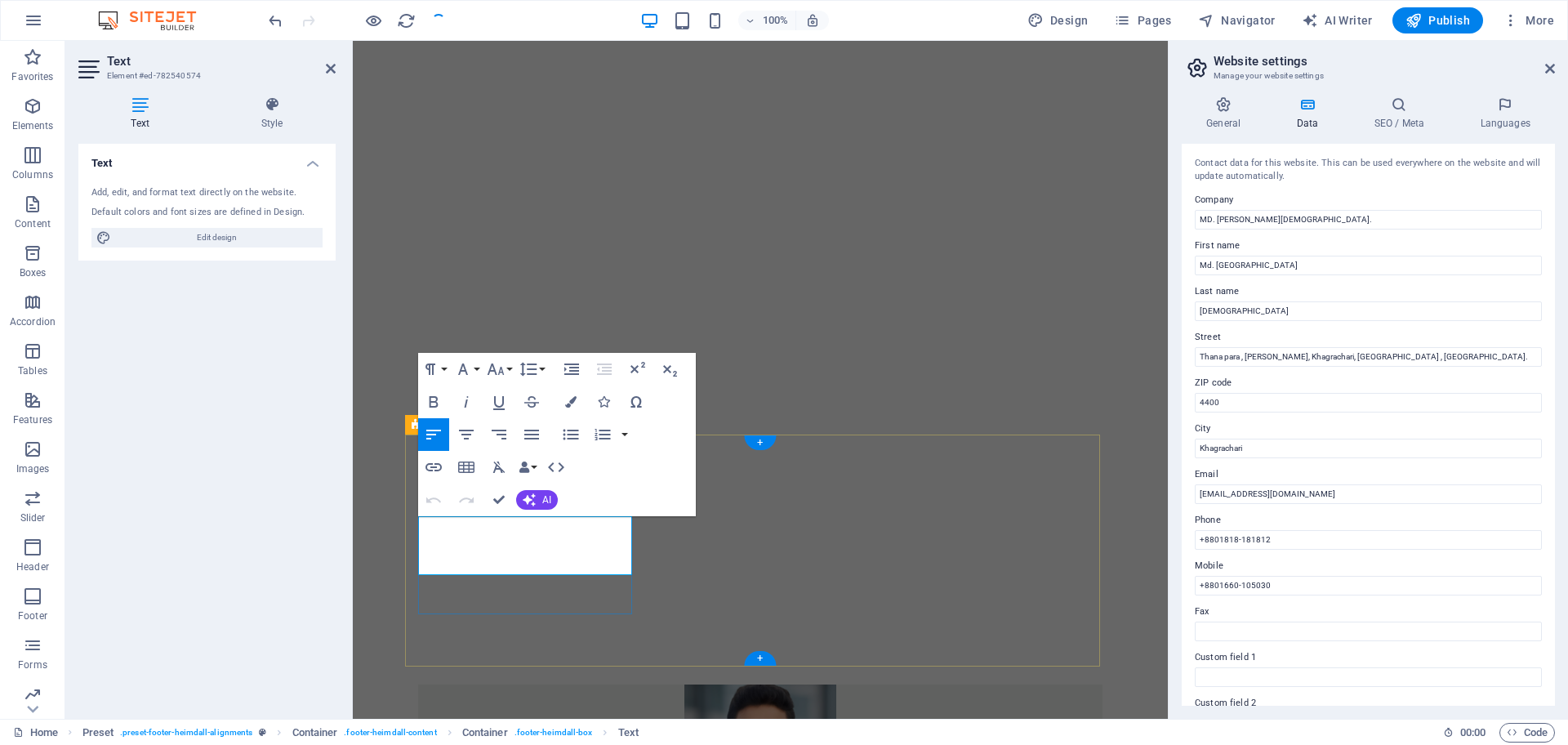 click on "+8801818-181812" at bounding box center [760, 3268] 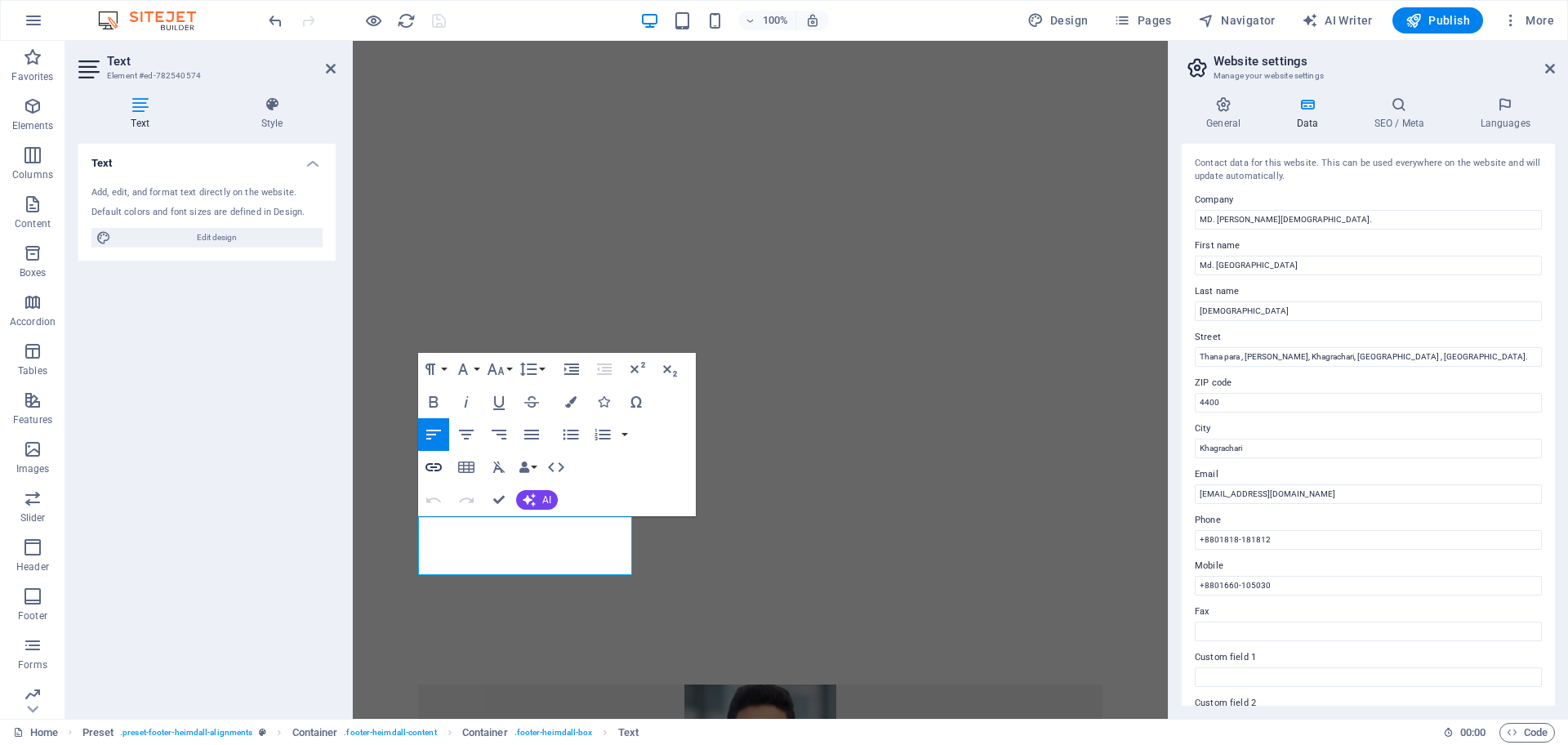 click 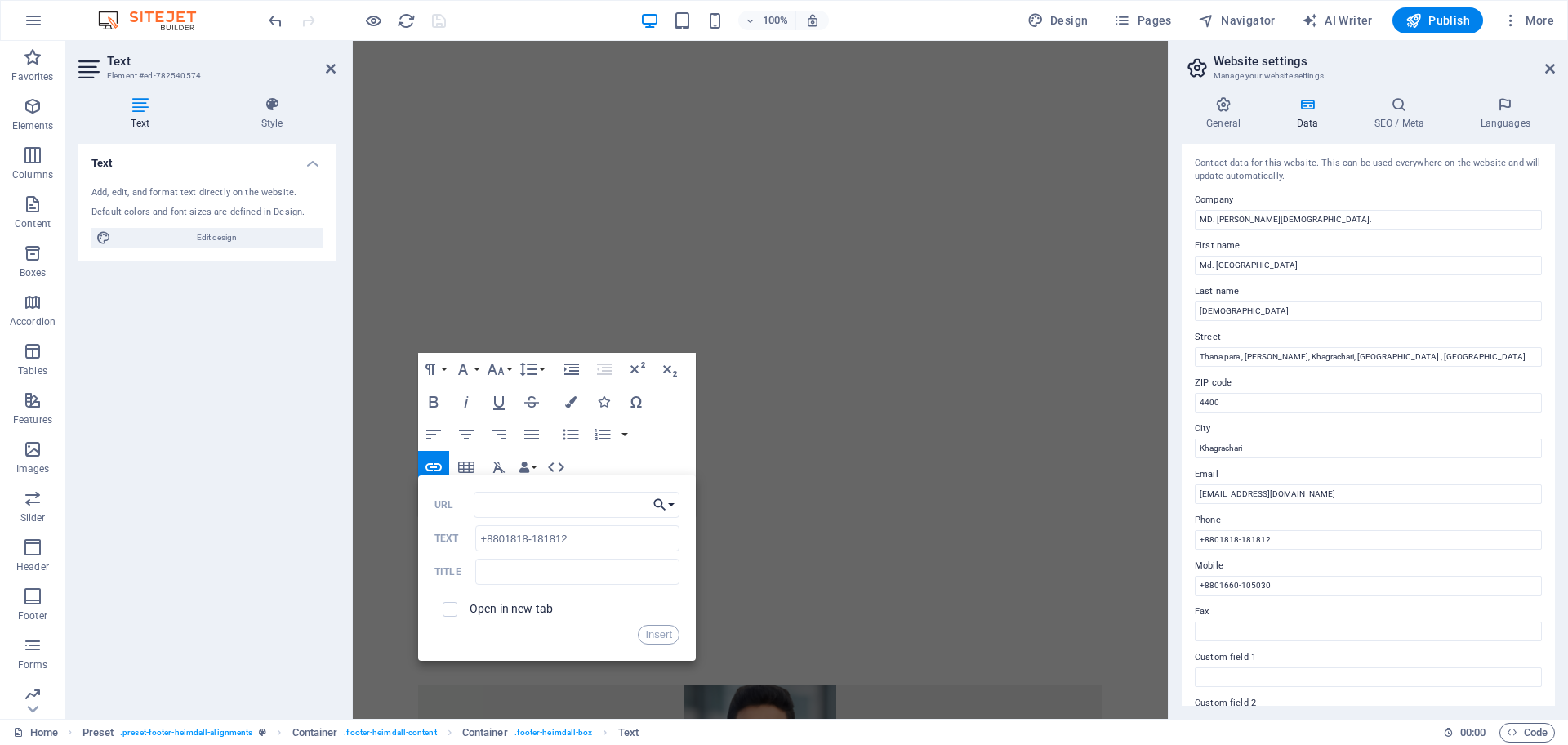 click on "Choose Link" at bounding box center (664, 505) 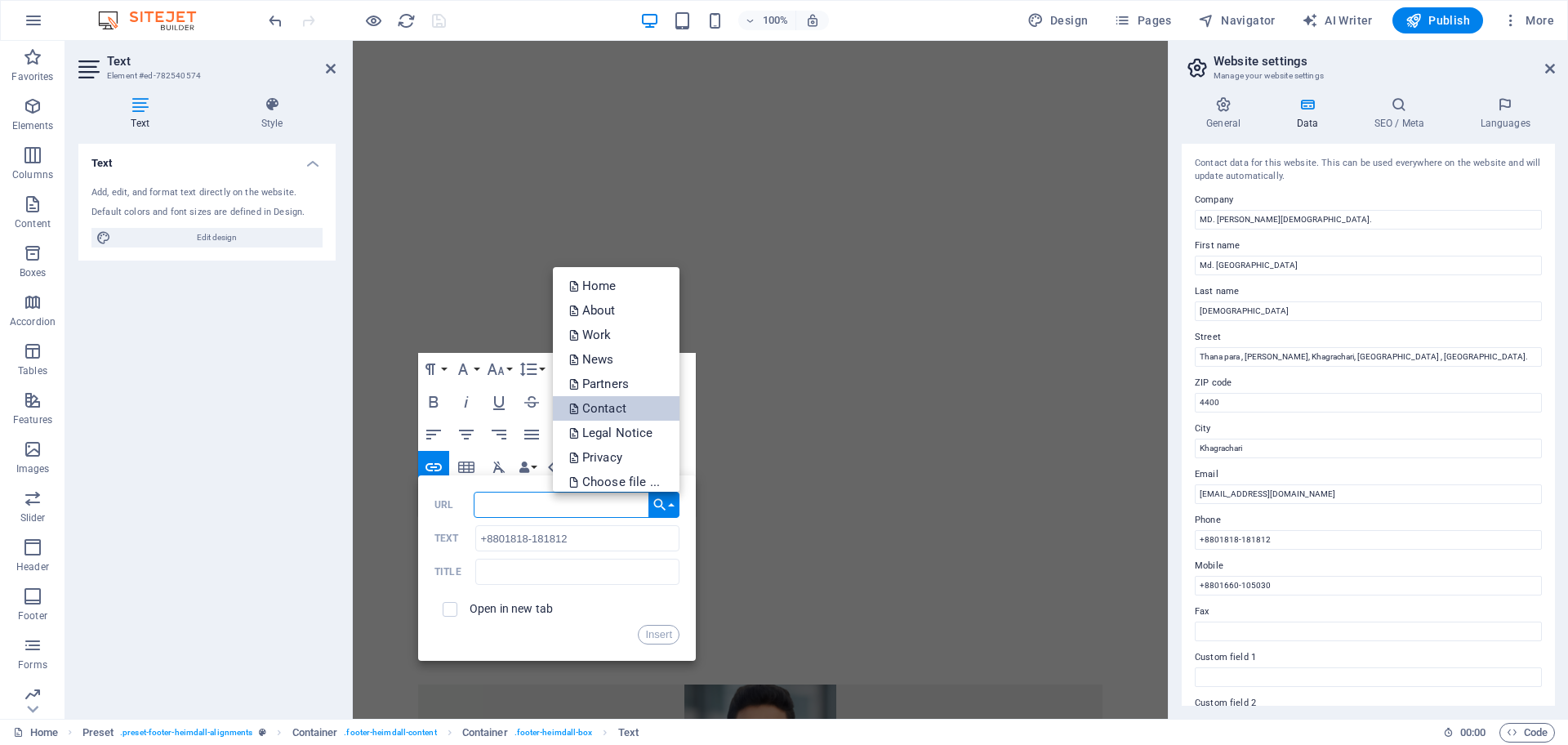 click on "Contact" at bounding box center (599, 408) 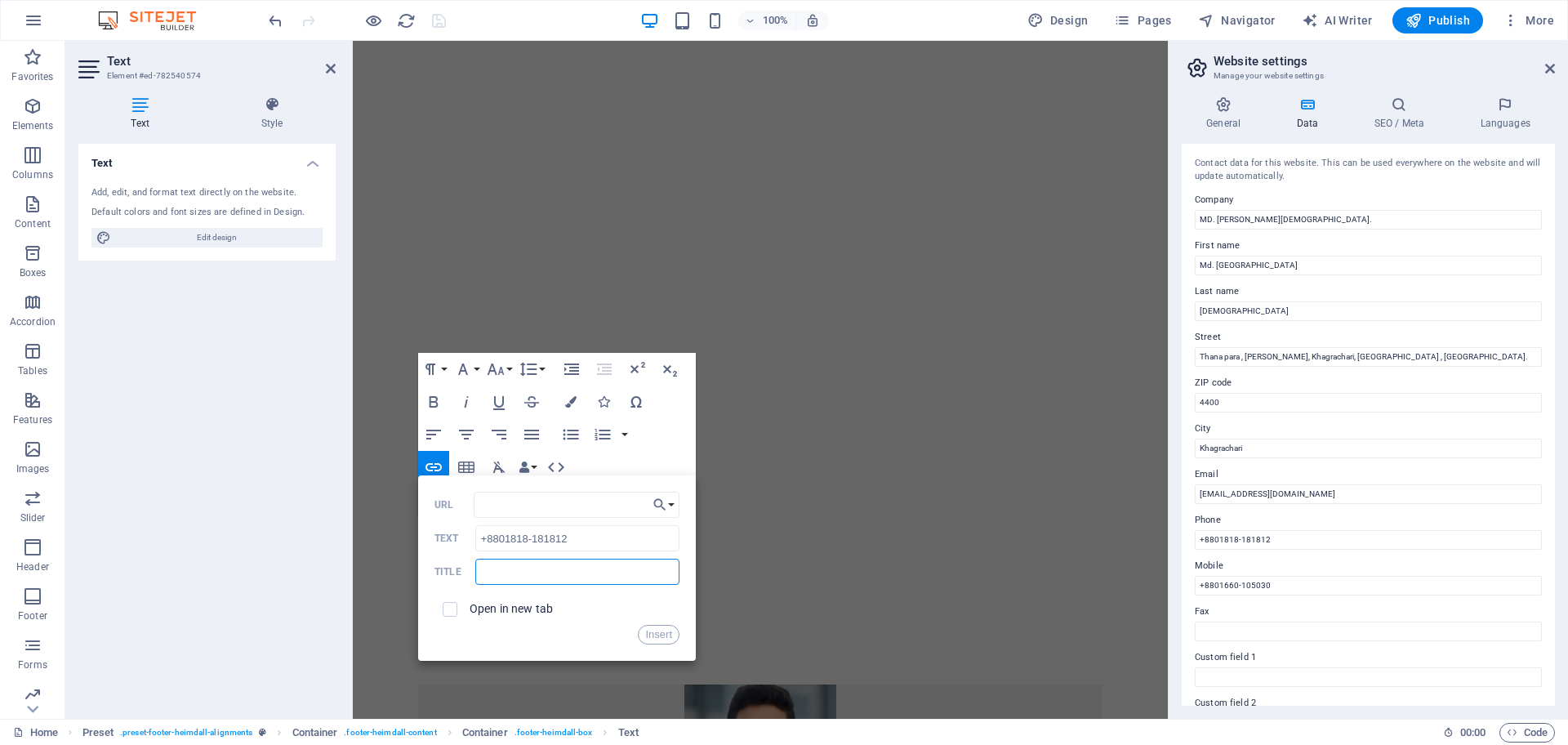click at bounding box center (577, 572) 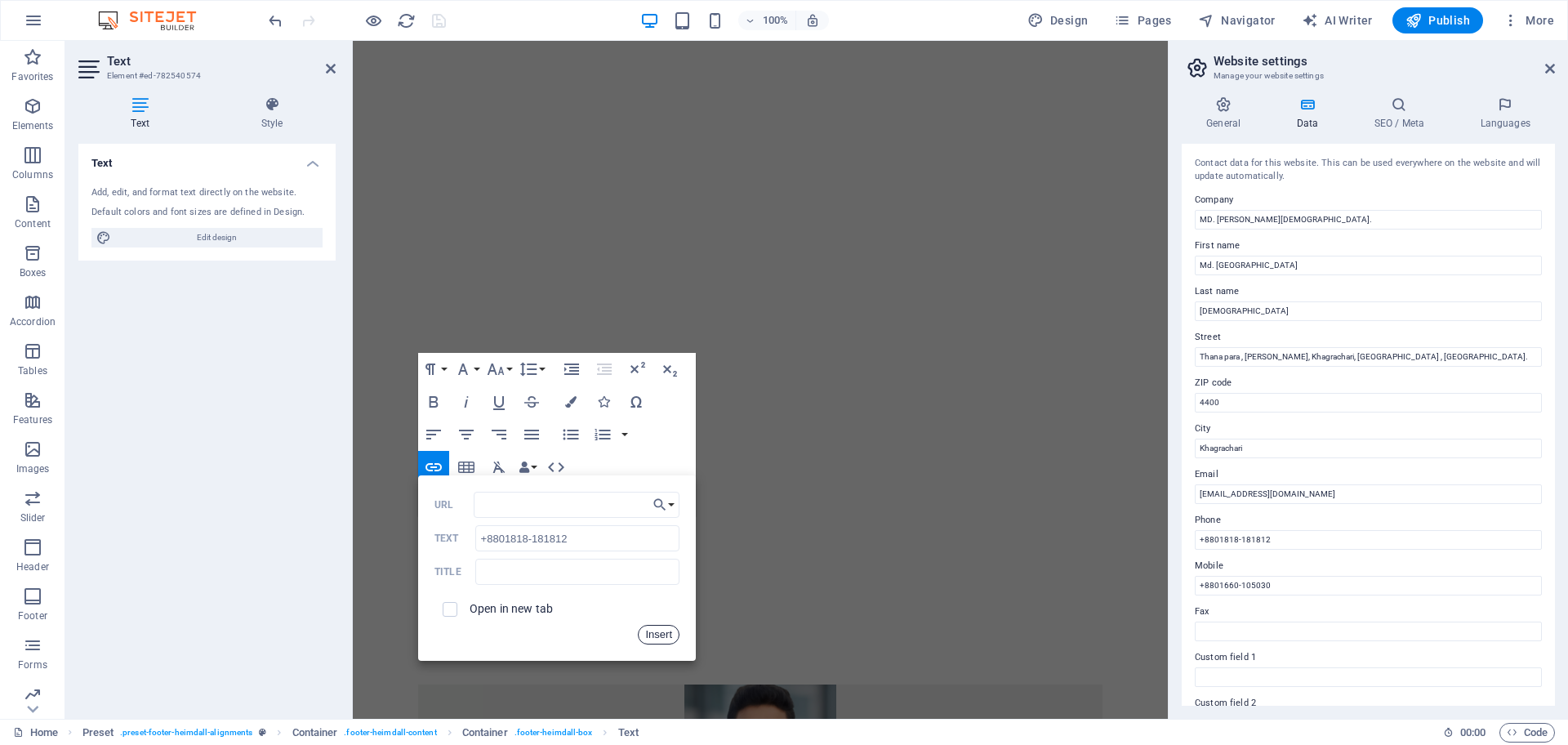 click on "Insert" at bounding box center [658, 635] 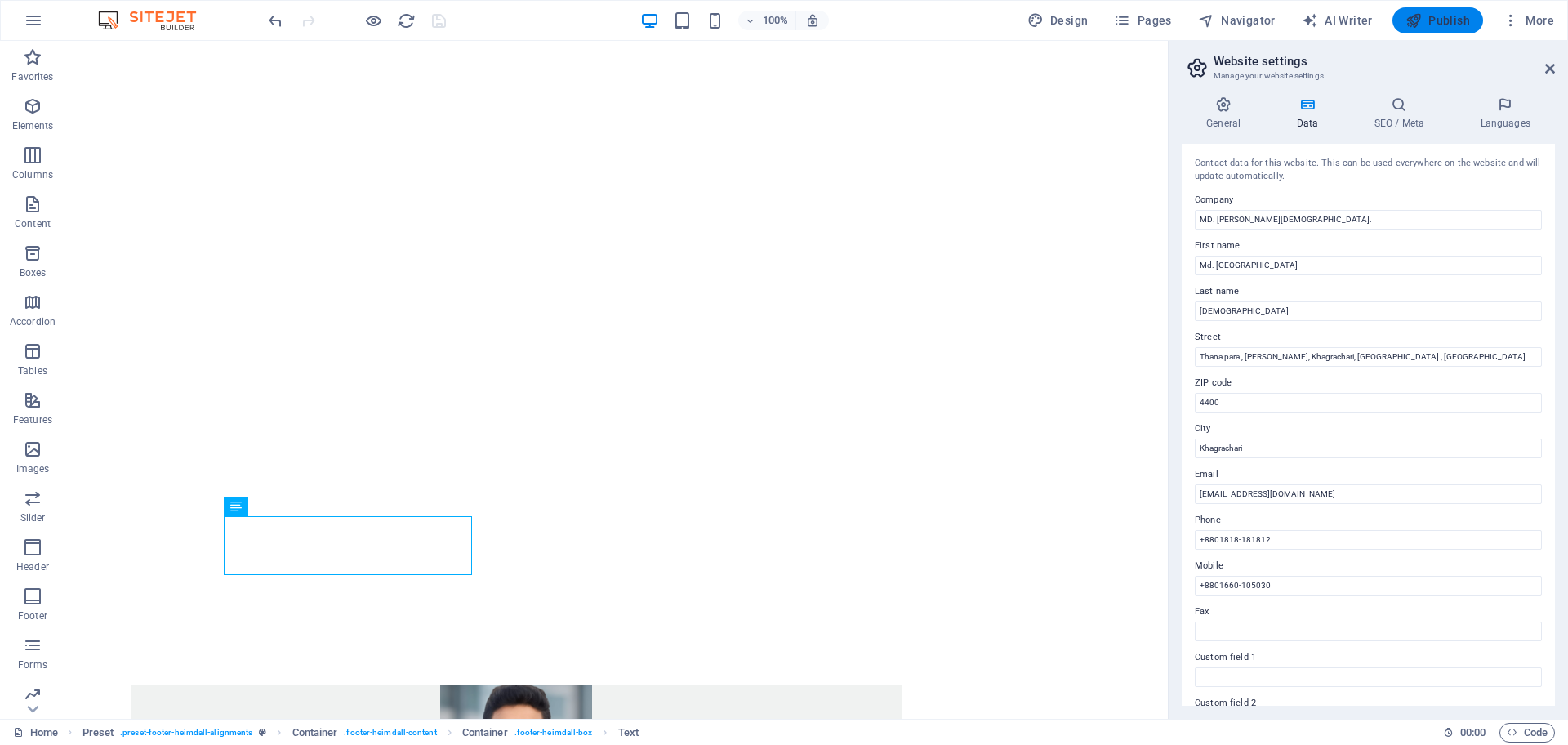 click on "Publish" at bounding box center [1437, 20] 